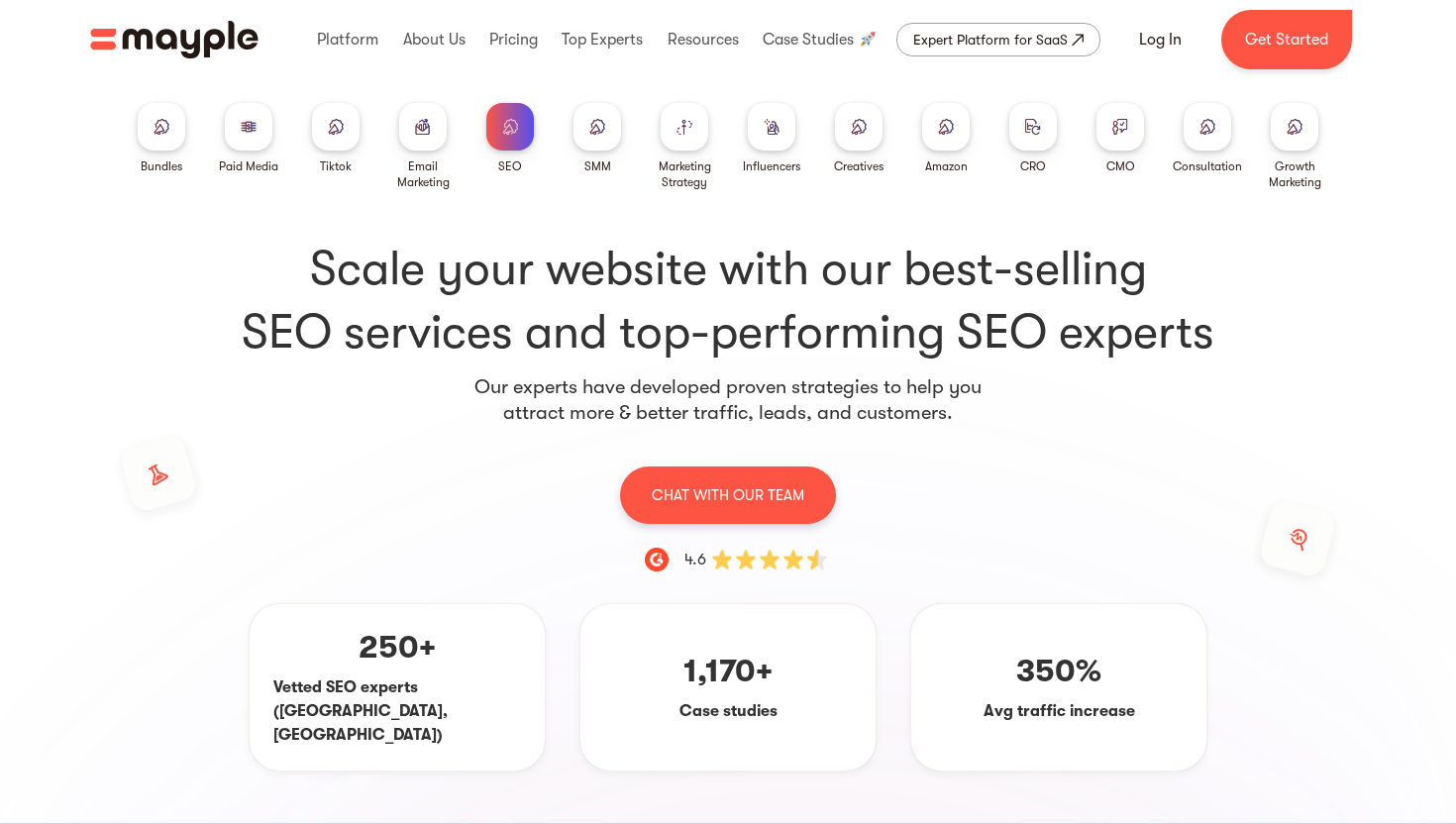 scroll, scrollTop: 644, scrollLeft: 0, axis: vertical 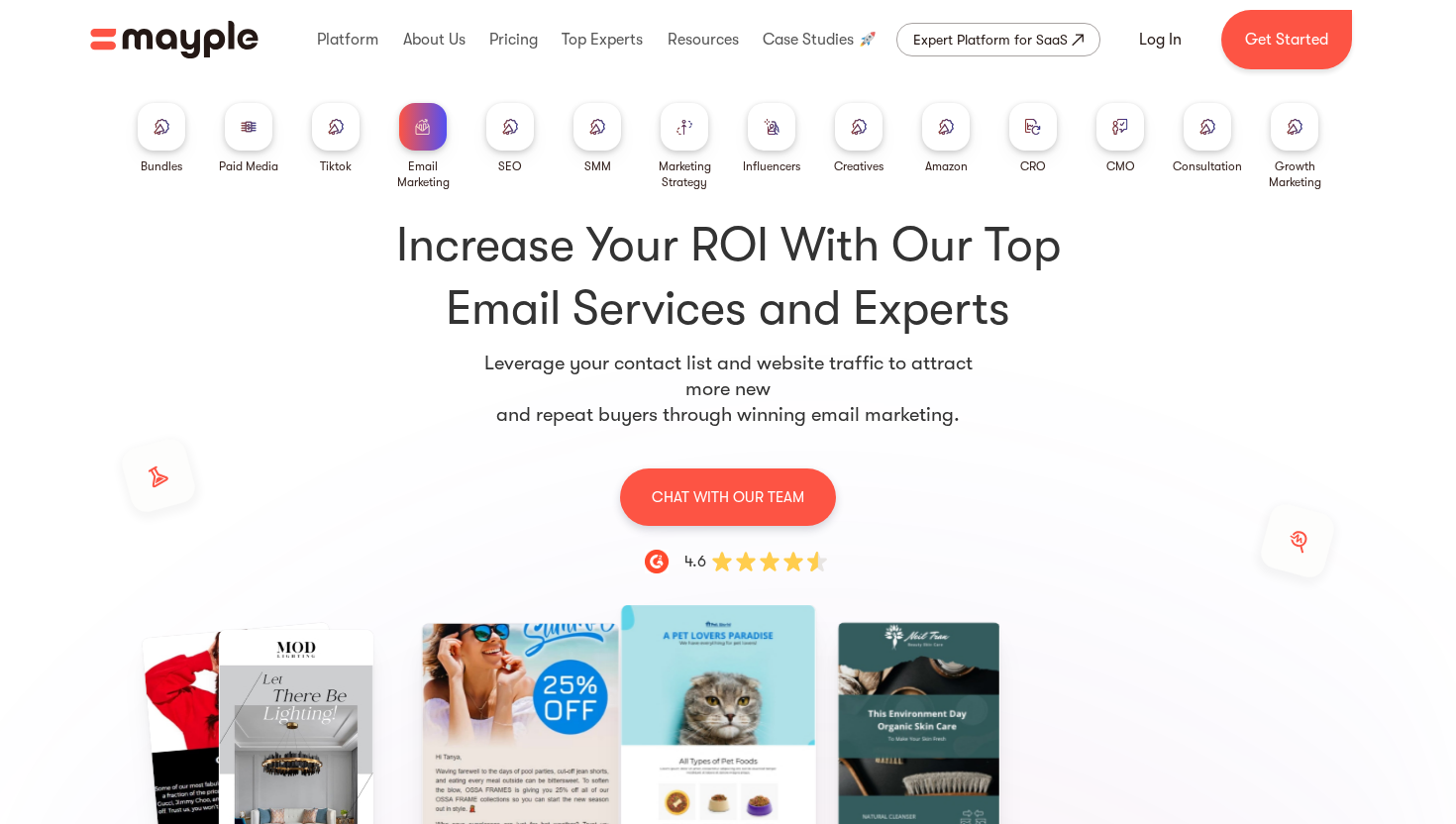 click at bounding box center [336, 127] 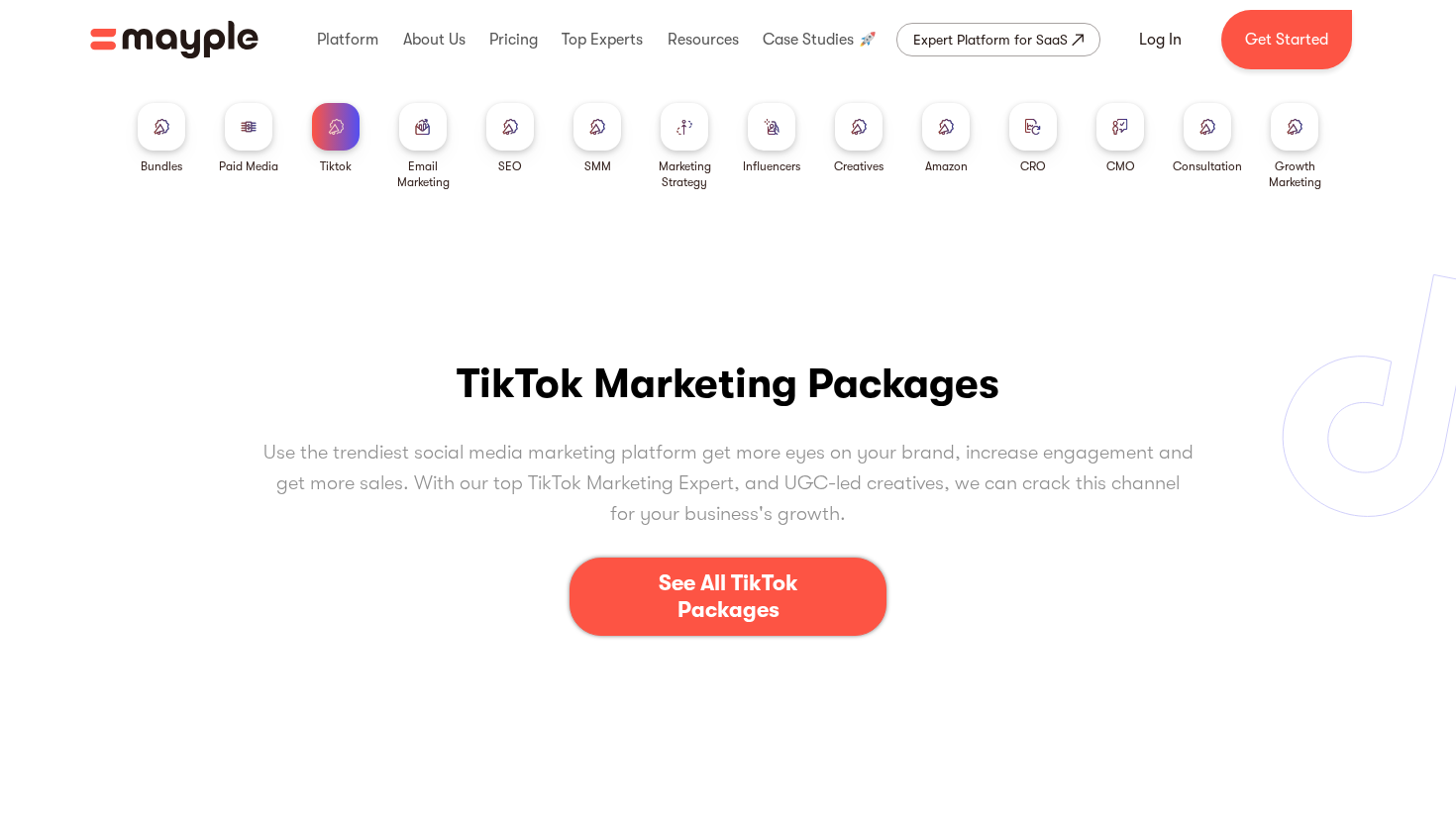 scroll, scrollTop: 0, scrollLeft: 0, axis: both 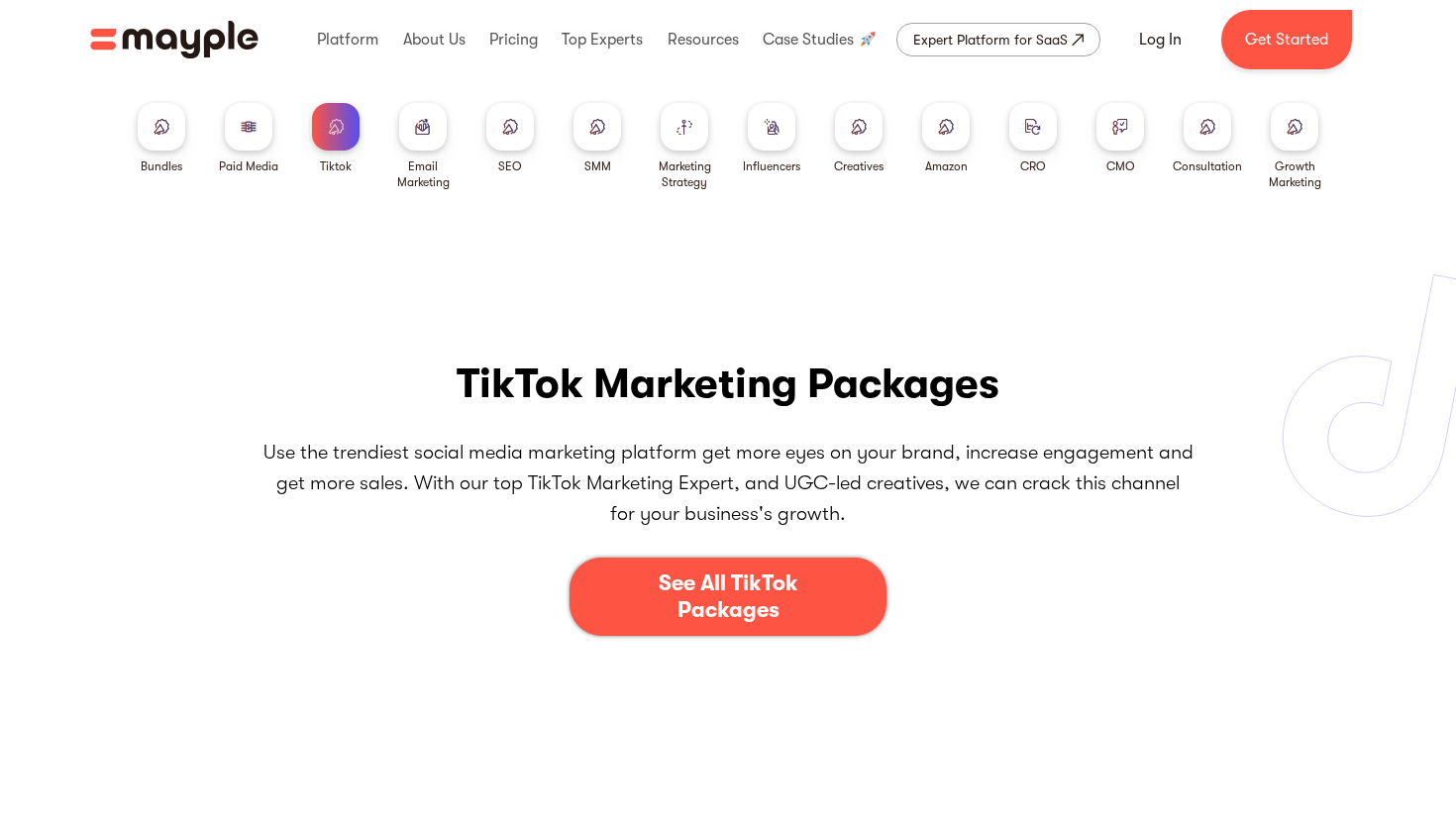 click at bounding box center [423, 127] 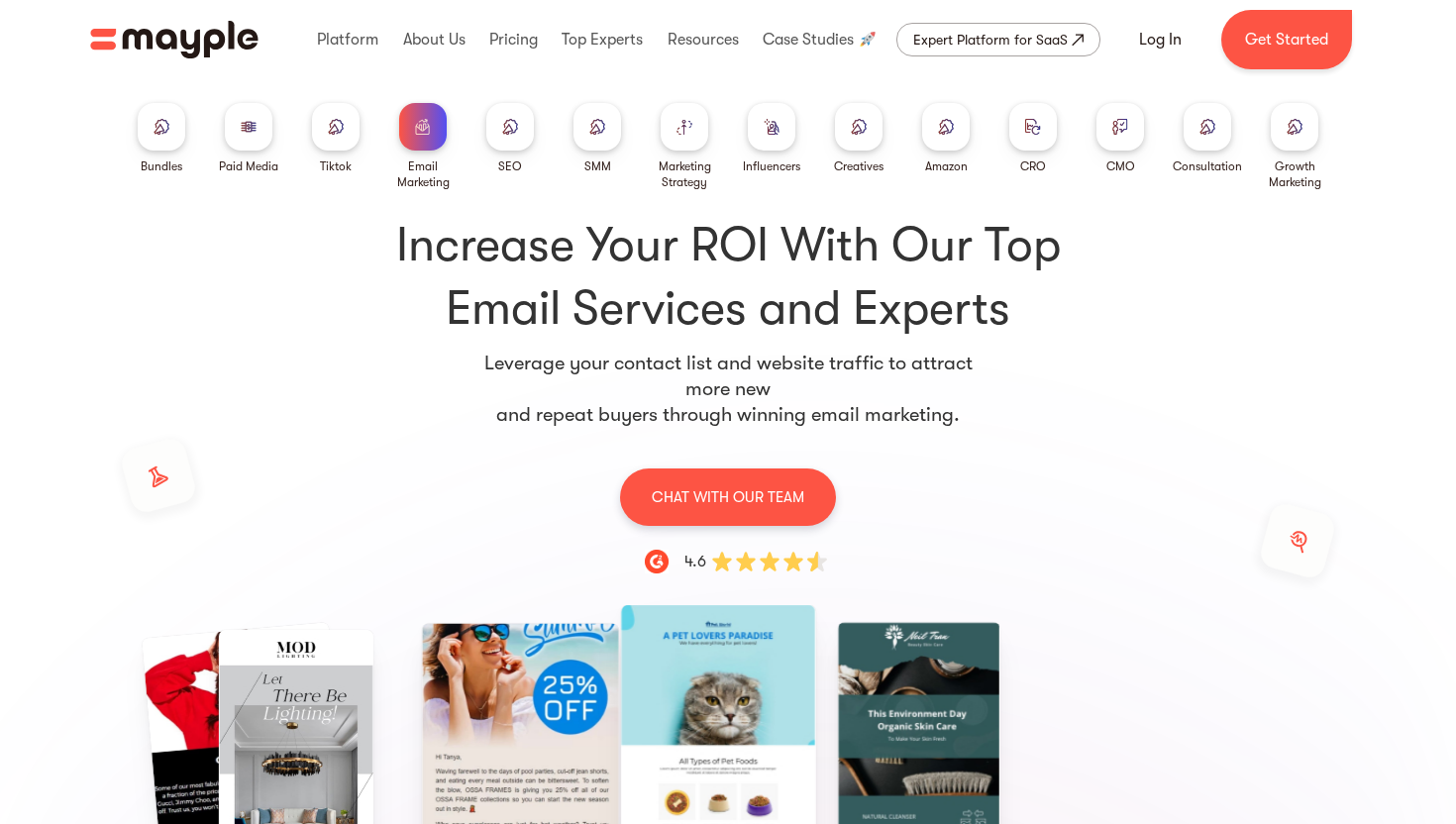 scroll, scrollTop: 0, scrollLeft: 0, axis: both 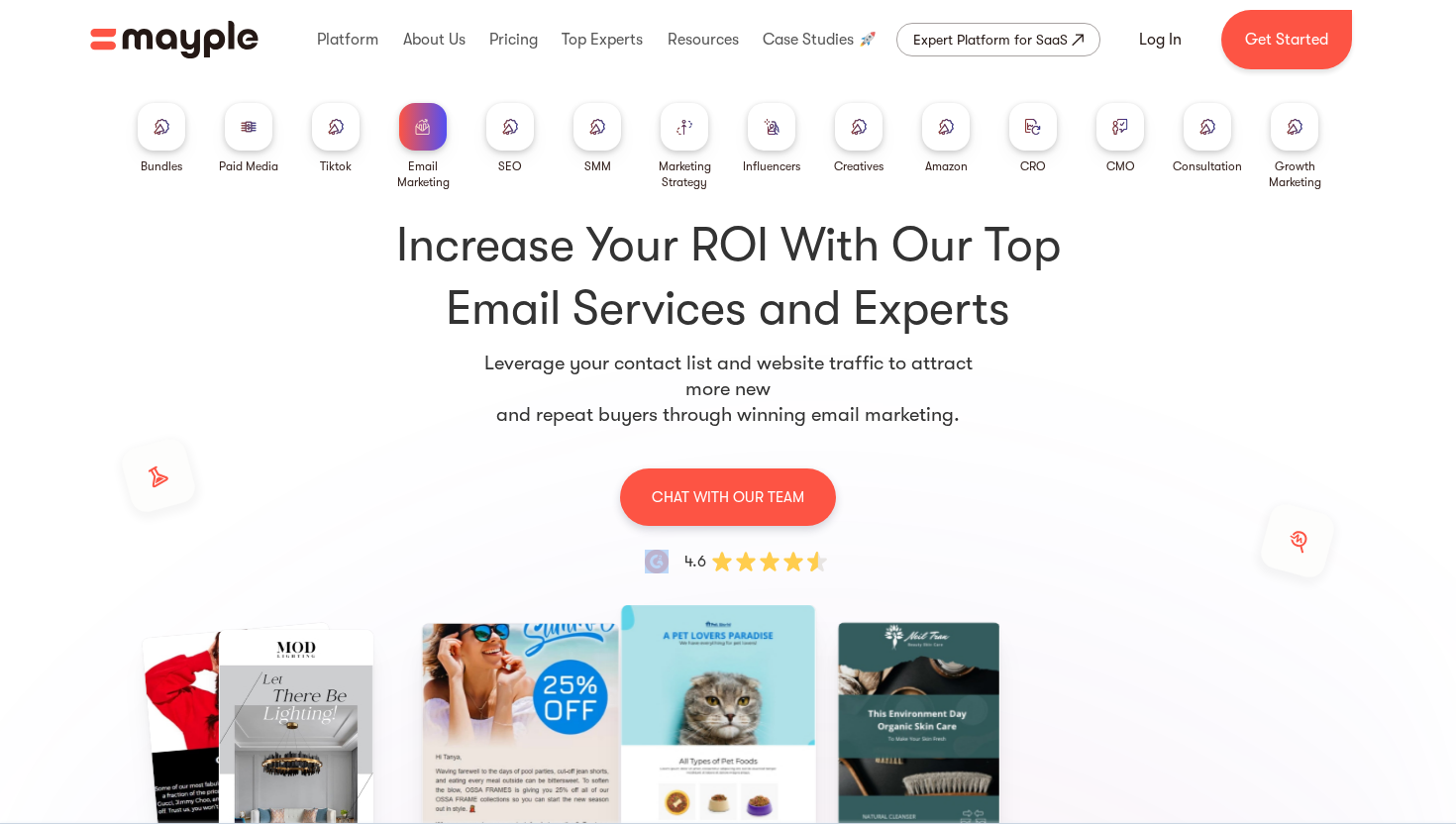 drag, startPoint x: 619, startPoint y: 547, endPoint x: 996, endPoint y: 563, distance: 377.33937 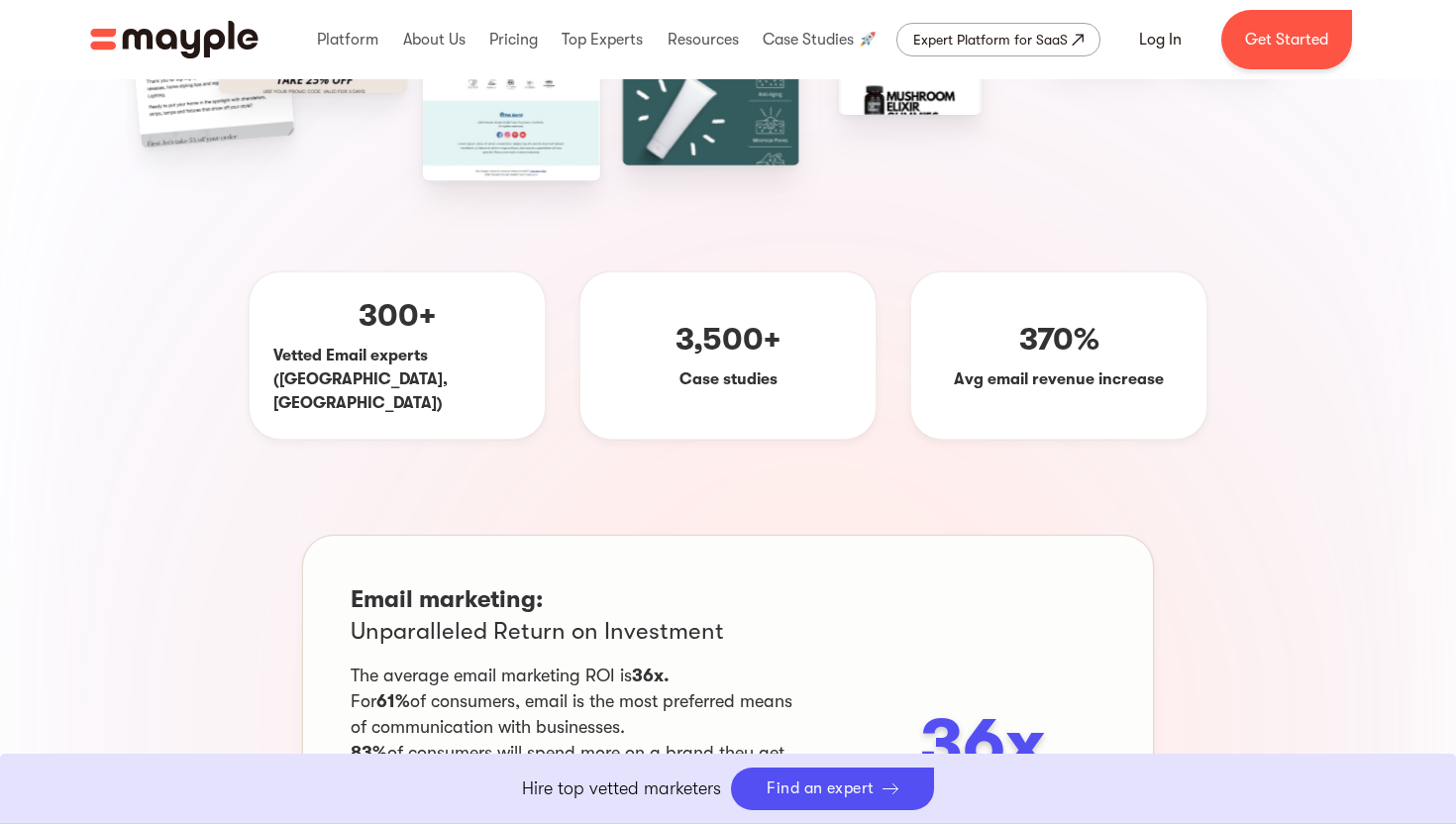 scroll, scrollTop: 770, scrollLeft: 0, axis: vertical 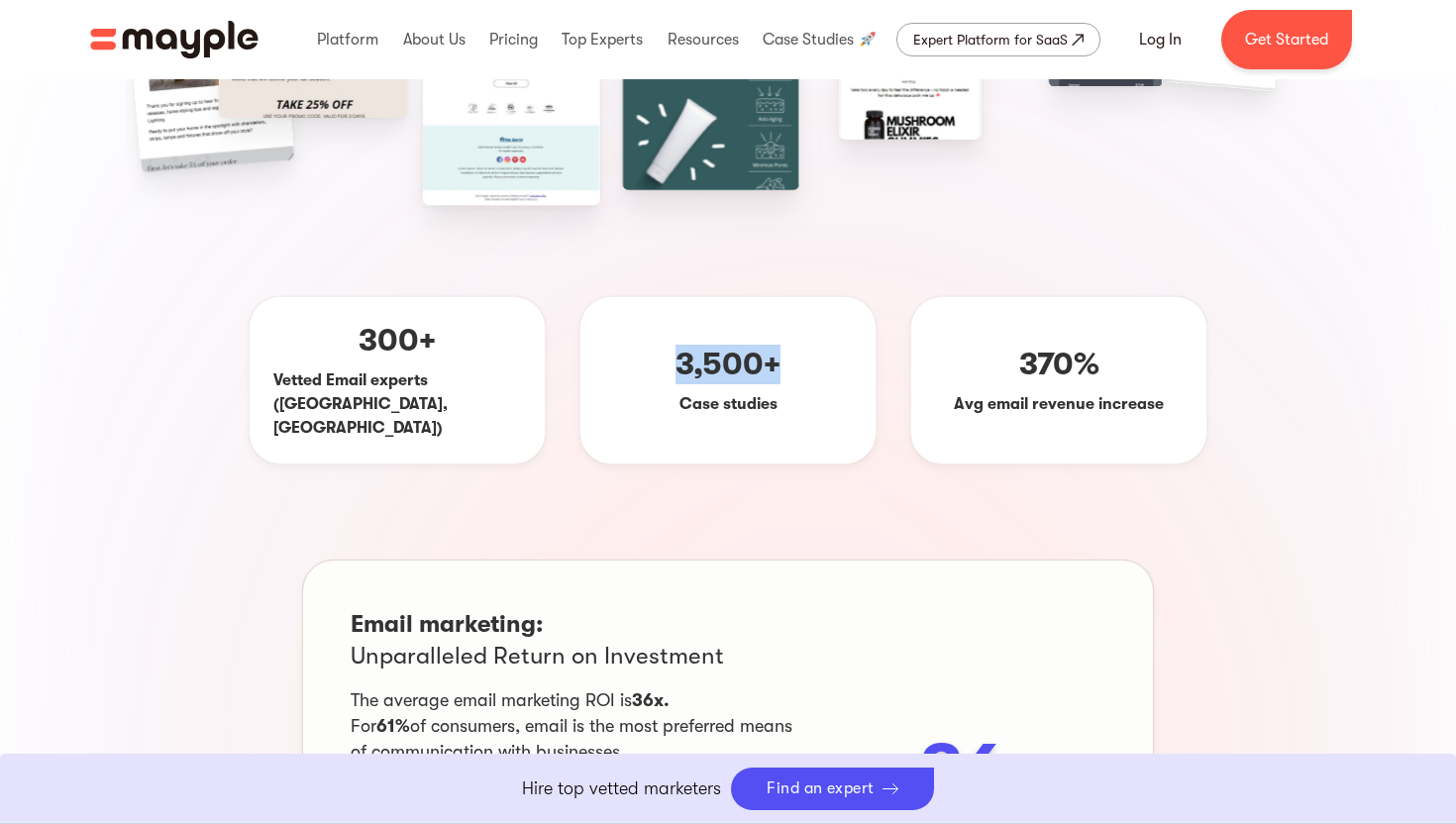 drag, startPoint x: 639, startPoint y: 326, endPoint x: 823, endPoint y: 366, distance: 188.29764 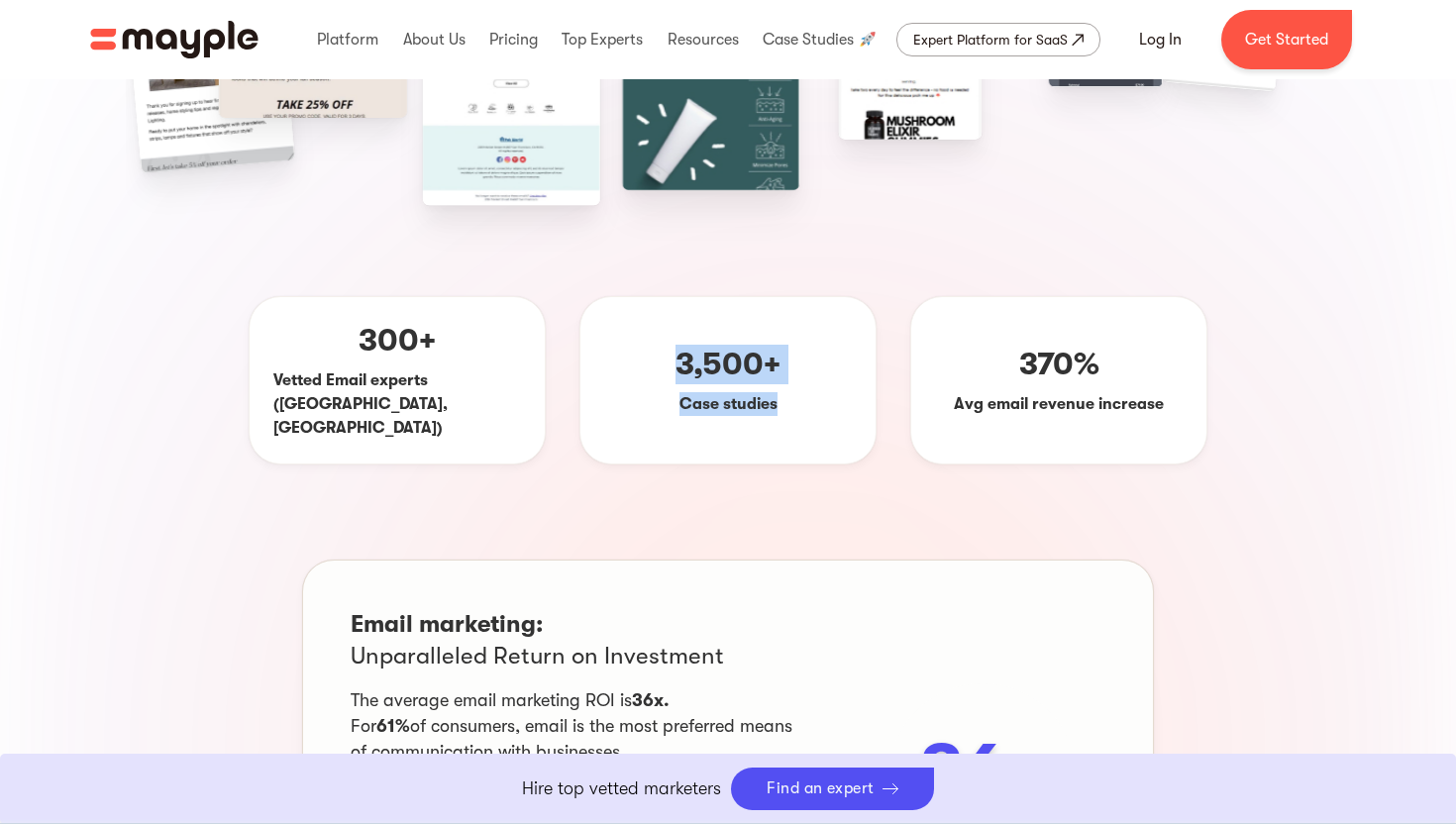 drag, startPoint x: 798, startPoint y: 379, endPoint x: 620, endPoint y: 327, distance: 185.44002 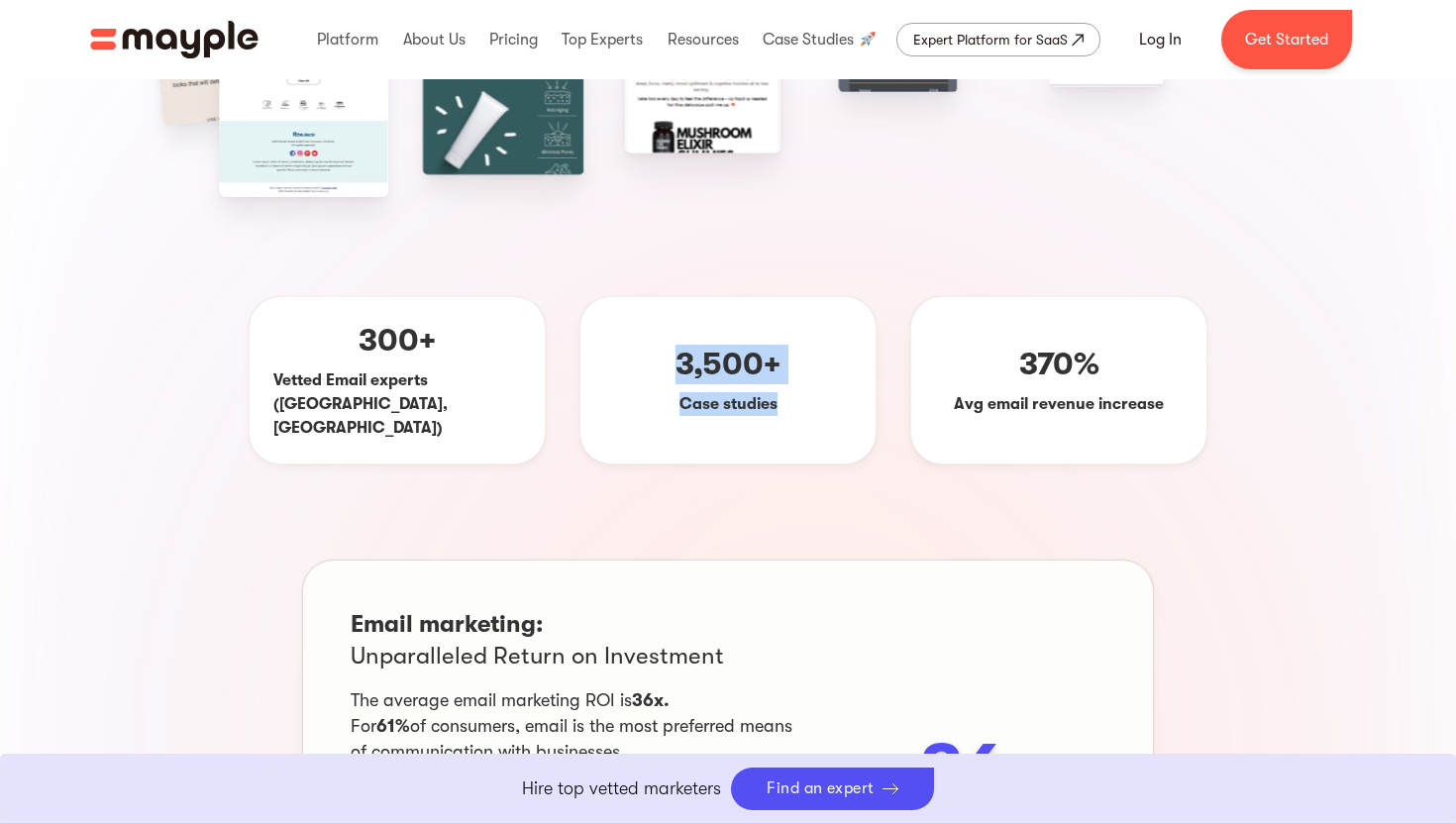click on "Increase Your ROI With Our Top Email Services and Experts Leverage your contact list and website traffic to attract more new and repeat buyers through winning email marketing. CHAT WITH OUR TEAM 4.6 300+ Vetted Email experts (US, UK) 3,500+ Case studies 370% Avg email revenue increase 300+ Vetted SEO experts (US, UK) 3,500+ Case studies 370% Avg email revenue increase" at bounding box center [728, -34] 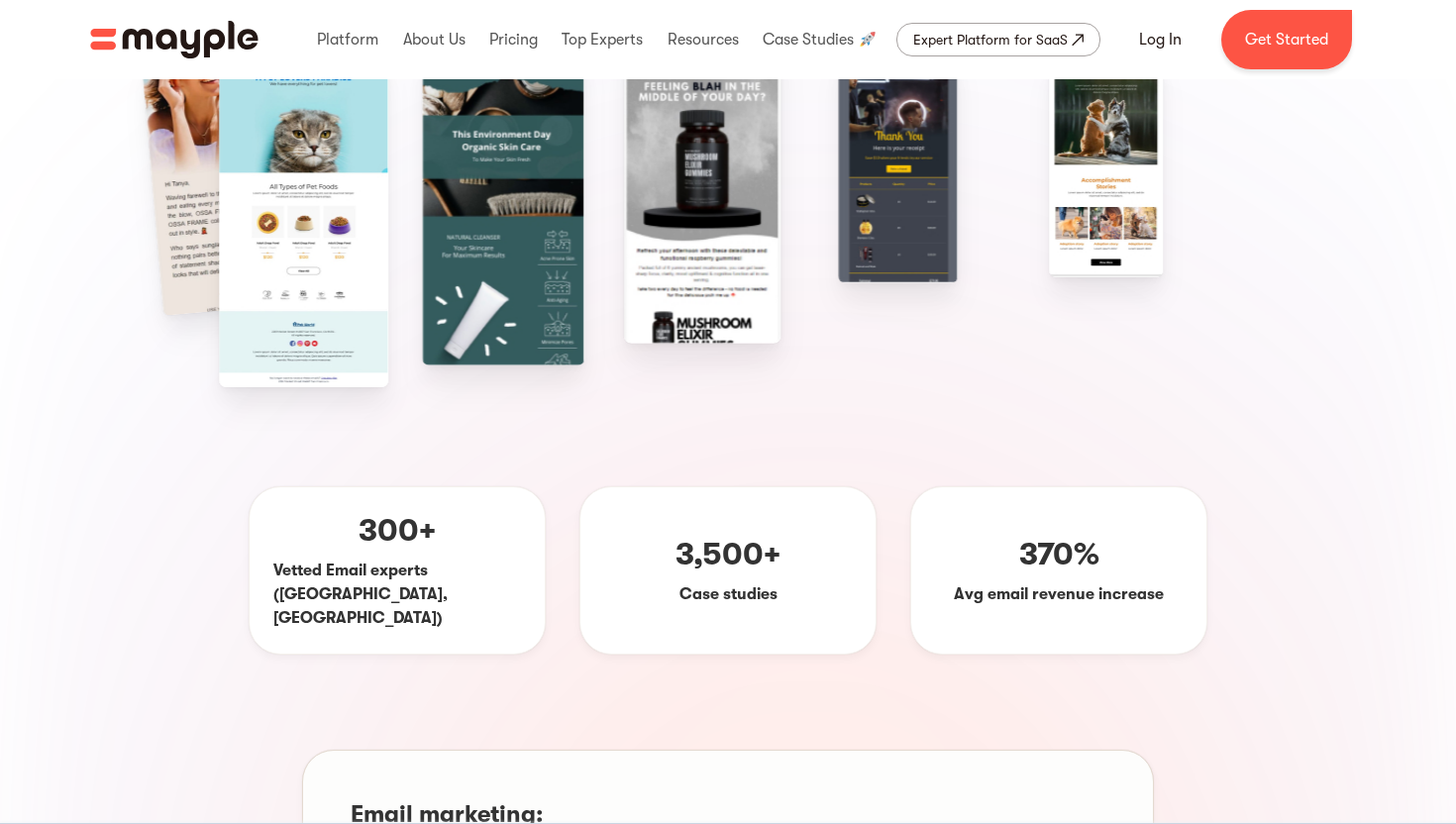 scroll, scrollTop: 0, scrollLeft: 0, axis: both 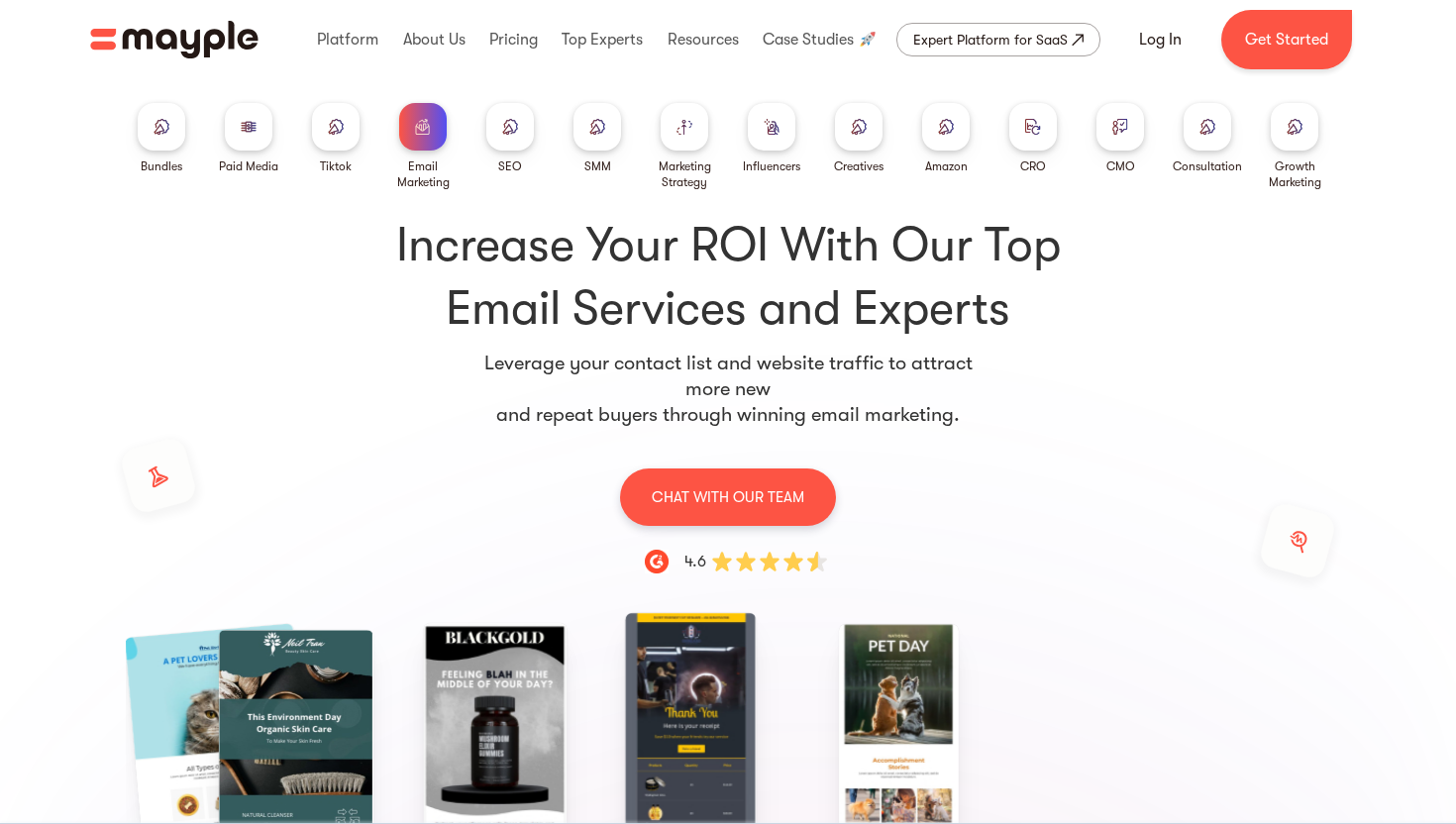 click at bounding box center (1033, 127) 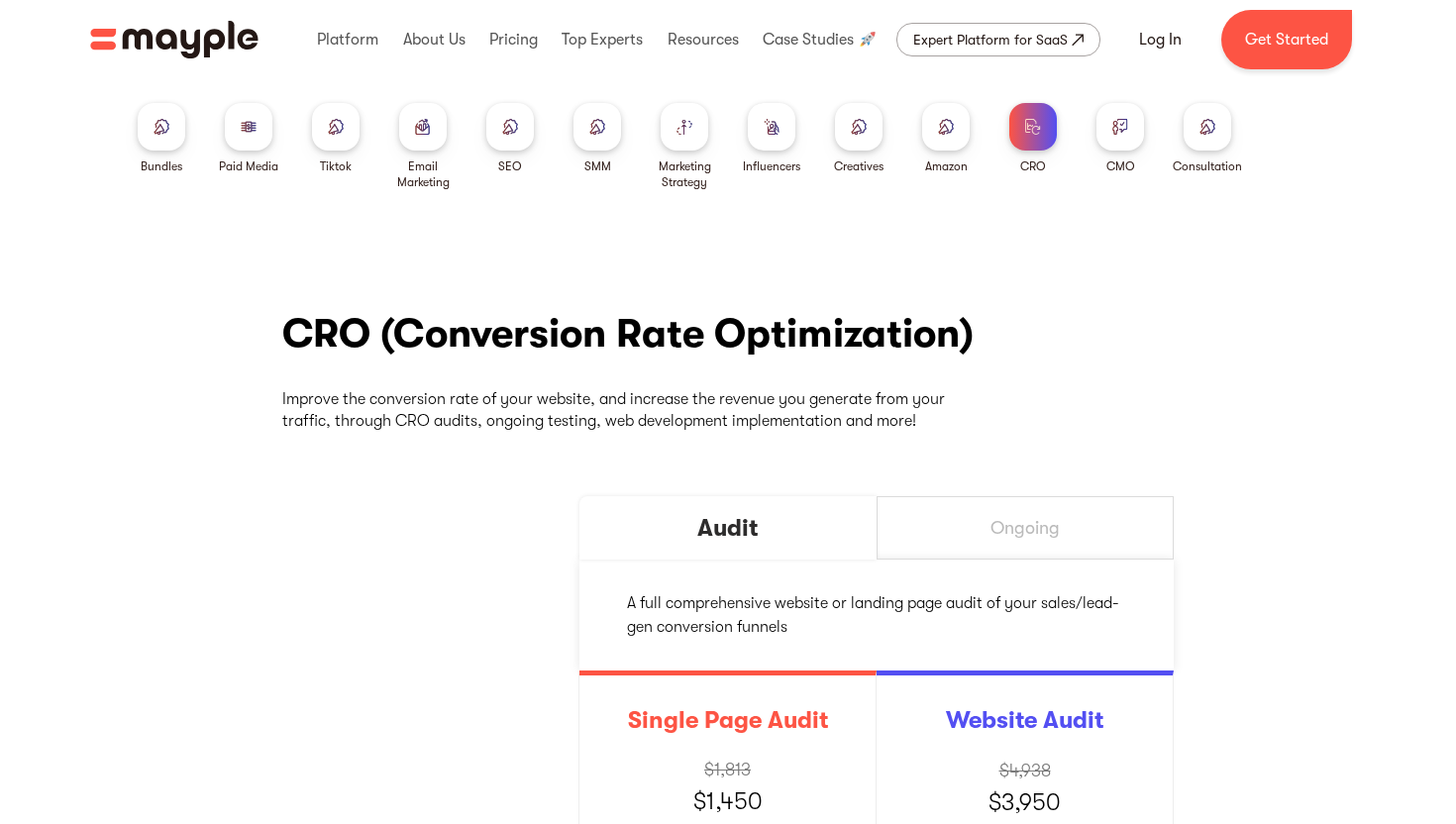 scroll, scrollTop: 0, scrollLeft: 0, axis: both 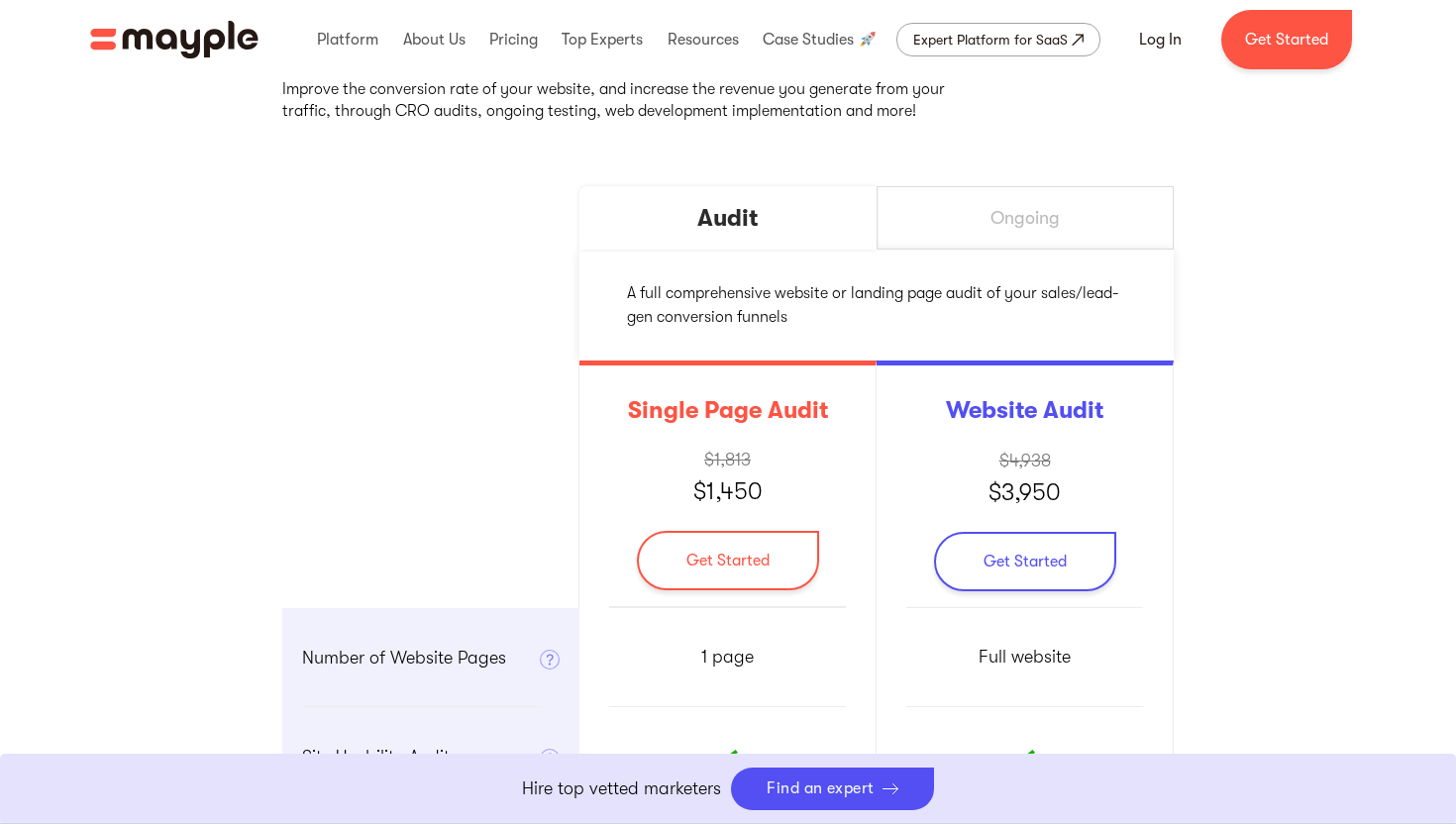 click on "Ongoing" at bounding box center (1025, 218) 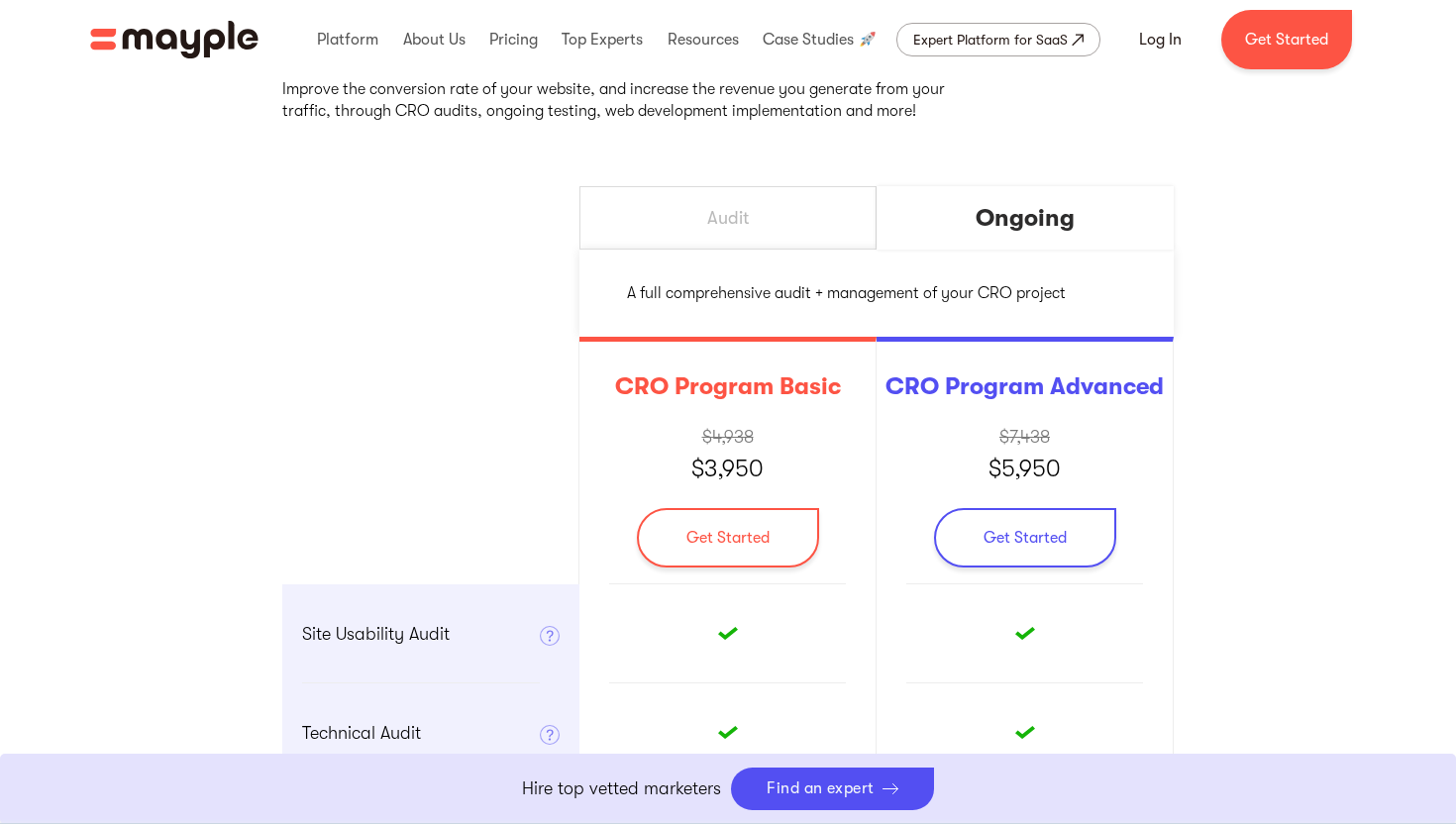 click on "Audit" at bounding box center (728, 218) 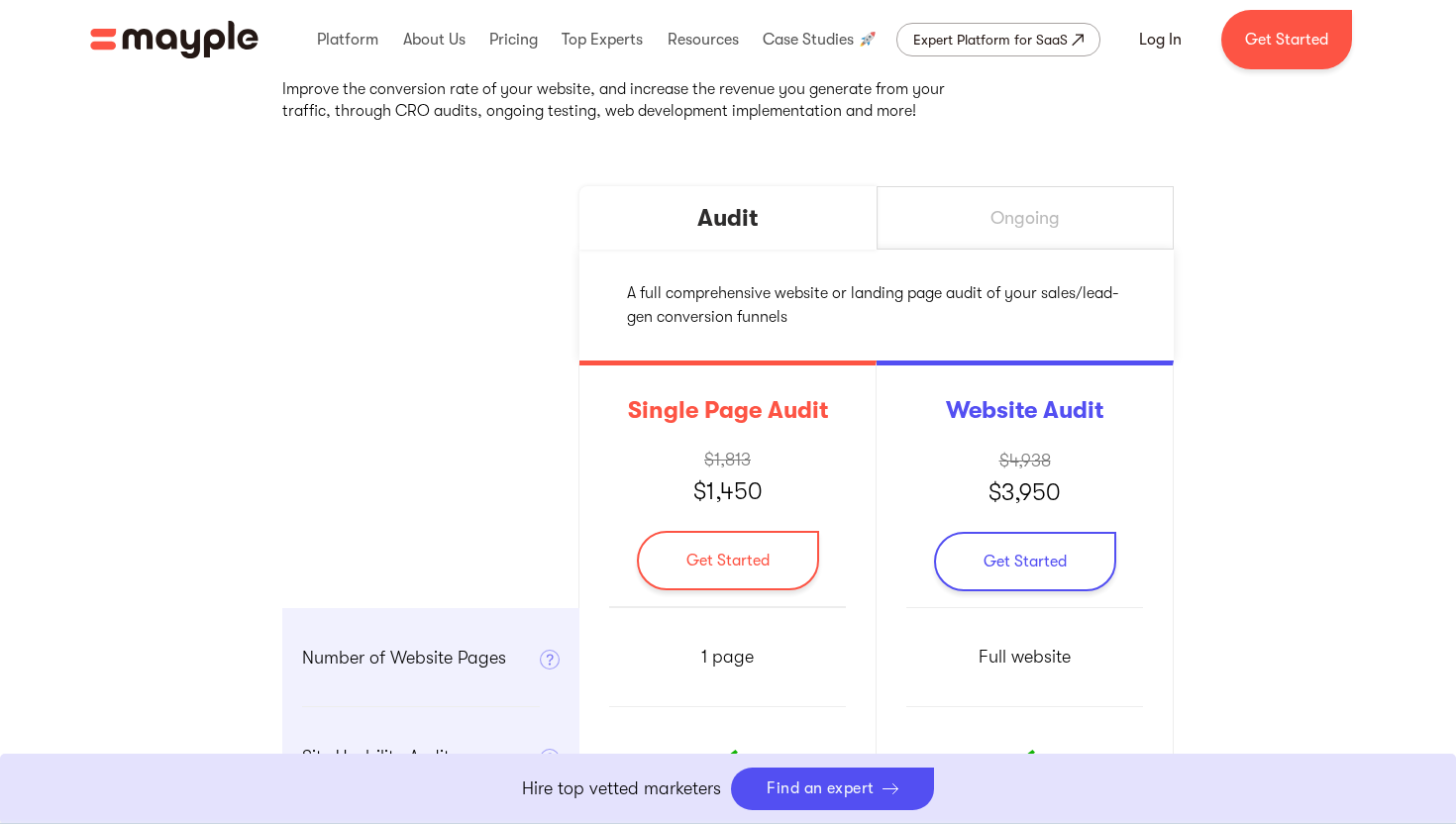 click on "Ongoing" at bounding box center (1025, 218) 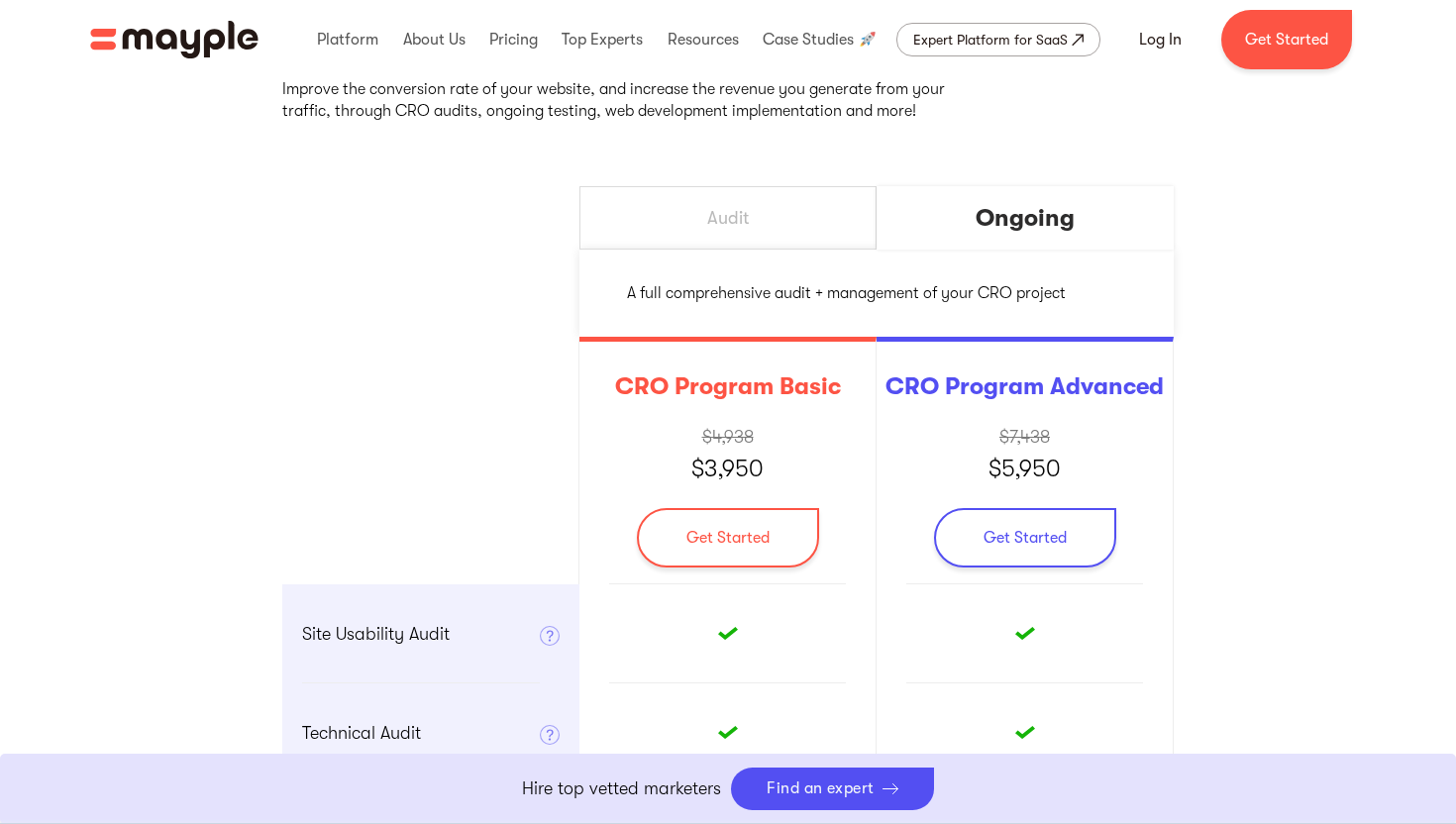 click on "Audit" at bounding box center [728, 218] 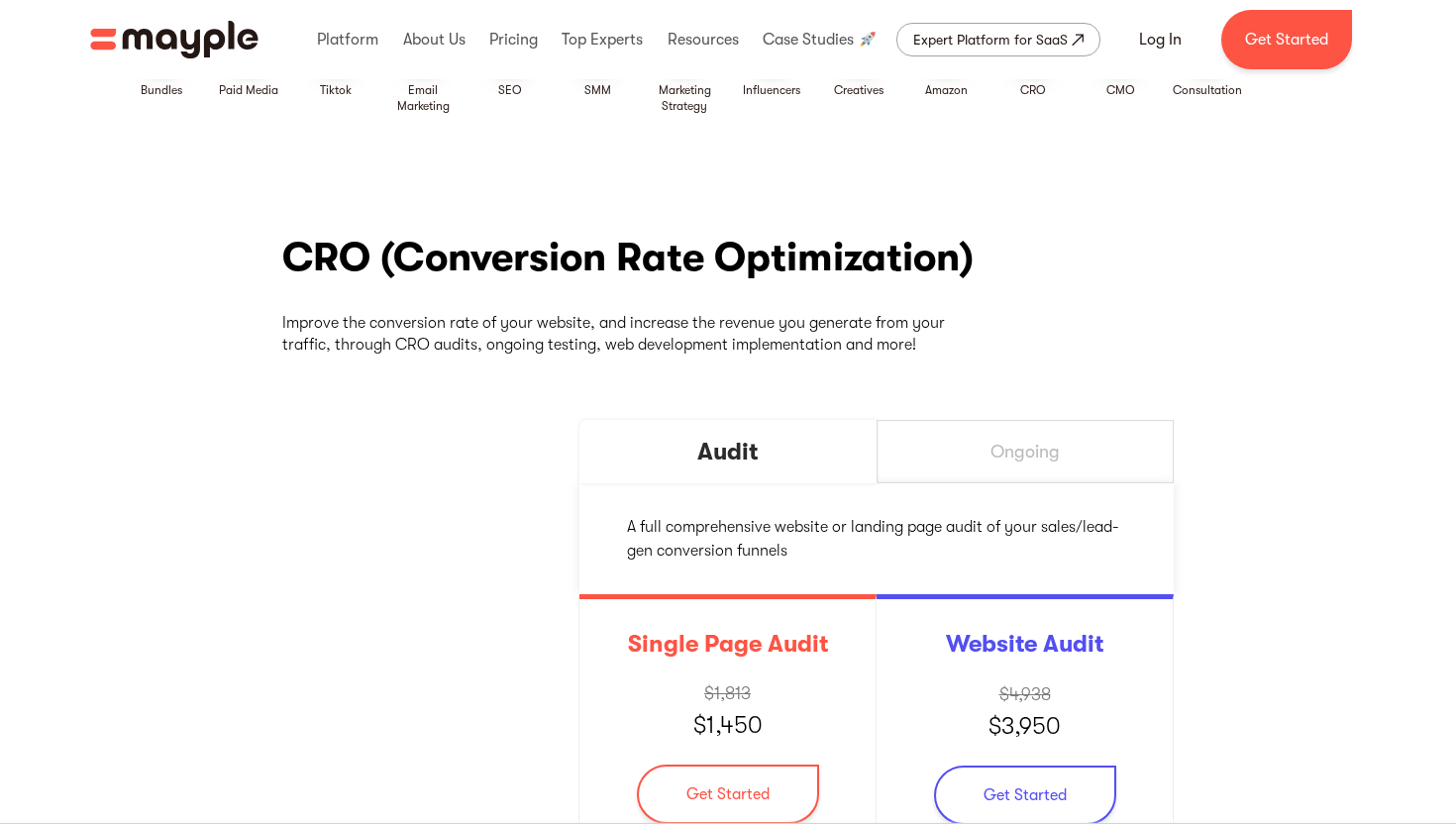 scroll, scrollTop: 0, scrollLeft: 0, axis: both 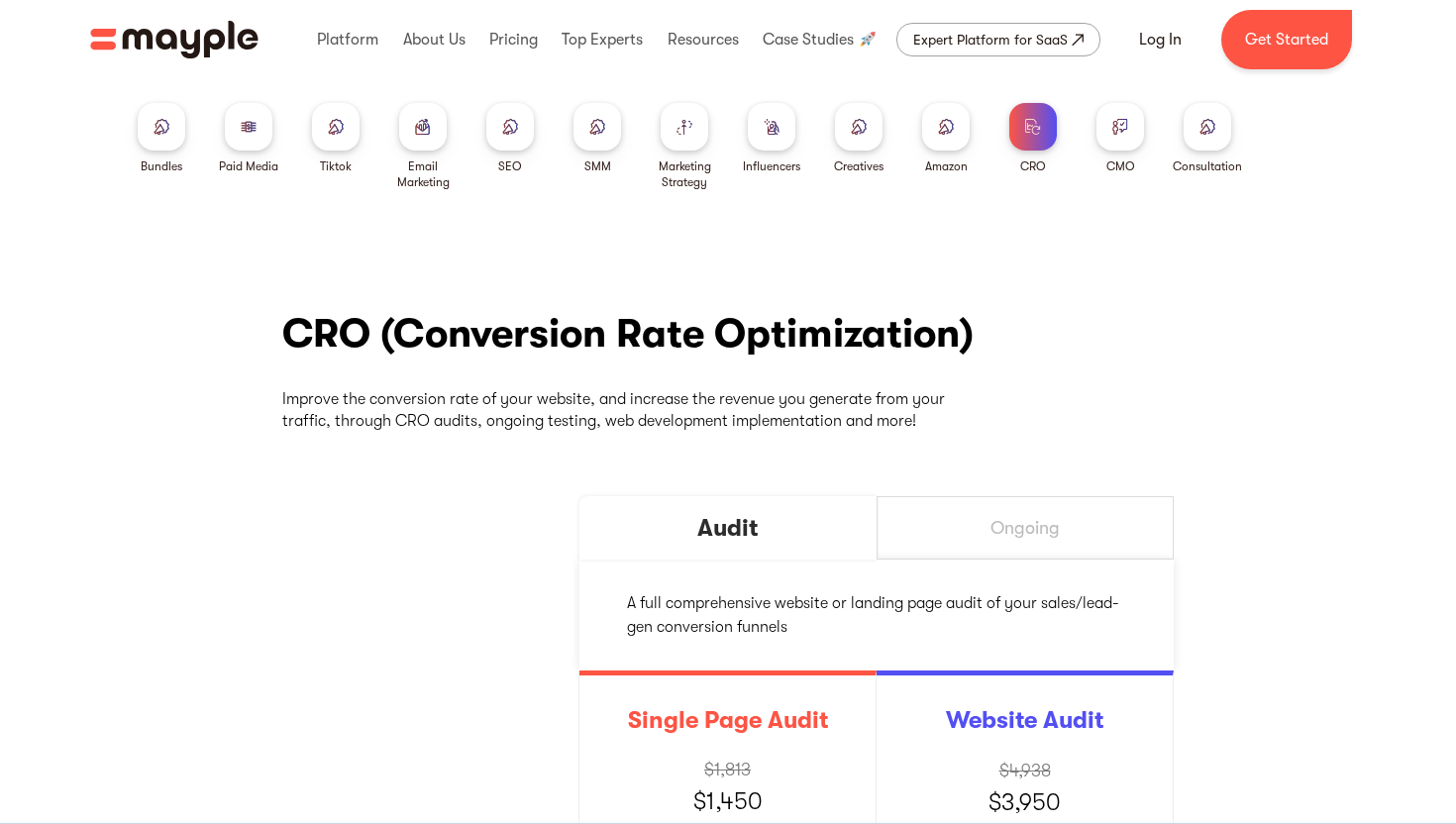 click at bounding box center [684, 127] 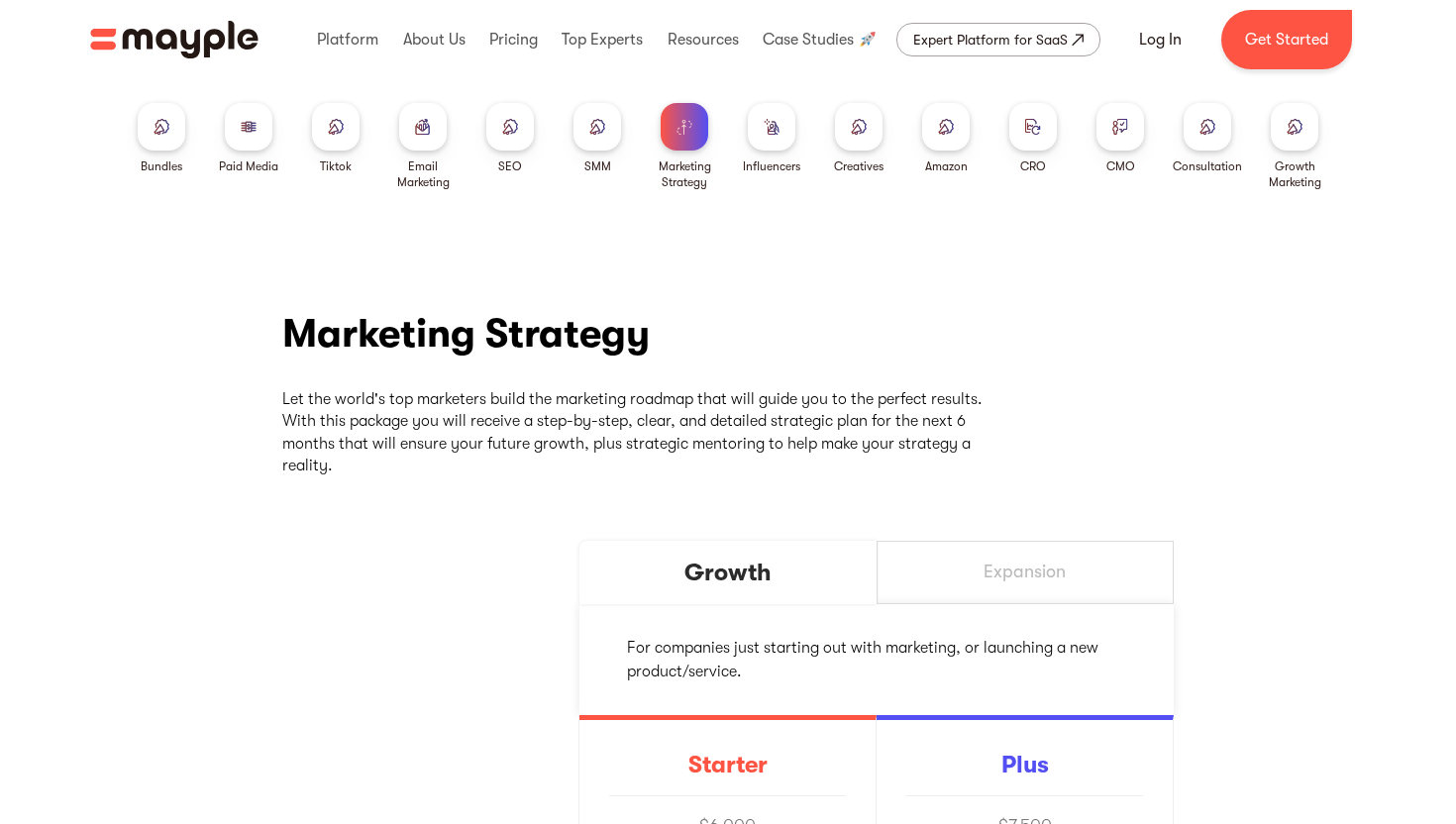 scroll, scrollTop: 0, scrollLeft: 0, axis: both 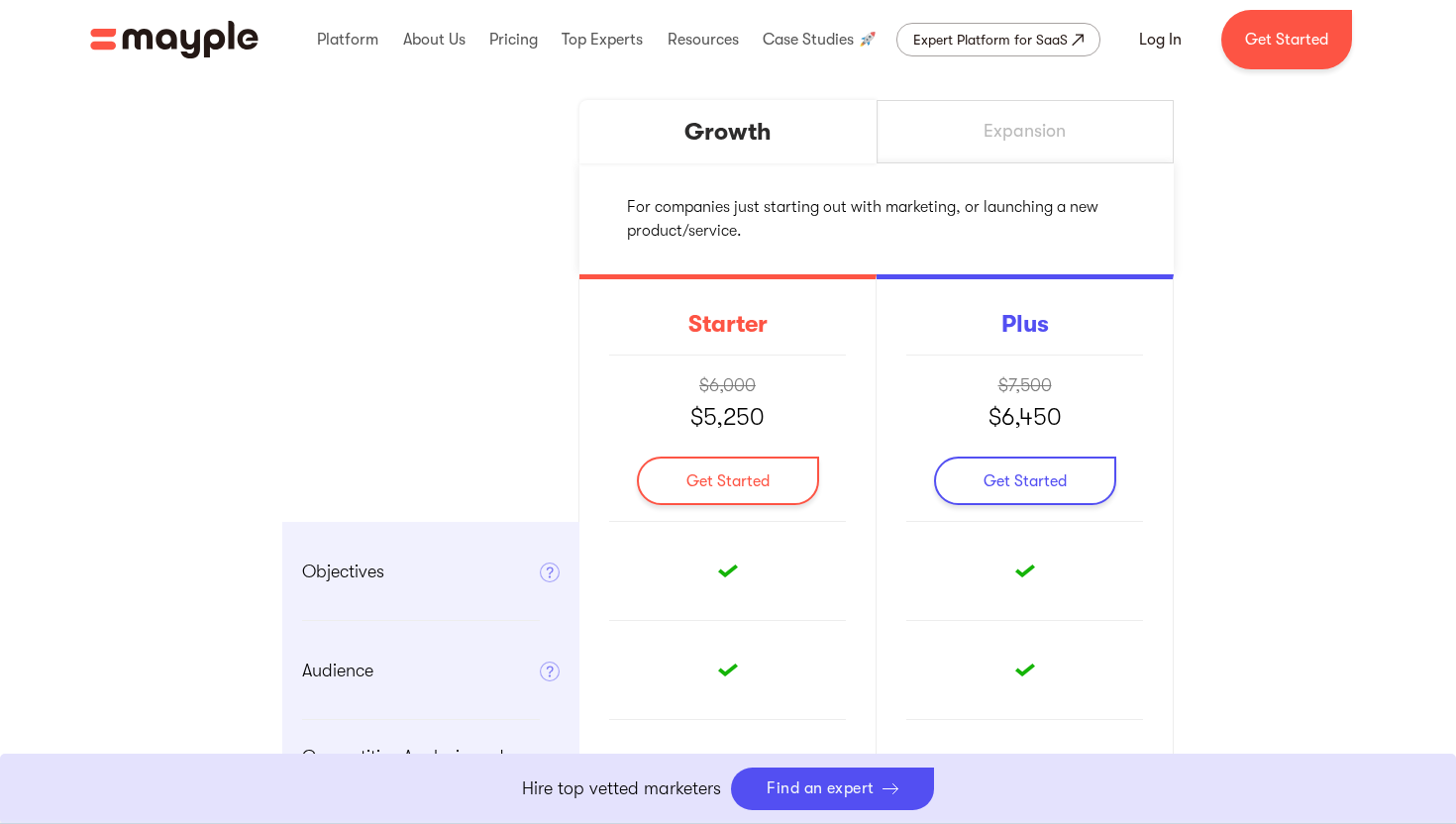 click on "Expansion" at bounding box center [1025, 132] 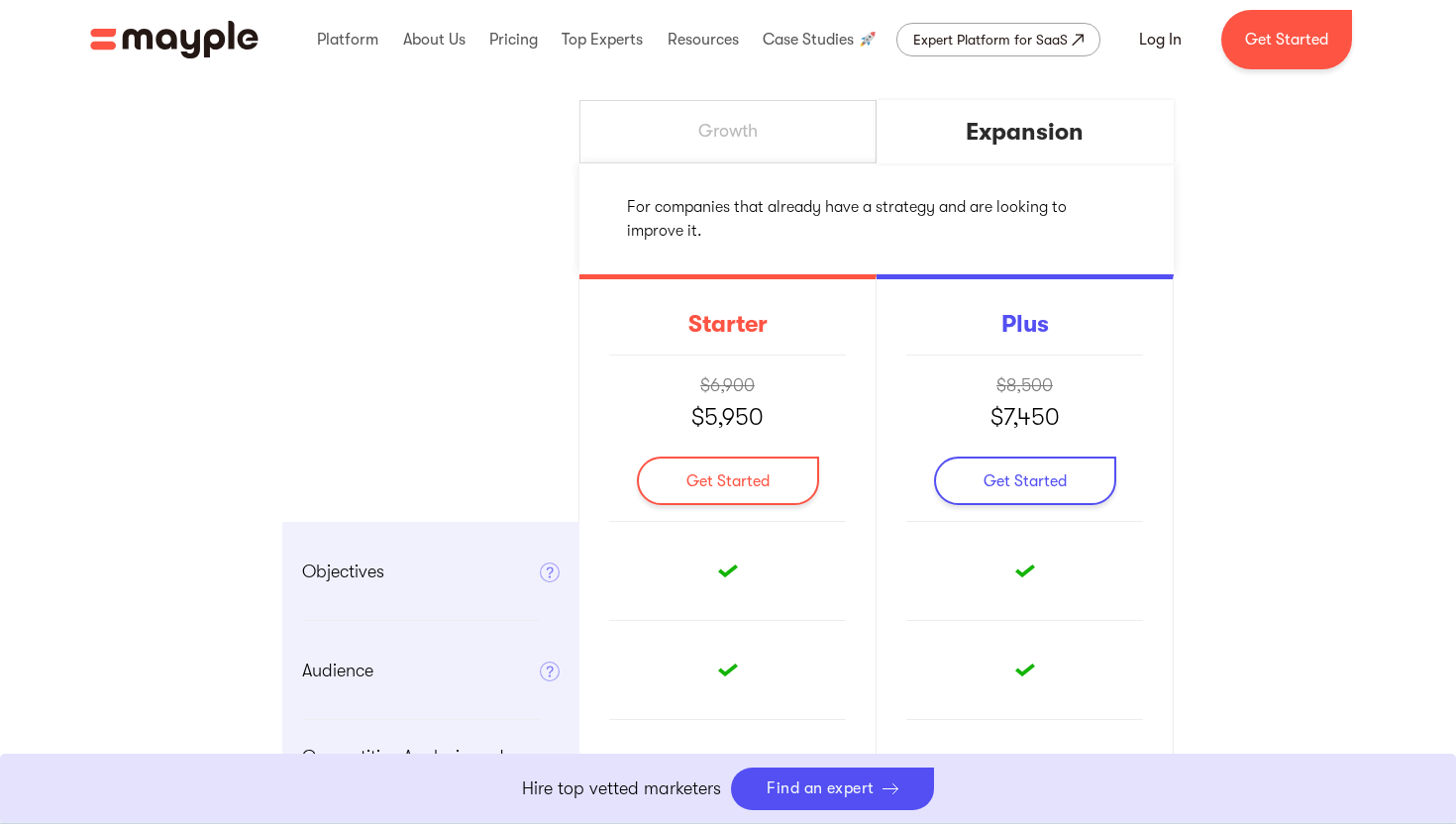 click on "Growth" at bounding box center [728, 132] 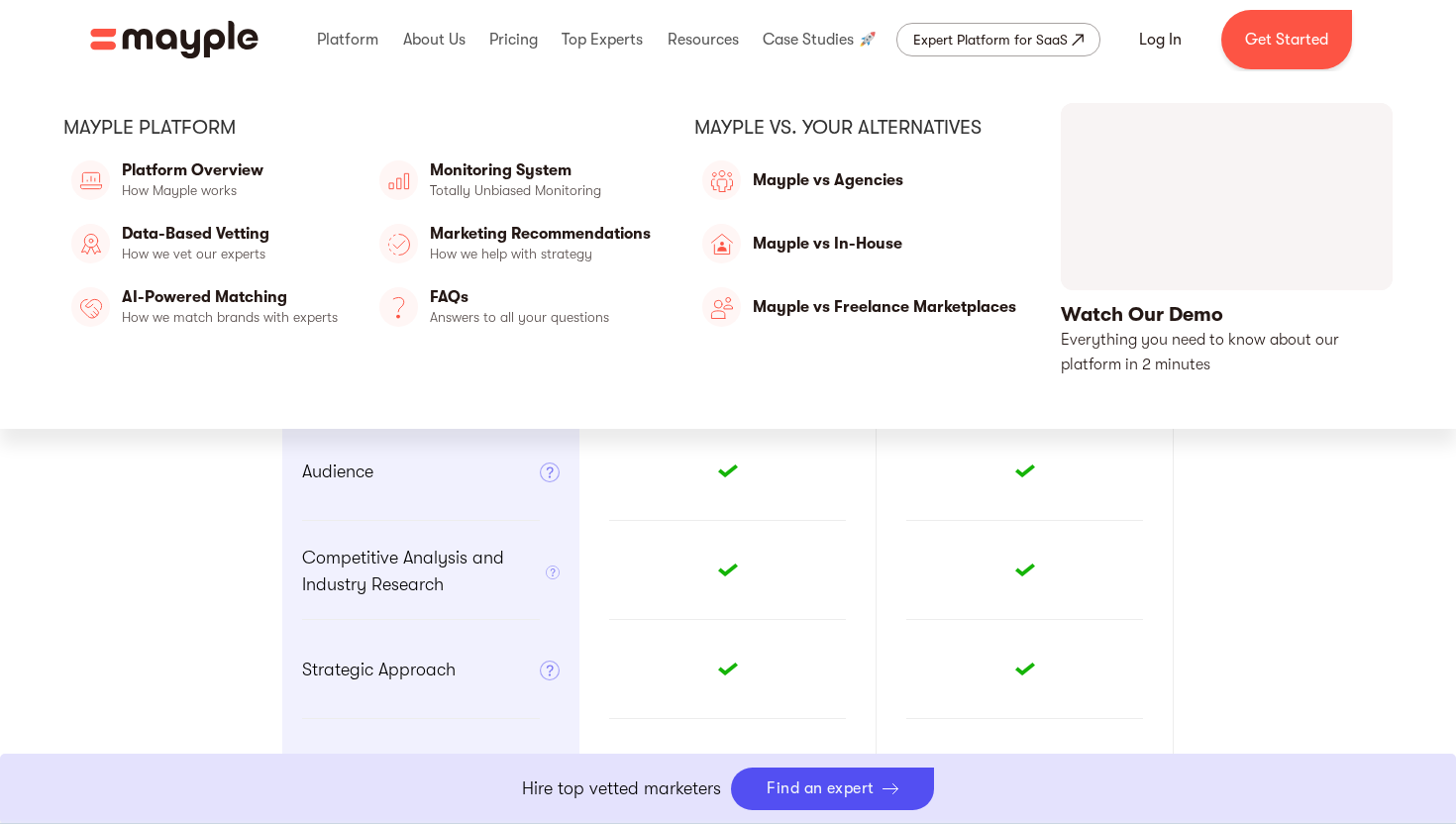 scroll, scrollTop: 700, scrollLeft: 0, axis: vertical 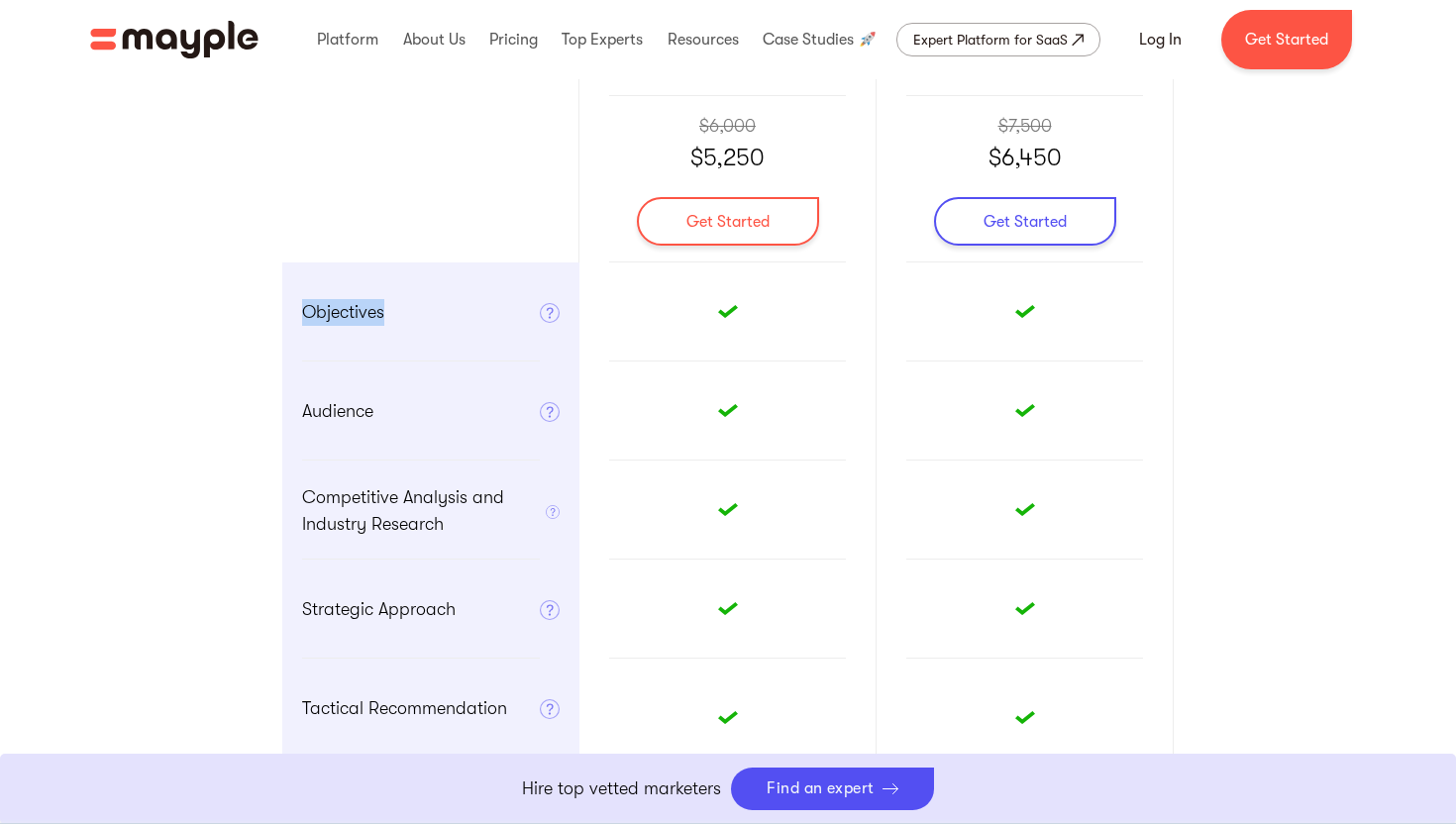 drag, startPoint x: 297, startPoint y: 309, endPoint x: 412, endPoint y: 326, distance: 116.249731 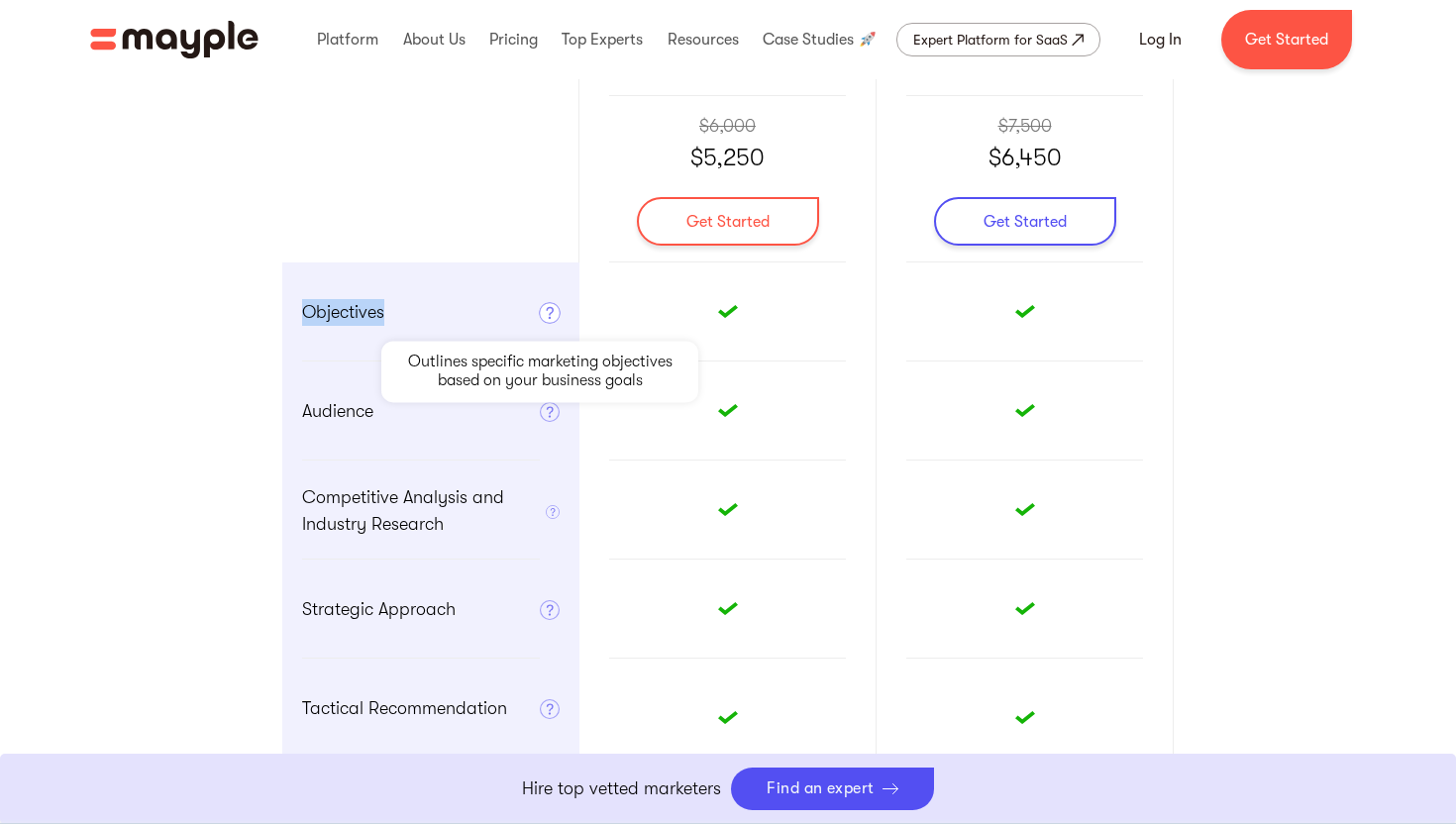 click at bounding box center [550, 313] 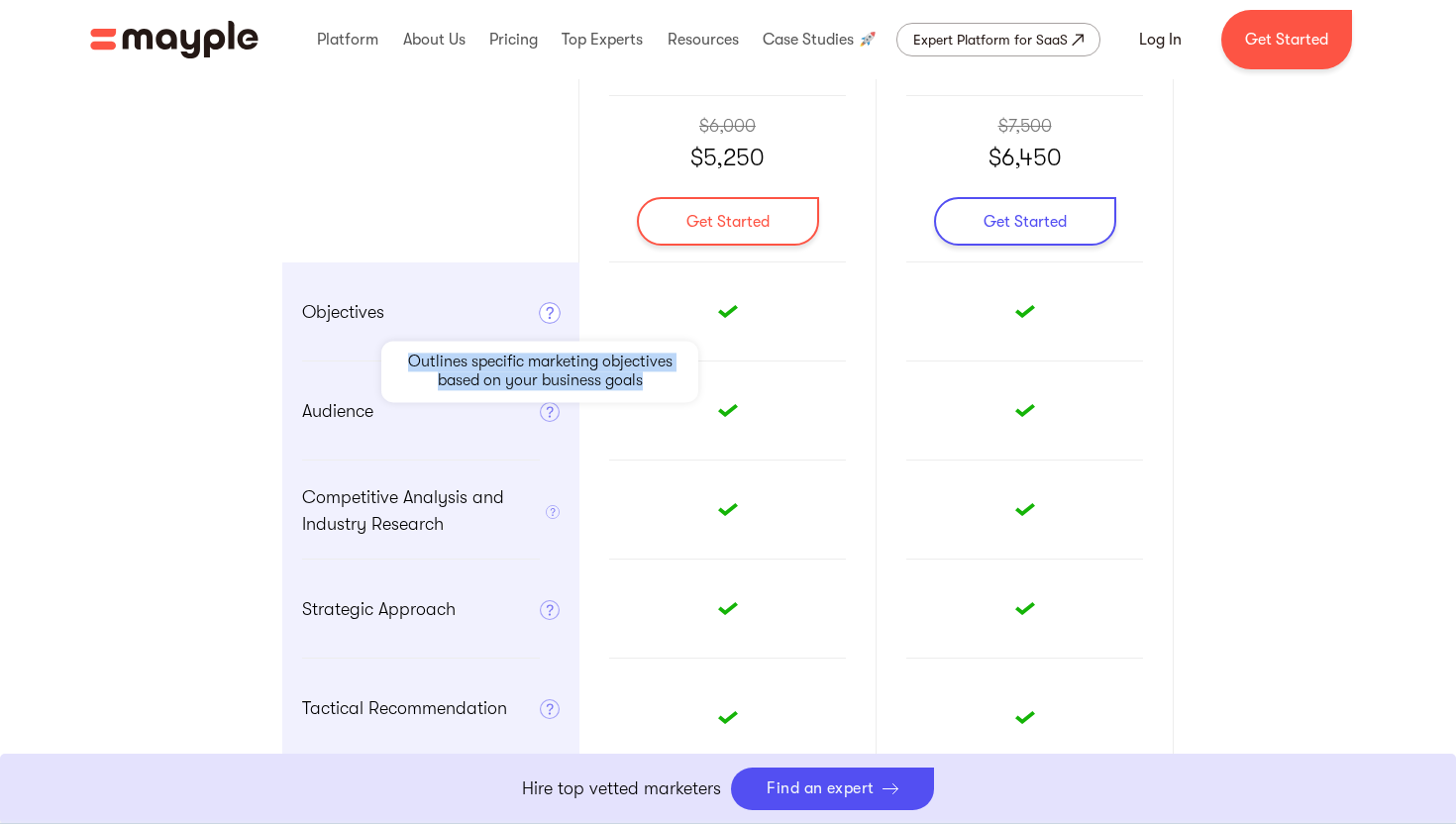 drag, startPoint x: 412, startPoint y: 360, endPoint x: 681, endPoint y: 389, distance: 270.5587 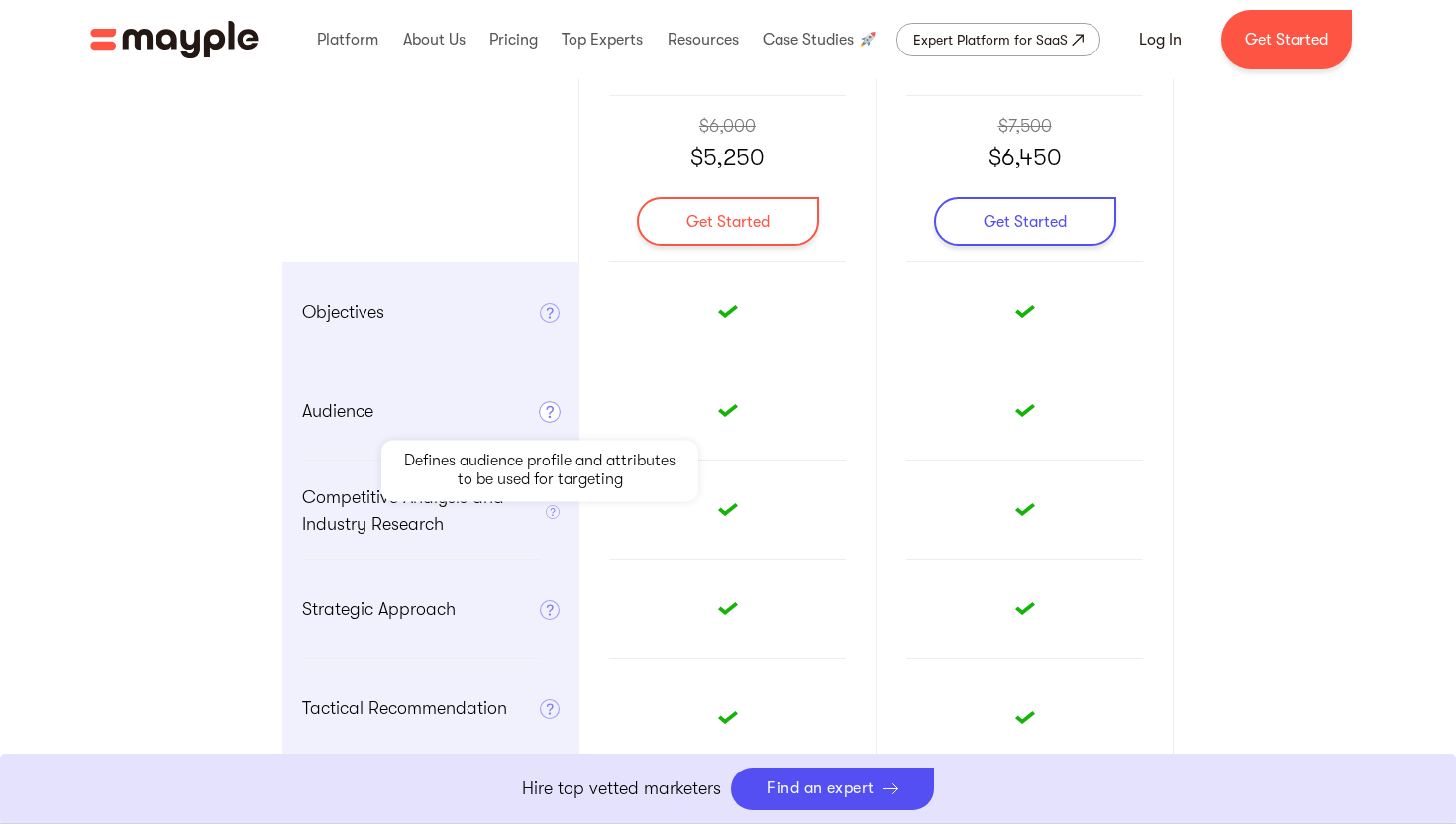 click at bounding box center [550, 412] 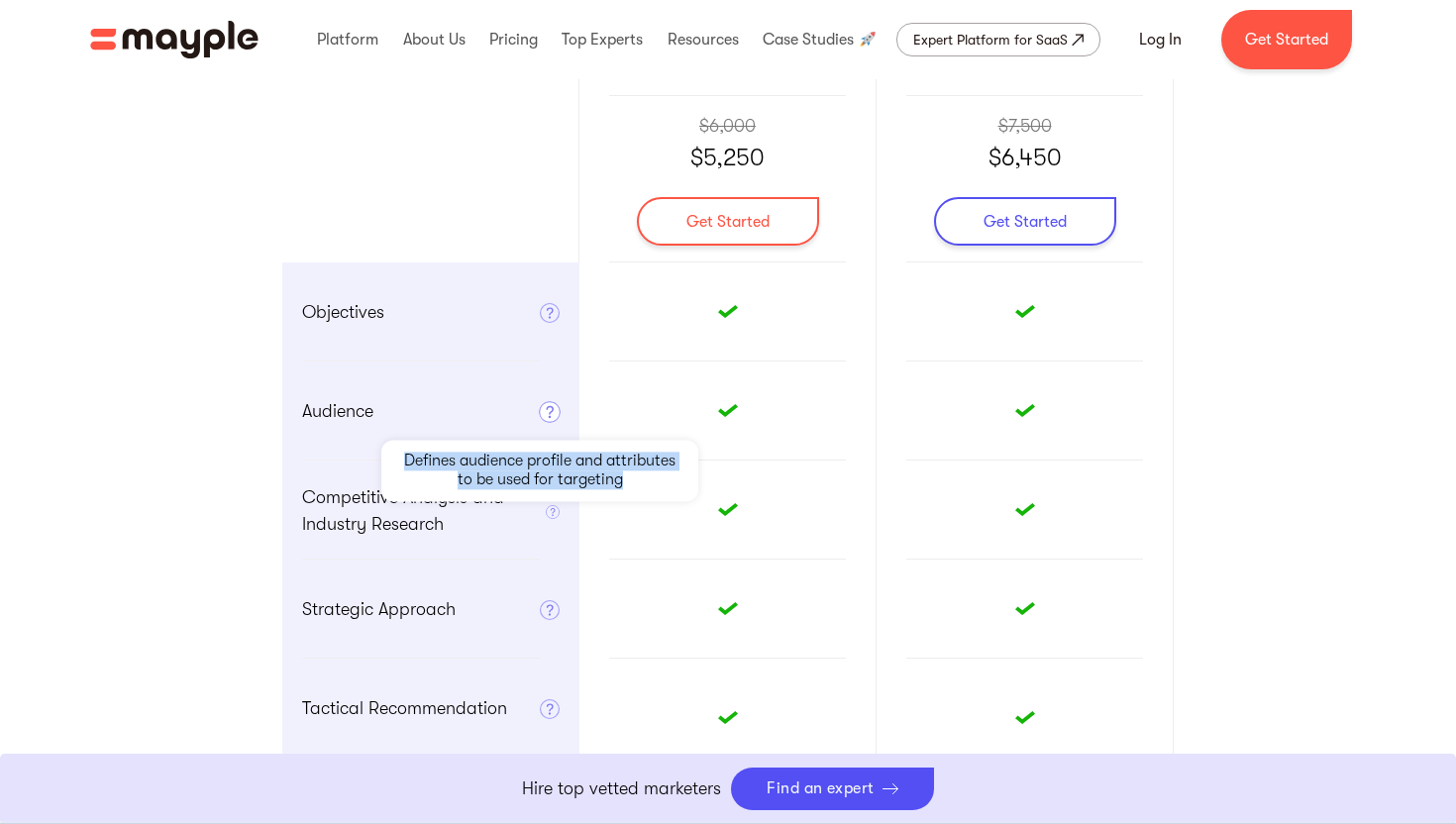 drag, startPoint x: 406, startPoint y: 460, endPoint x: 651, endPoint y: 481, distance: 245.89835 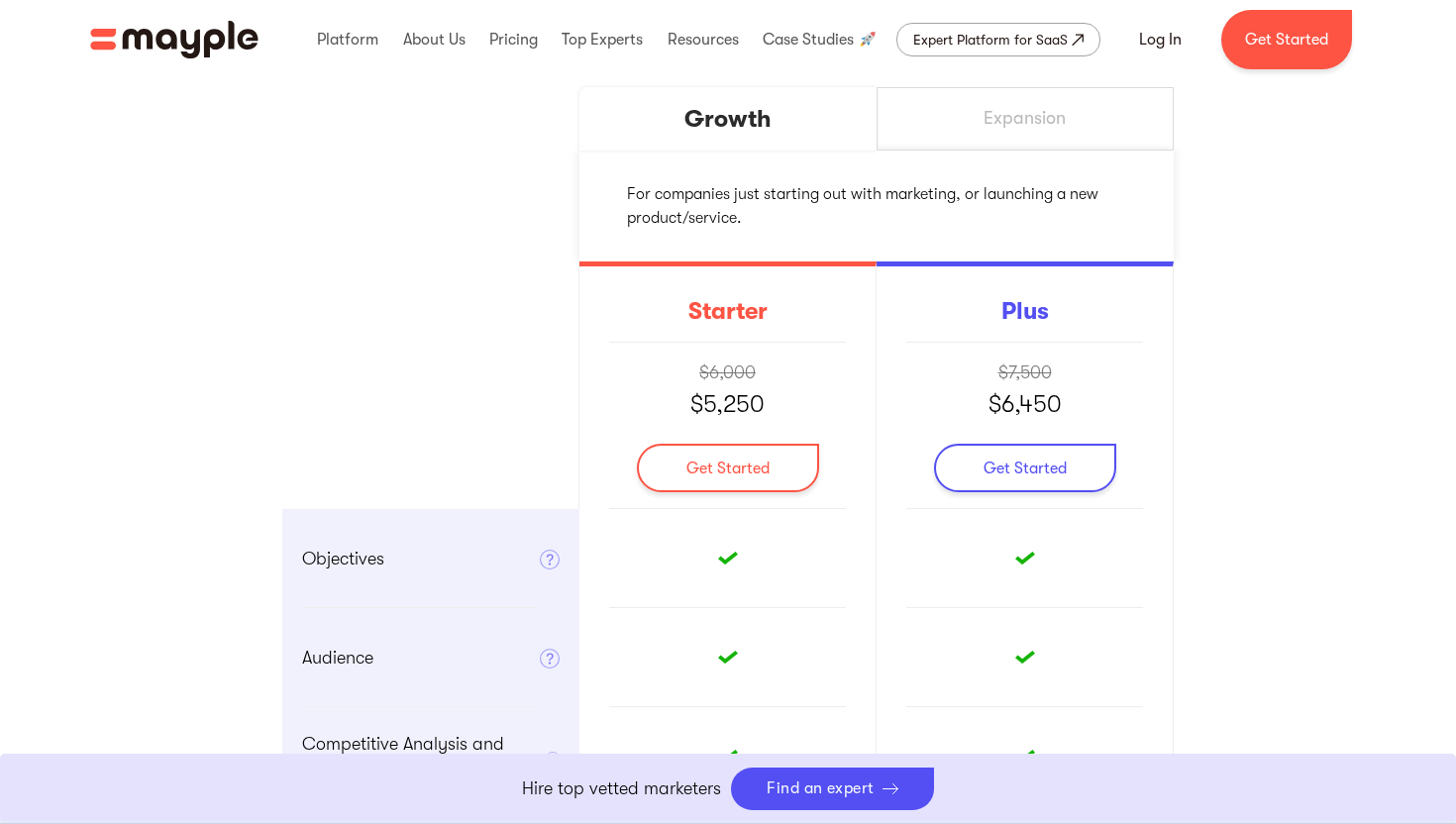 scroll, scrollTop: 453, scrollLeft: 0, axis: vertical 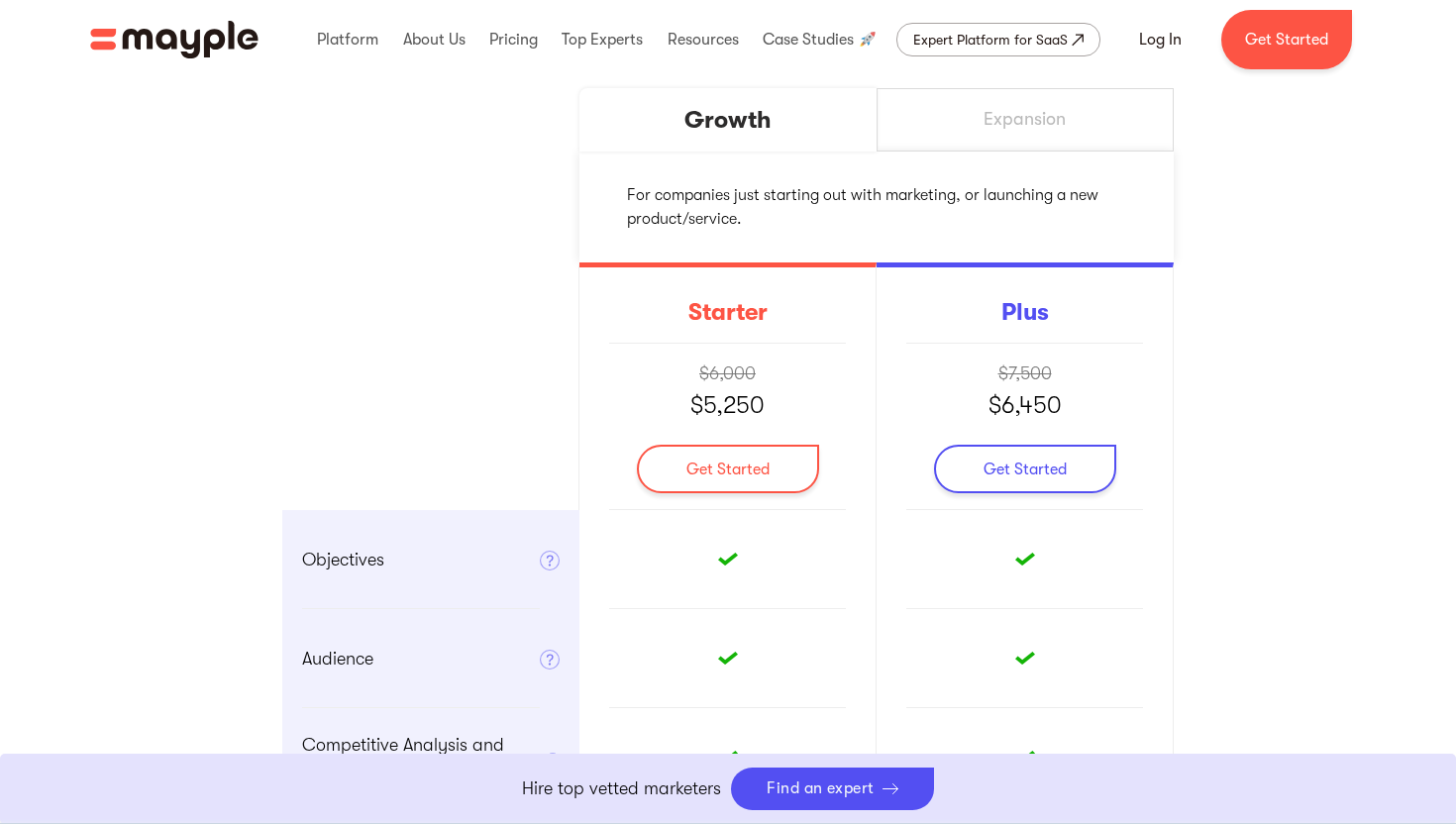 click on "Expansion" at bounding box center (1025, 120) 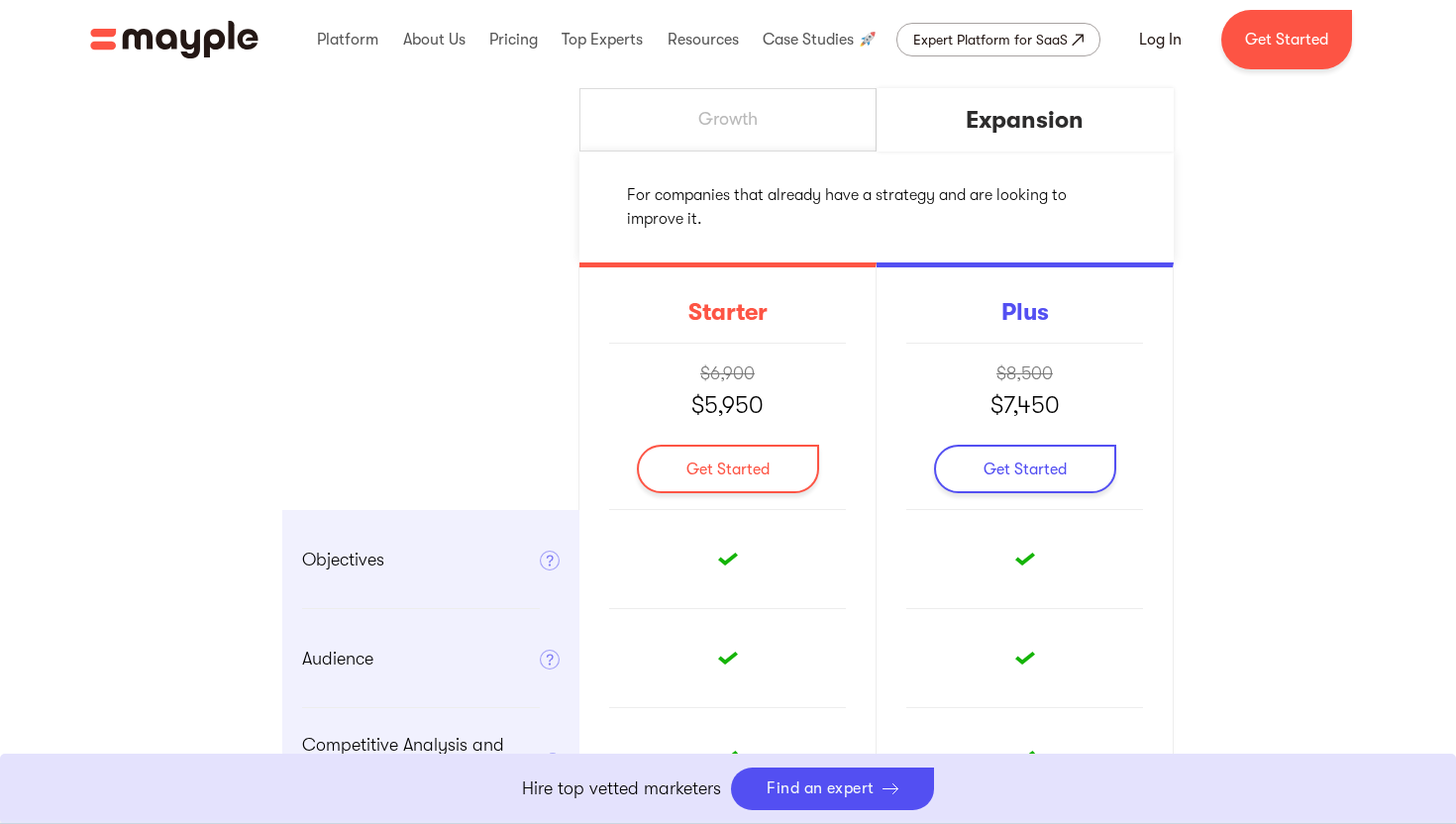 click on "Growth" at bounding box center (728, 120) 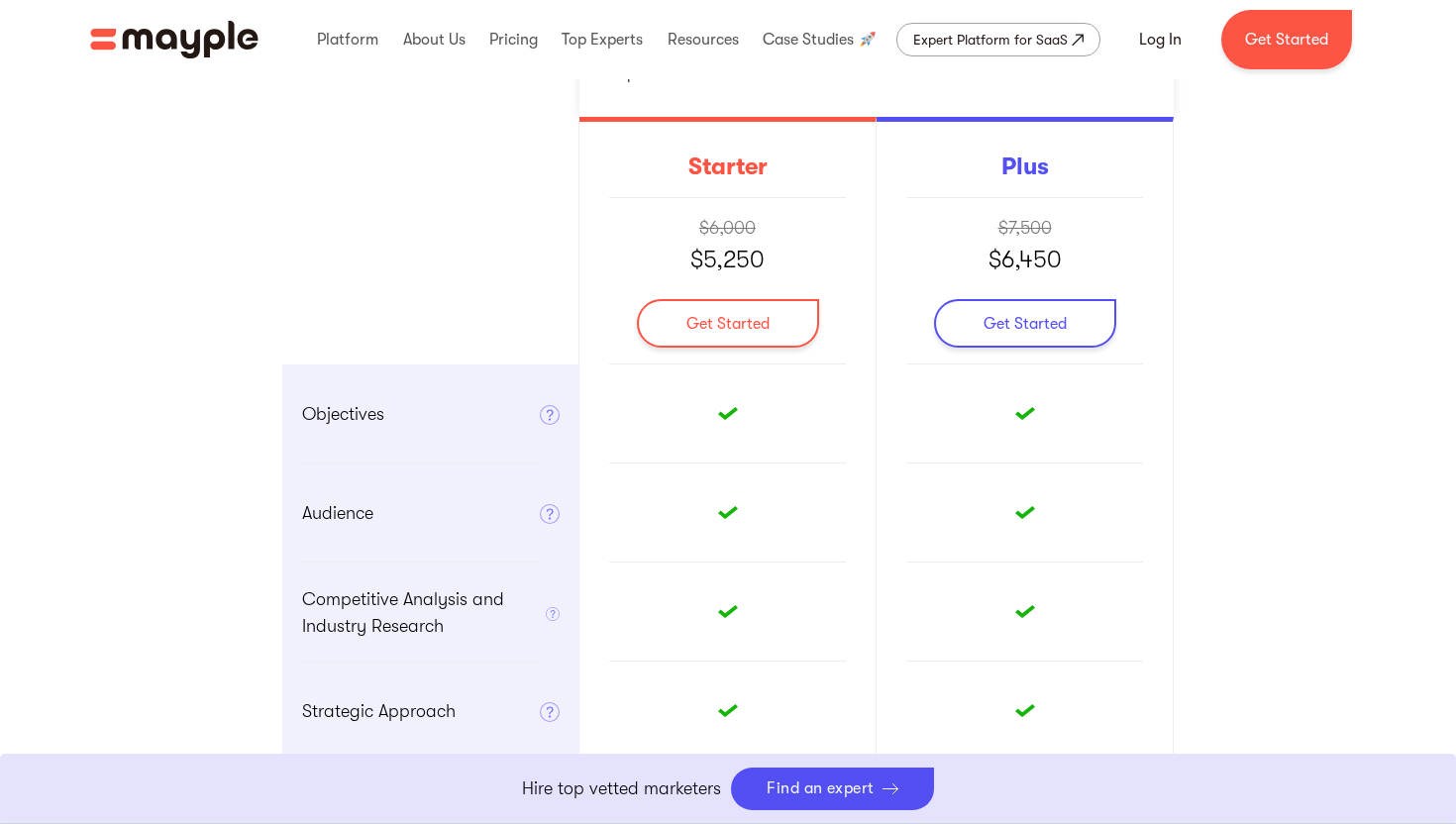scroll, scrollTop: 628, scrollLeft: 0, axis: vertical 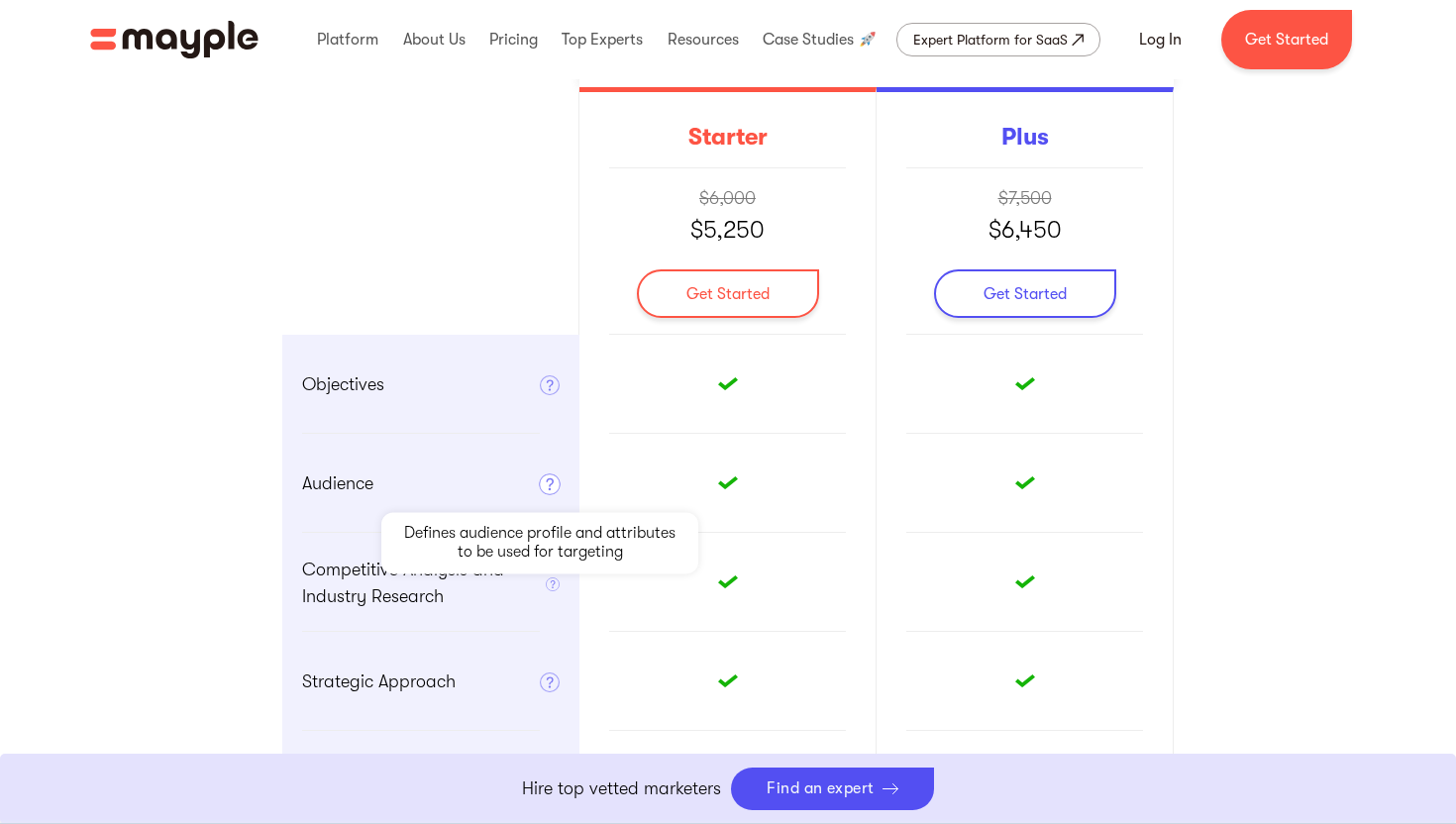 click at bounding box center (550, 484) 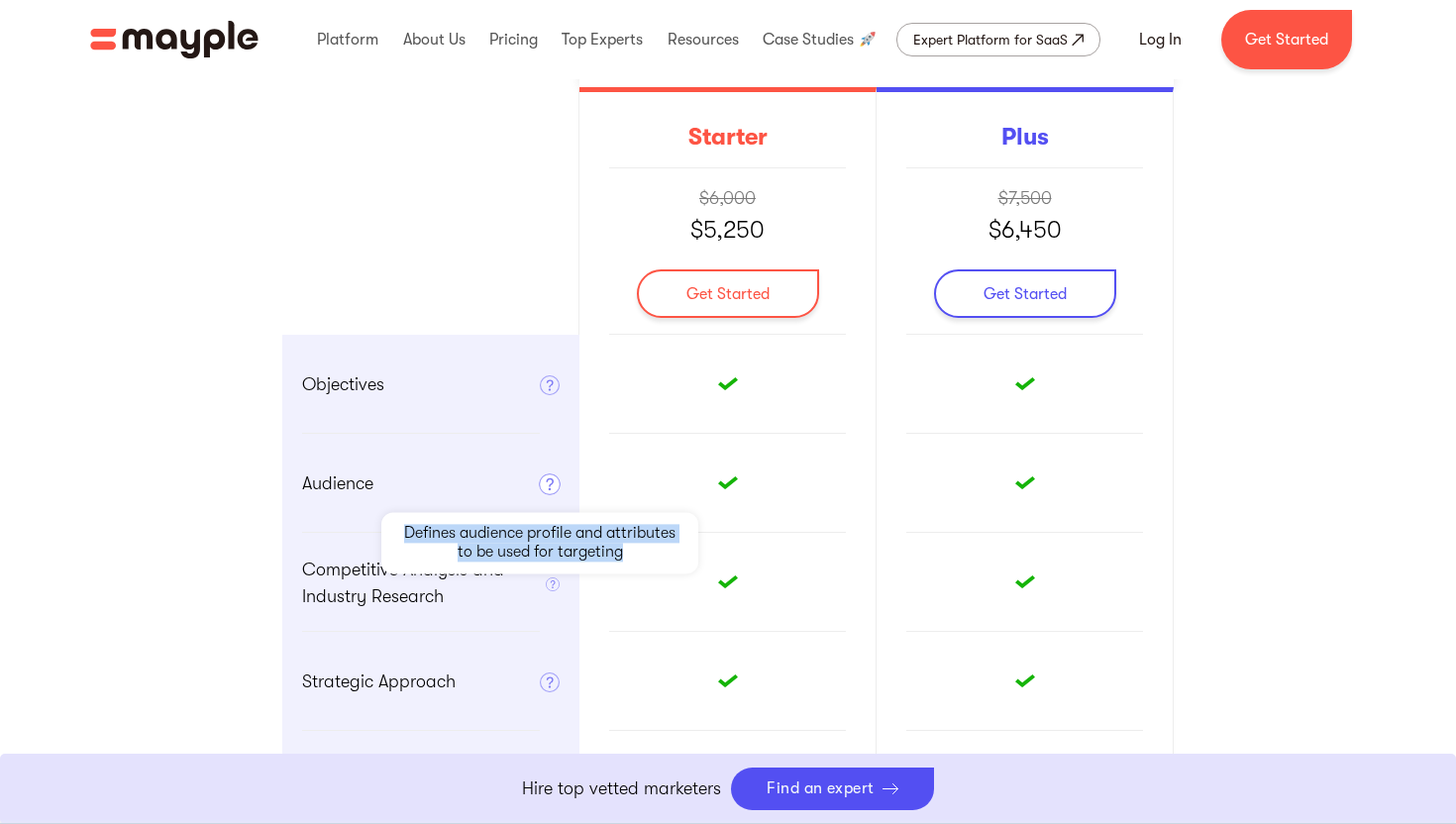 drag, startPoint x: 401, startPoint y: 538, endPoint x: 653, endPoint y: 561, distance: 253.04743 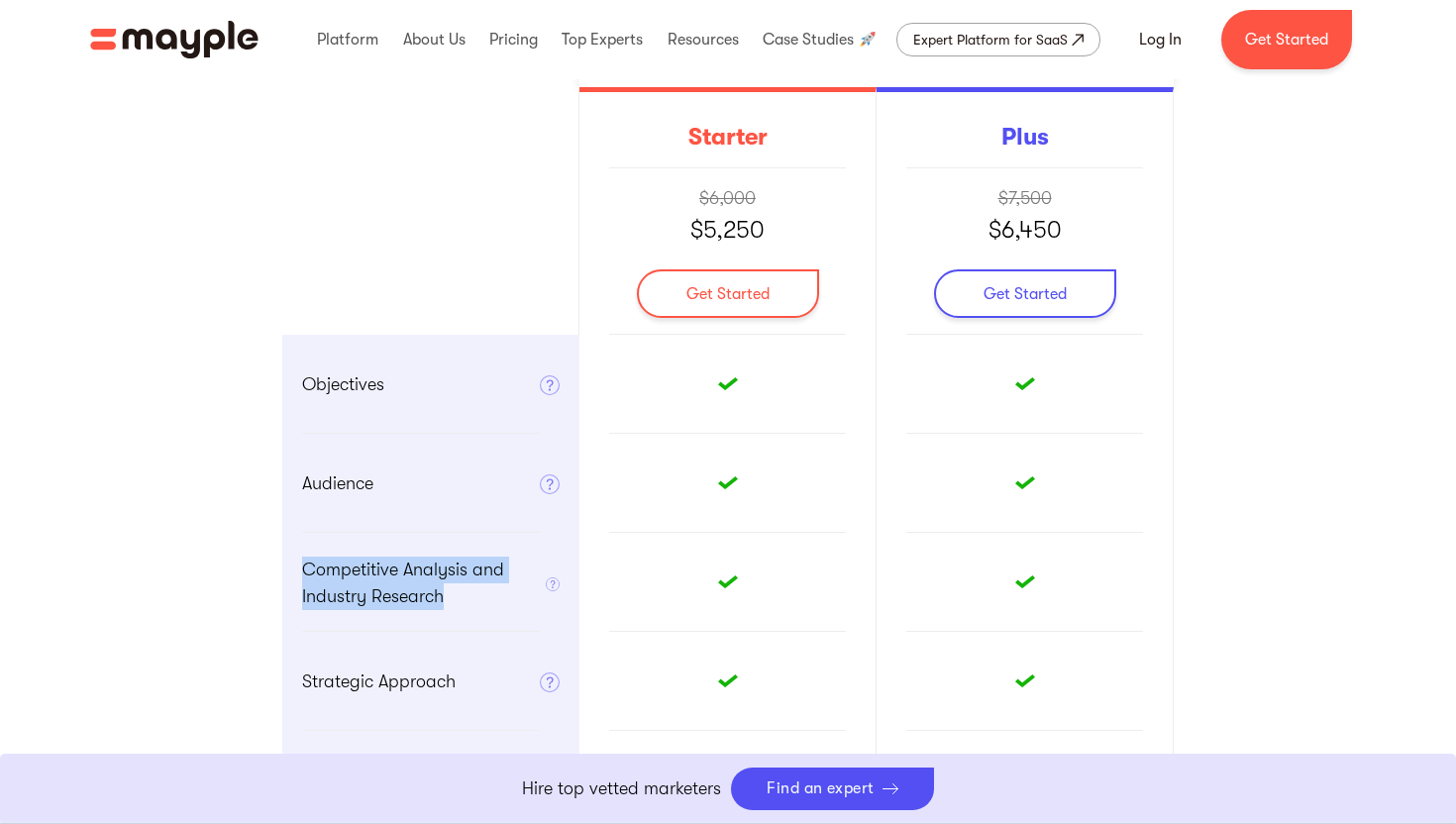 drag, startPoint x: 292, startPoint y: 568, endPoint x: 542, endPoint y: 599, distance: 251.91467 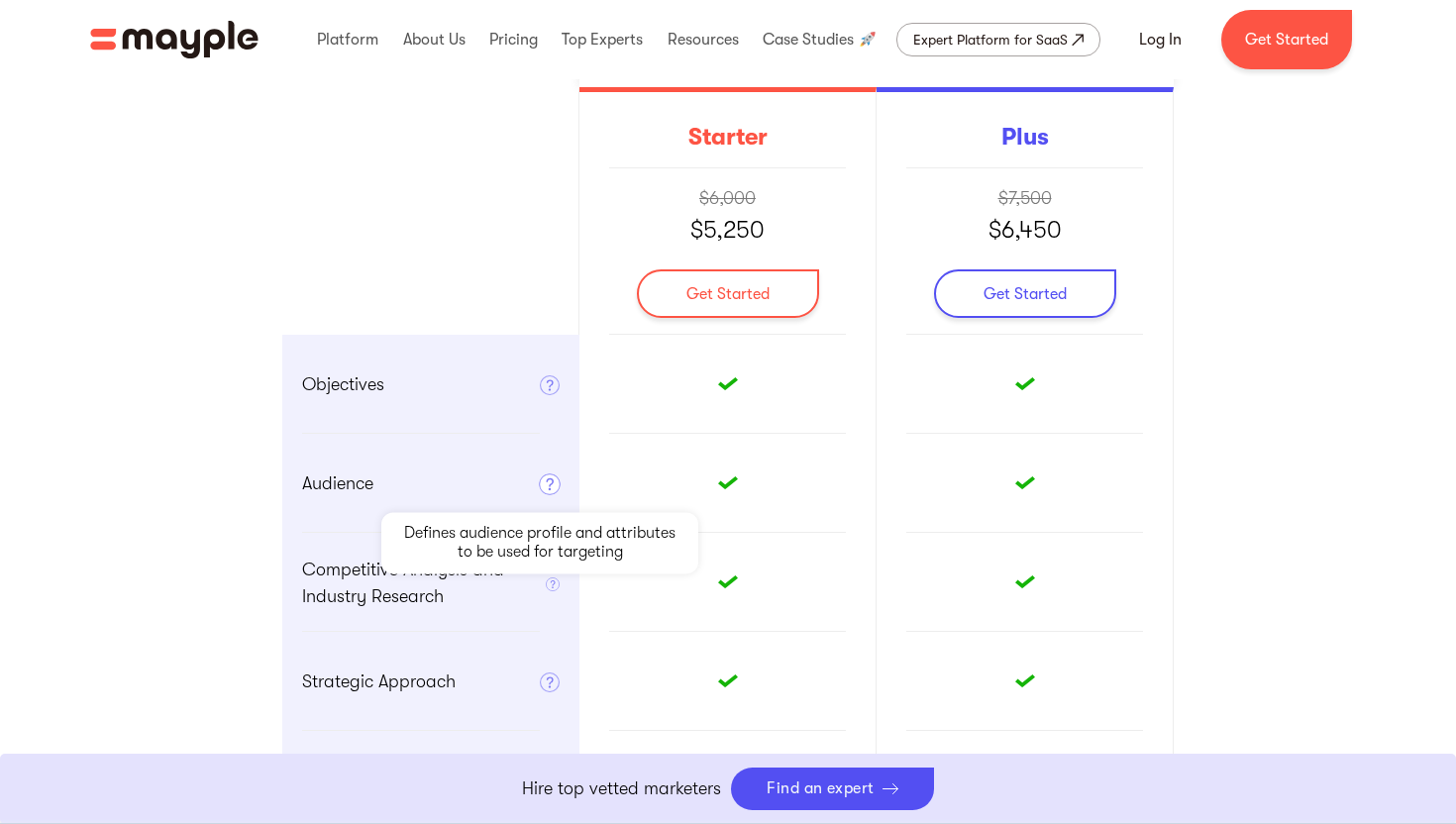 click at bounding box center (550, 484) 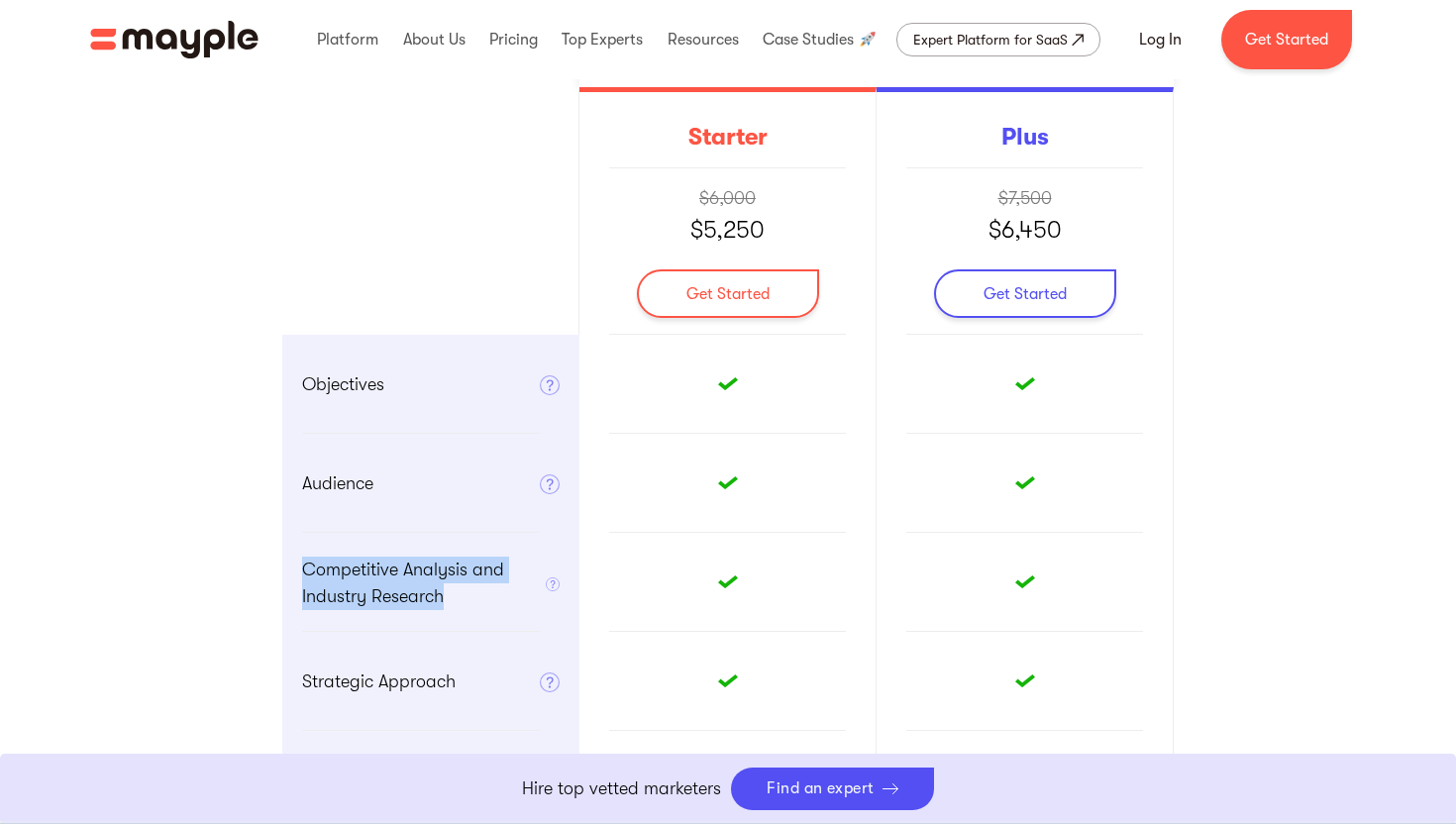 drag, startPoint x: 299, startPoint y: 564, endPoint x: 478, endPoint y: 597, distance: 182.01648 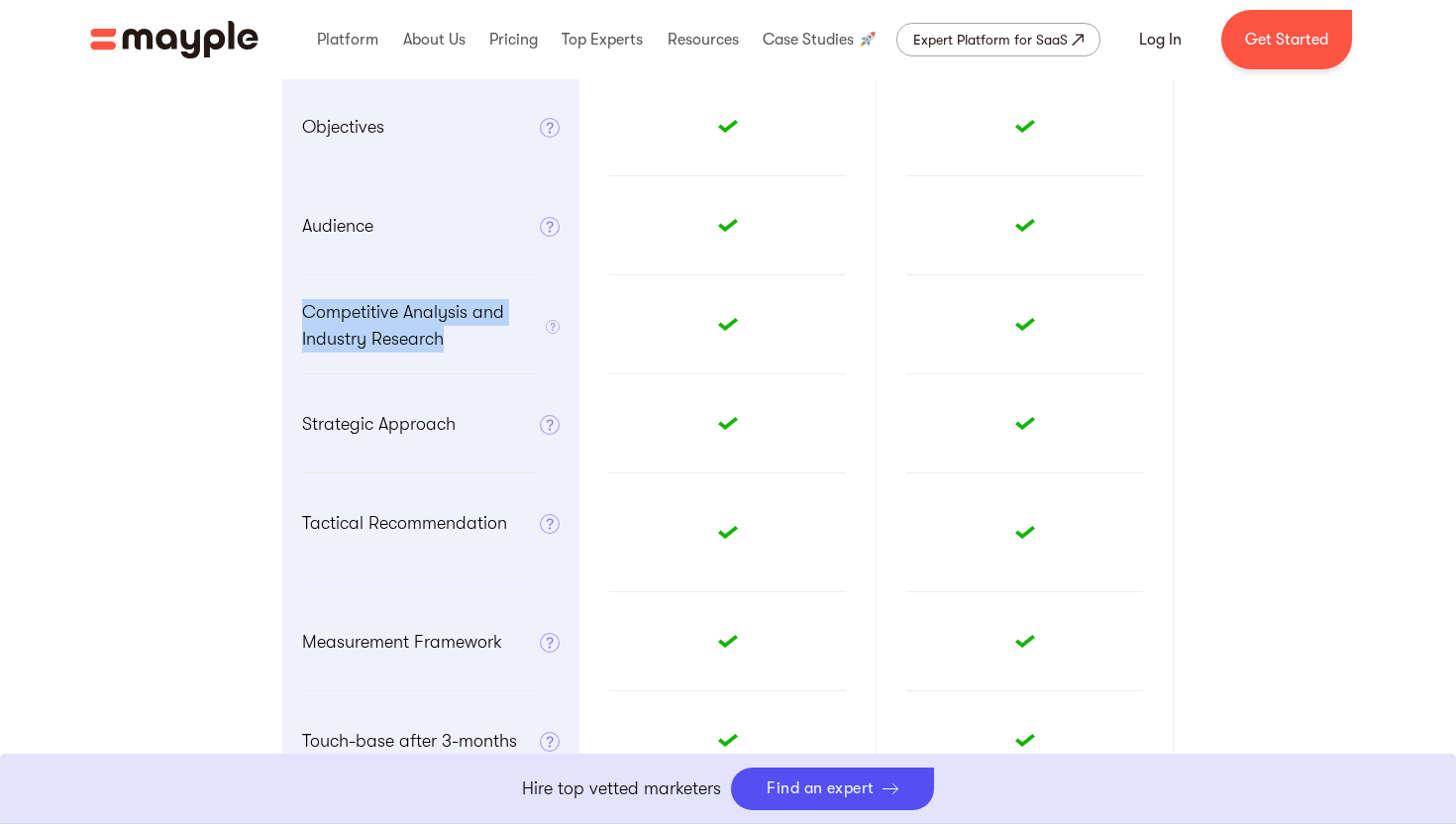 scroll, scrollTop: 1018, scrollLeft: 0, axis: vertical 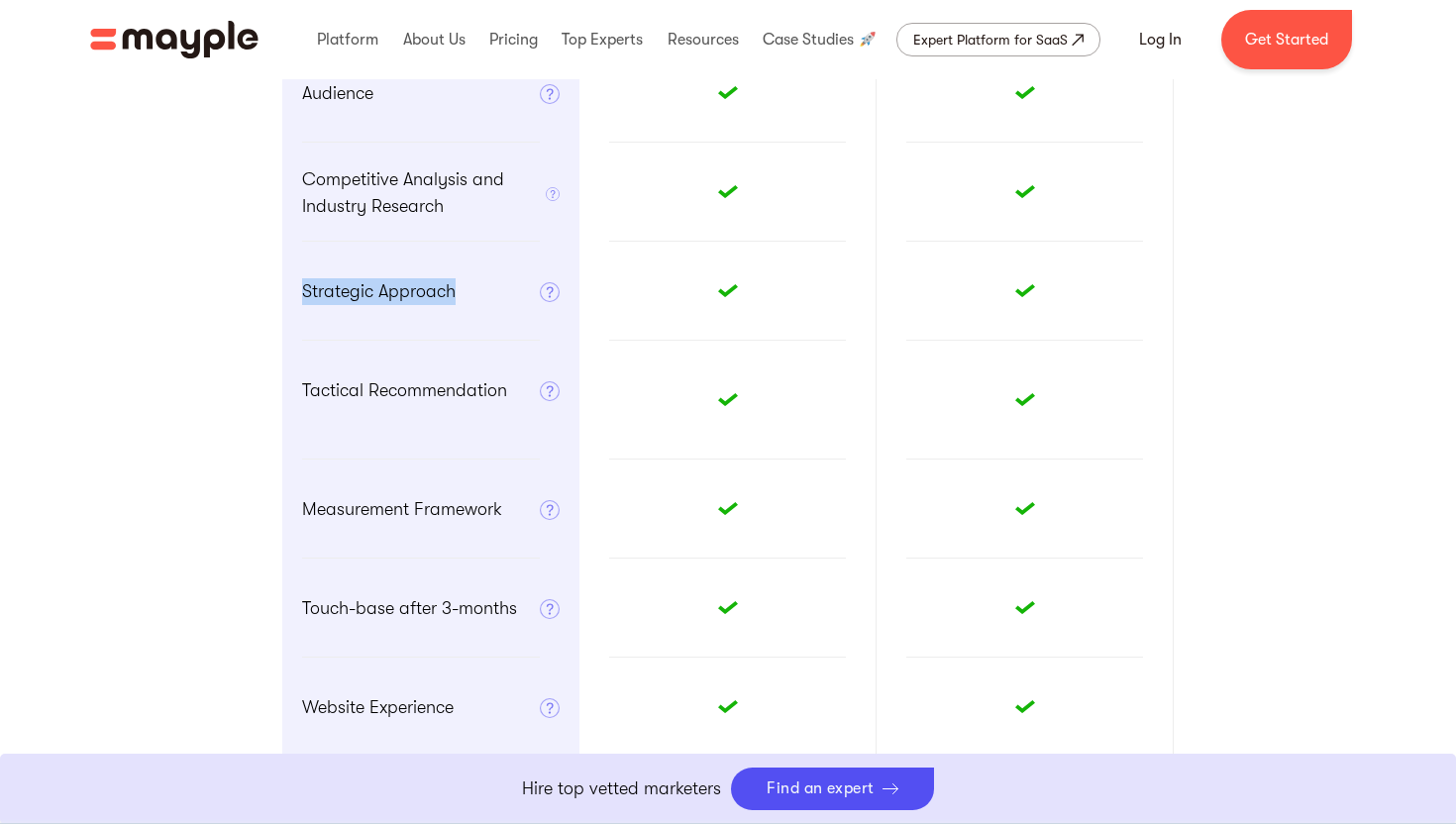 drag, startPoint x: 304, startPoint y: 286, endPoint x: 457, endPoint y: 295, distance: 153.26448 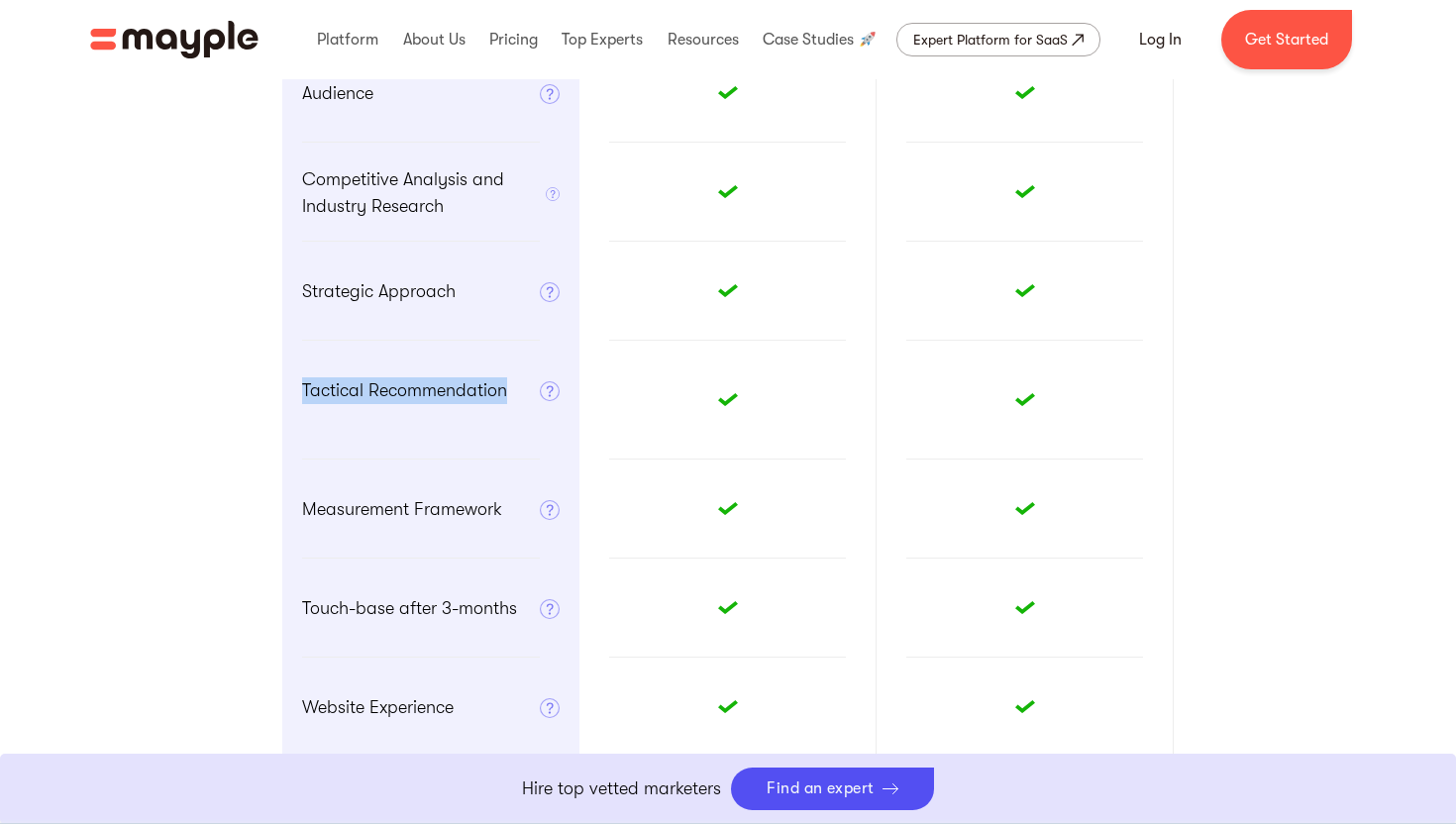 drag, startPoint x: 301, startPoint y: 392, endPoint x: 504, endPoint y: 389, distance: 203.02217 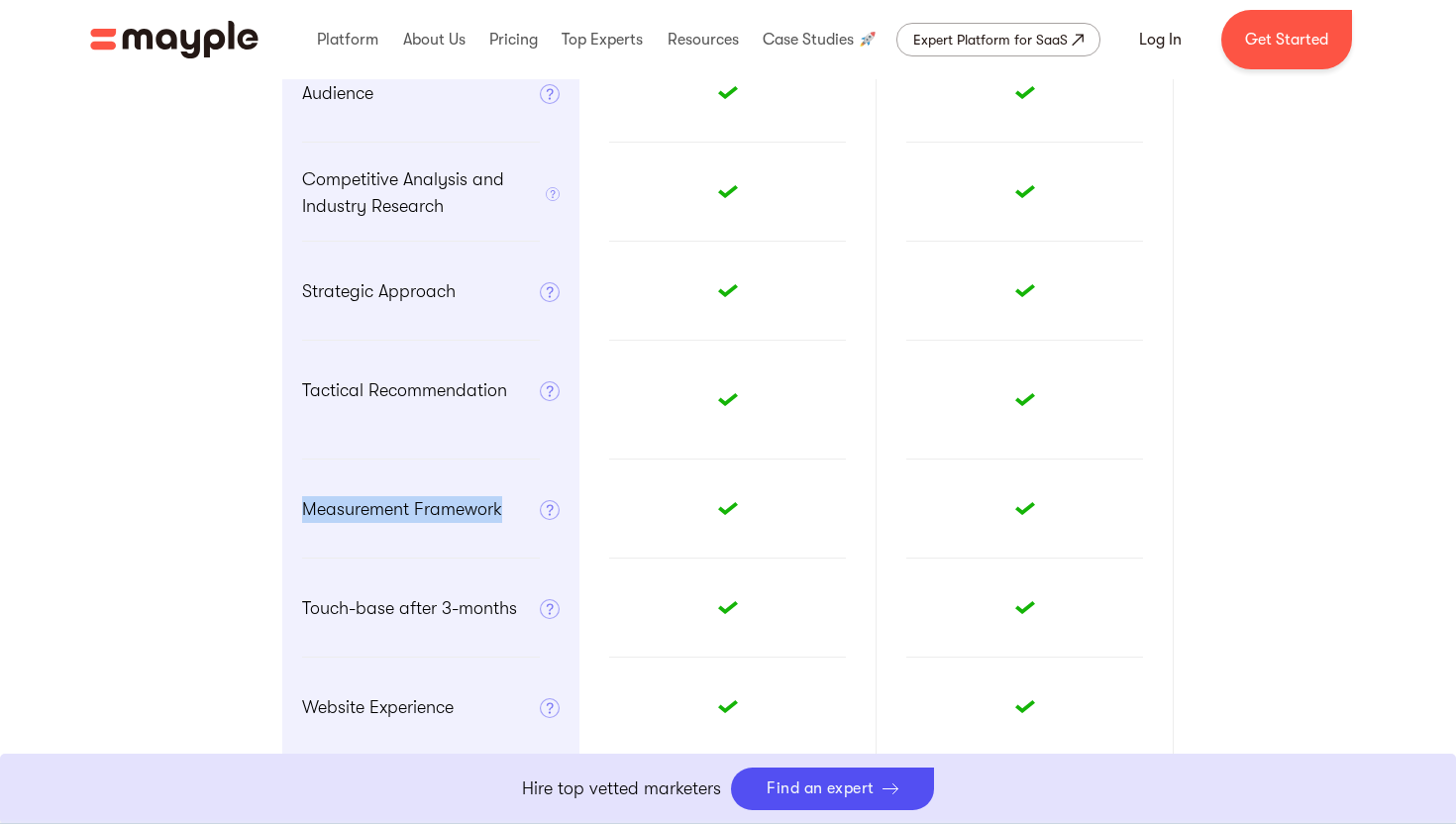 drag, startPoint x: 303, startPoint y: 499, endPoint x: 493, endPoint y: 533, distance: 193.01813 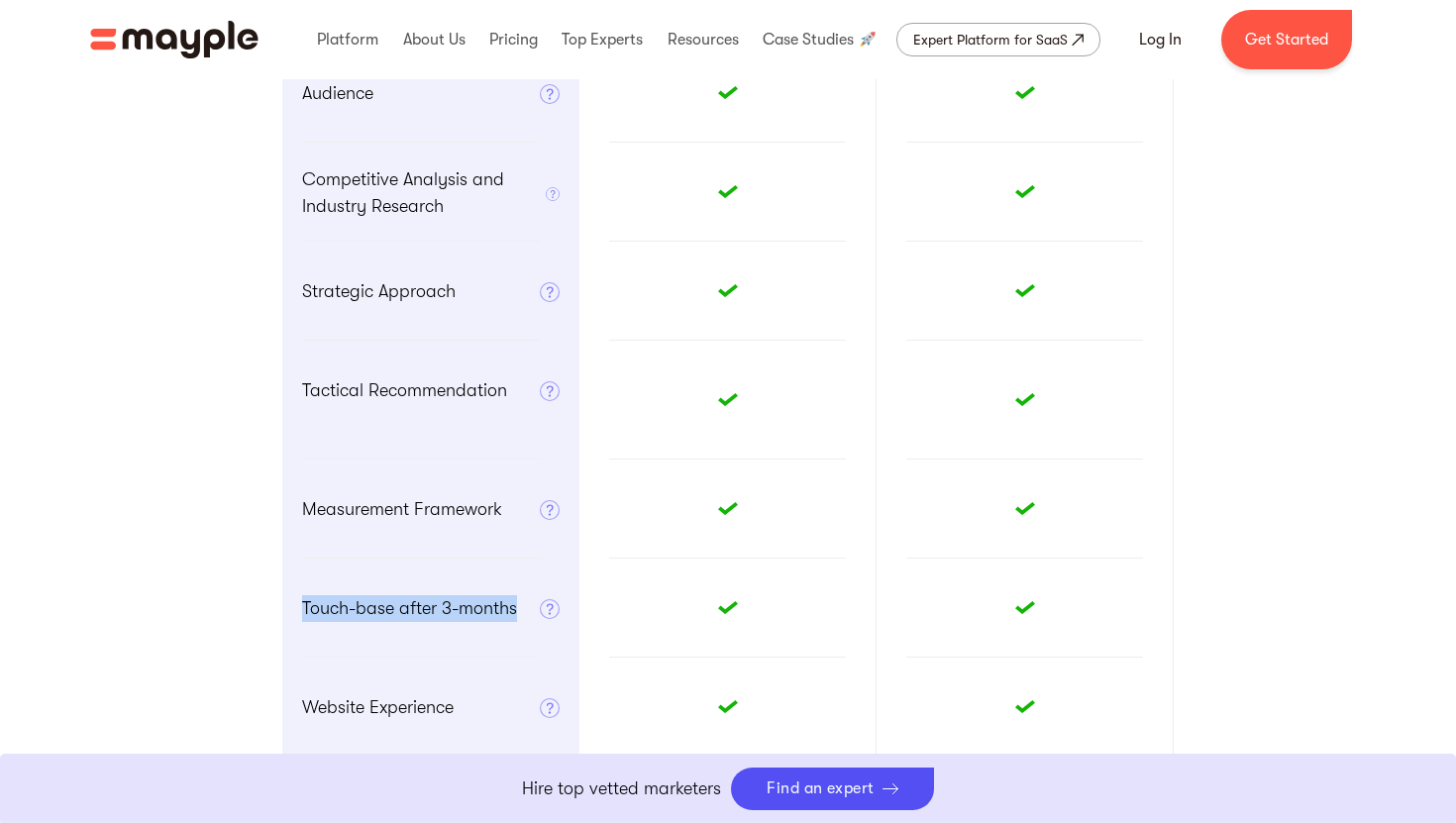 drag, startPoint x: 301, startPoint y: 606, endPoint x: 511, endPoint y: 622, distance: 210.60864 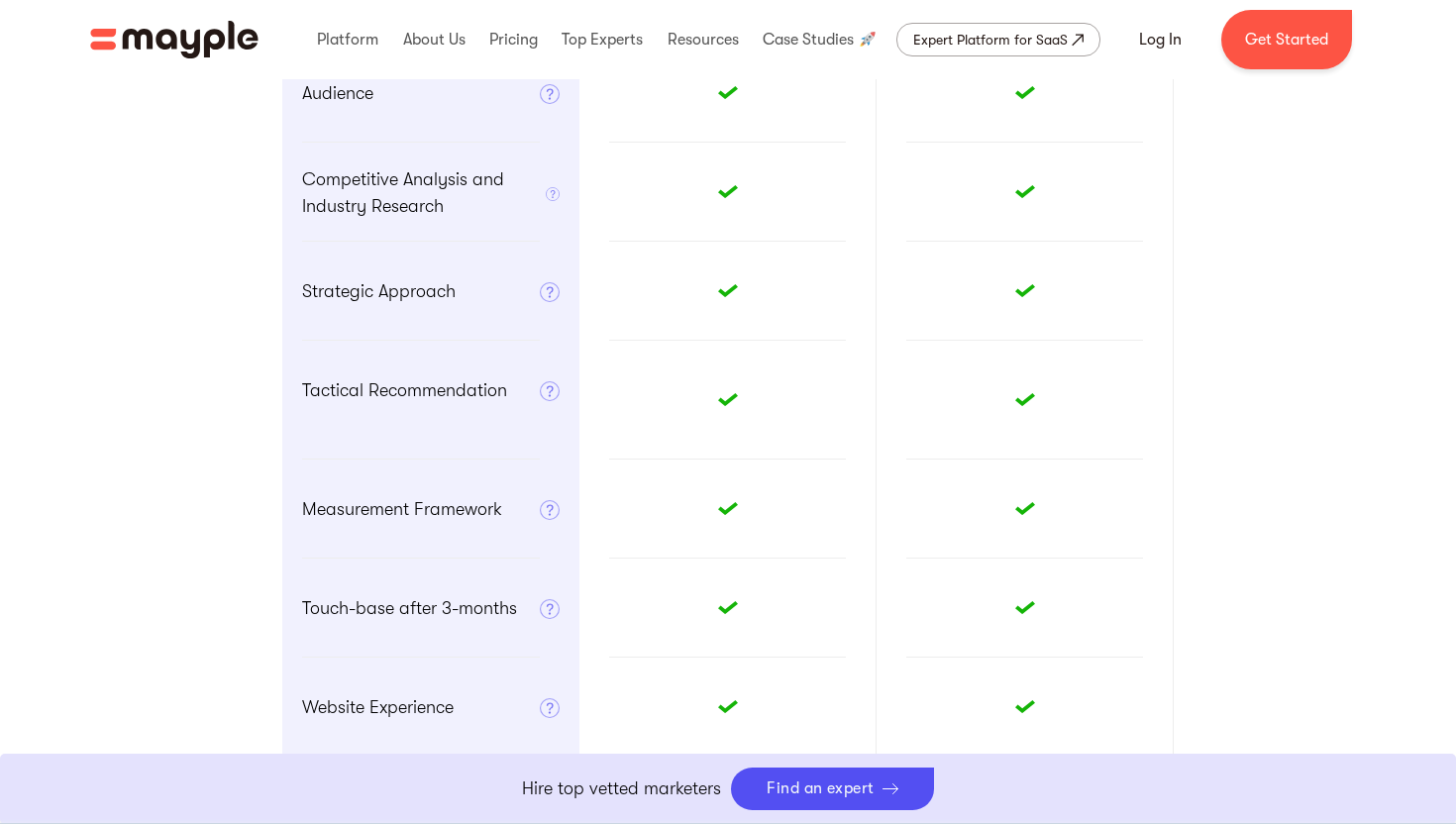 click on "Touch-base after 3-months Follow-up with Mayple's dedicated Growth Strategist to review the actual exectution VS Marketing Strategy" at bounding box center [431, 608] 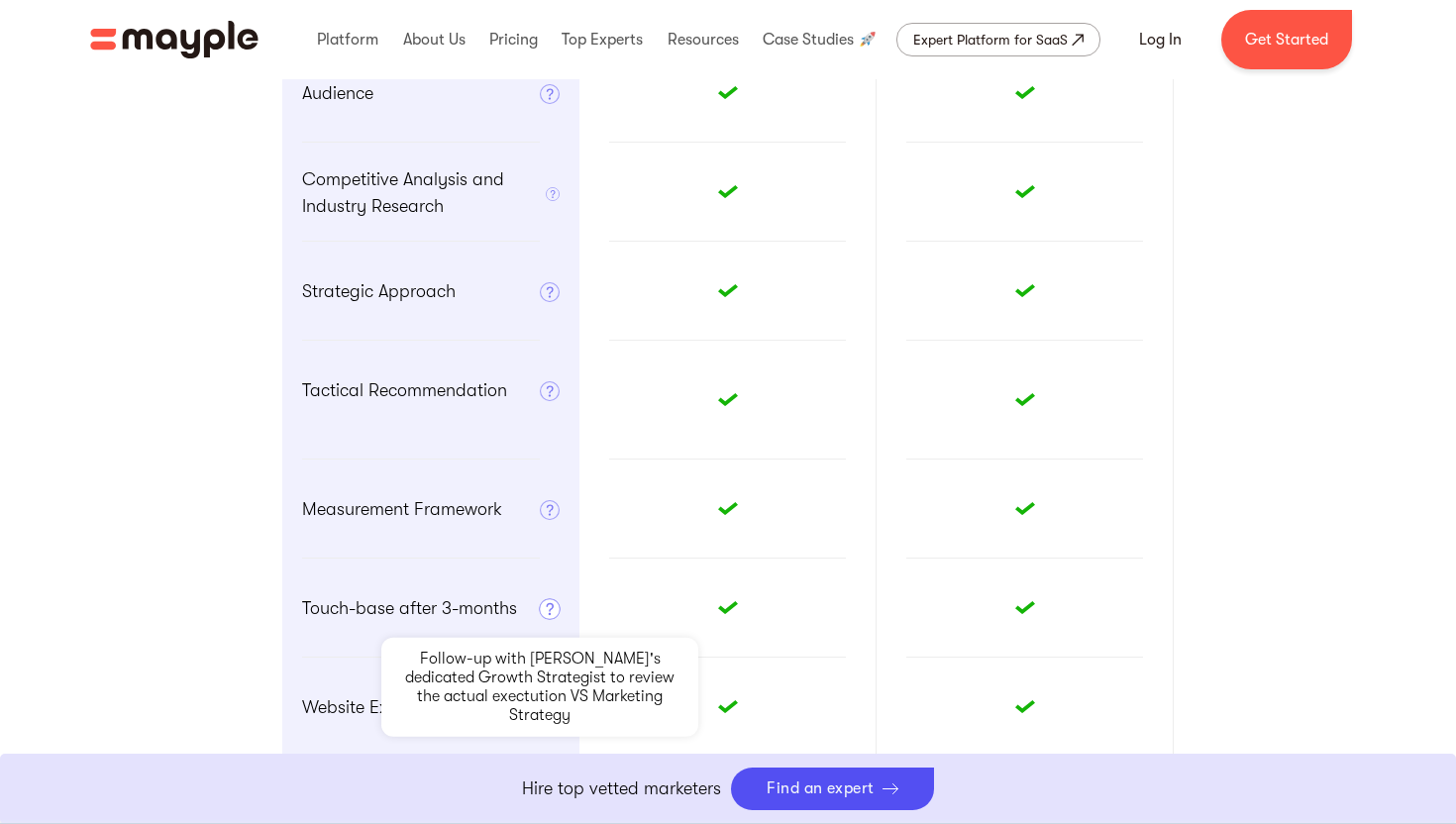 click at bounding box center (550, 609) 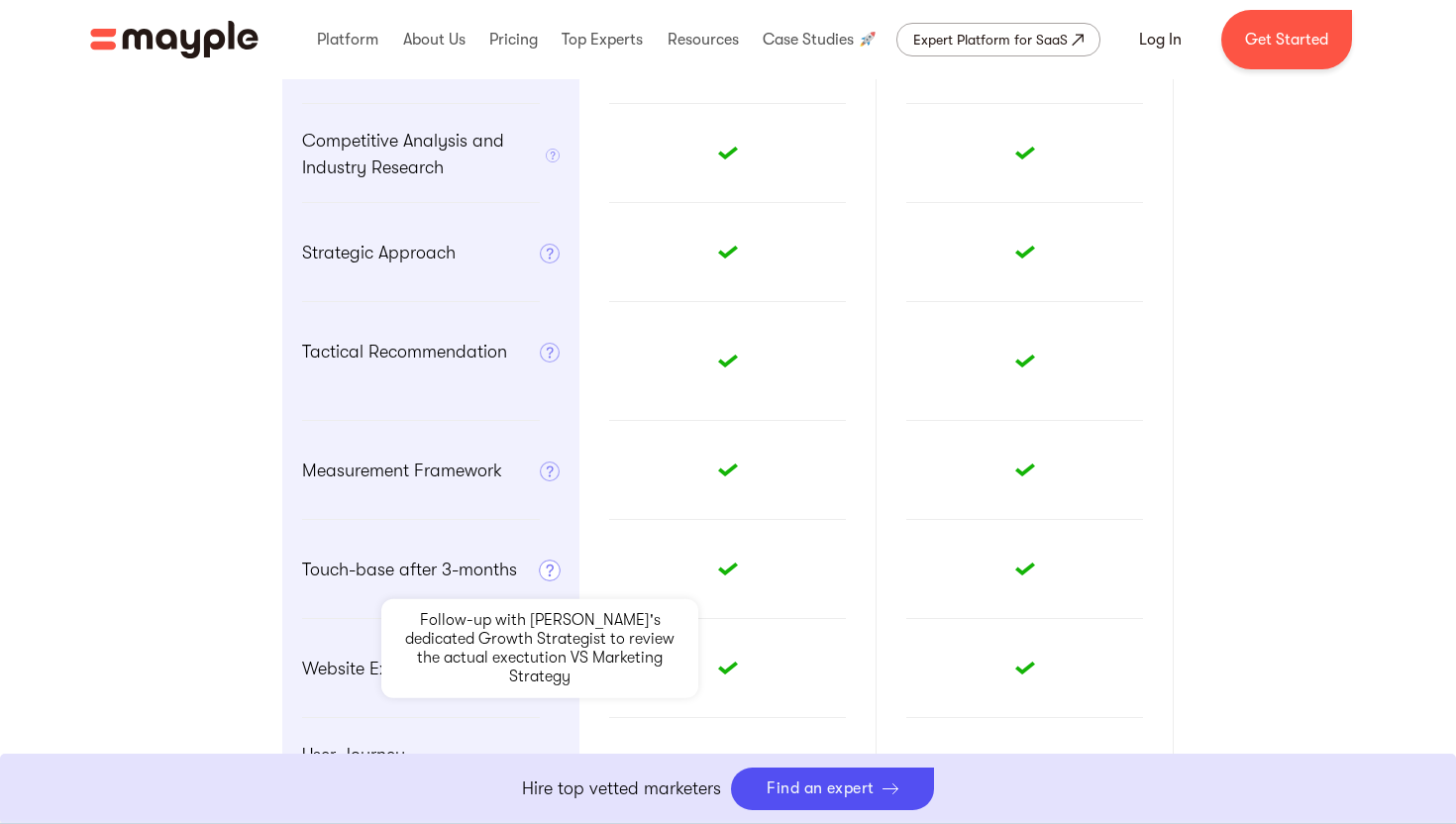scroll, scrollTop: 1062, scrollLeft: 0, axis: vertical 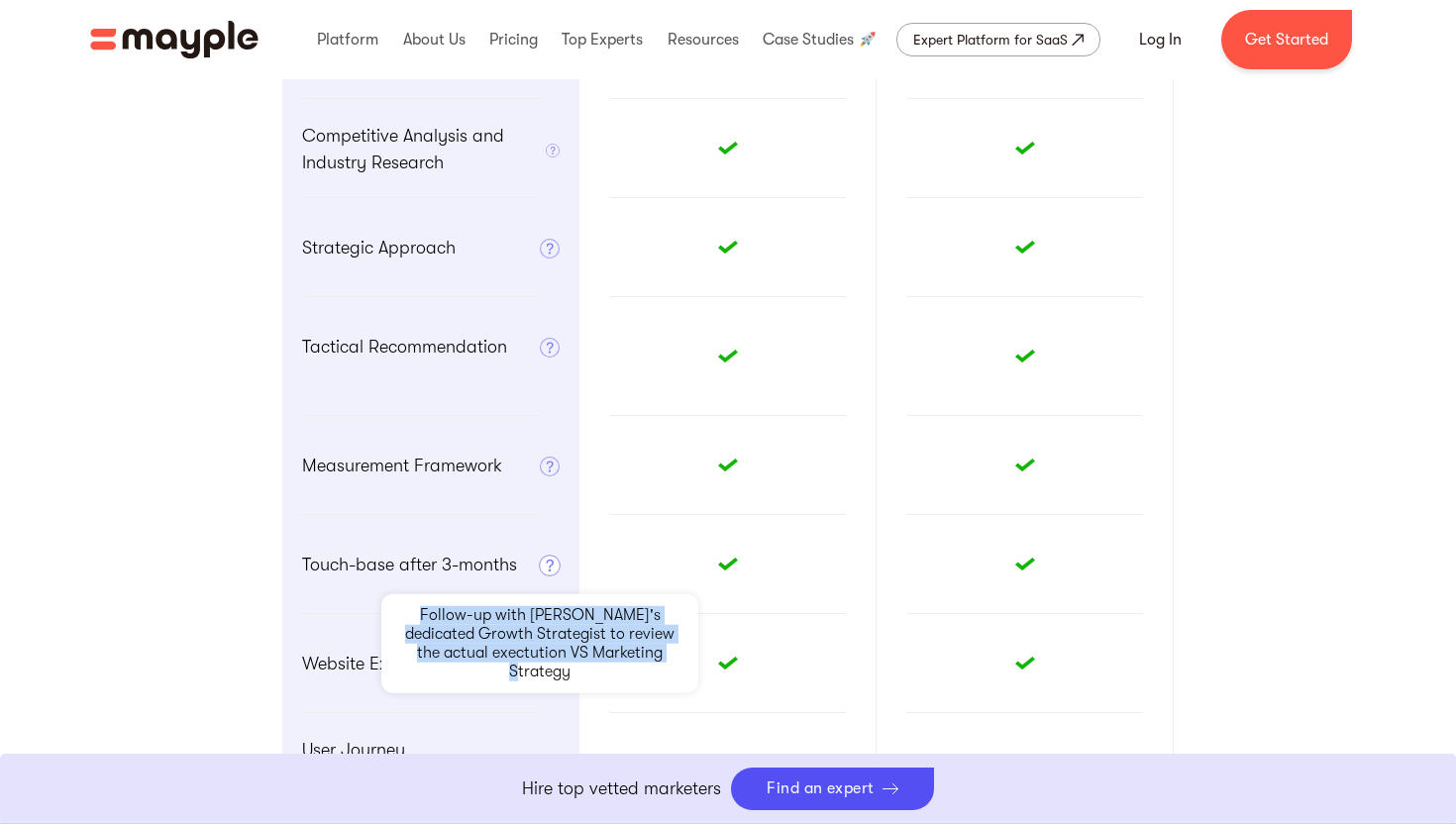 drag, startPoint x: 421, startPoint y: 617, endPoint x: 676, endPoint y: 661, distance: 258.76824 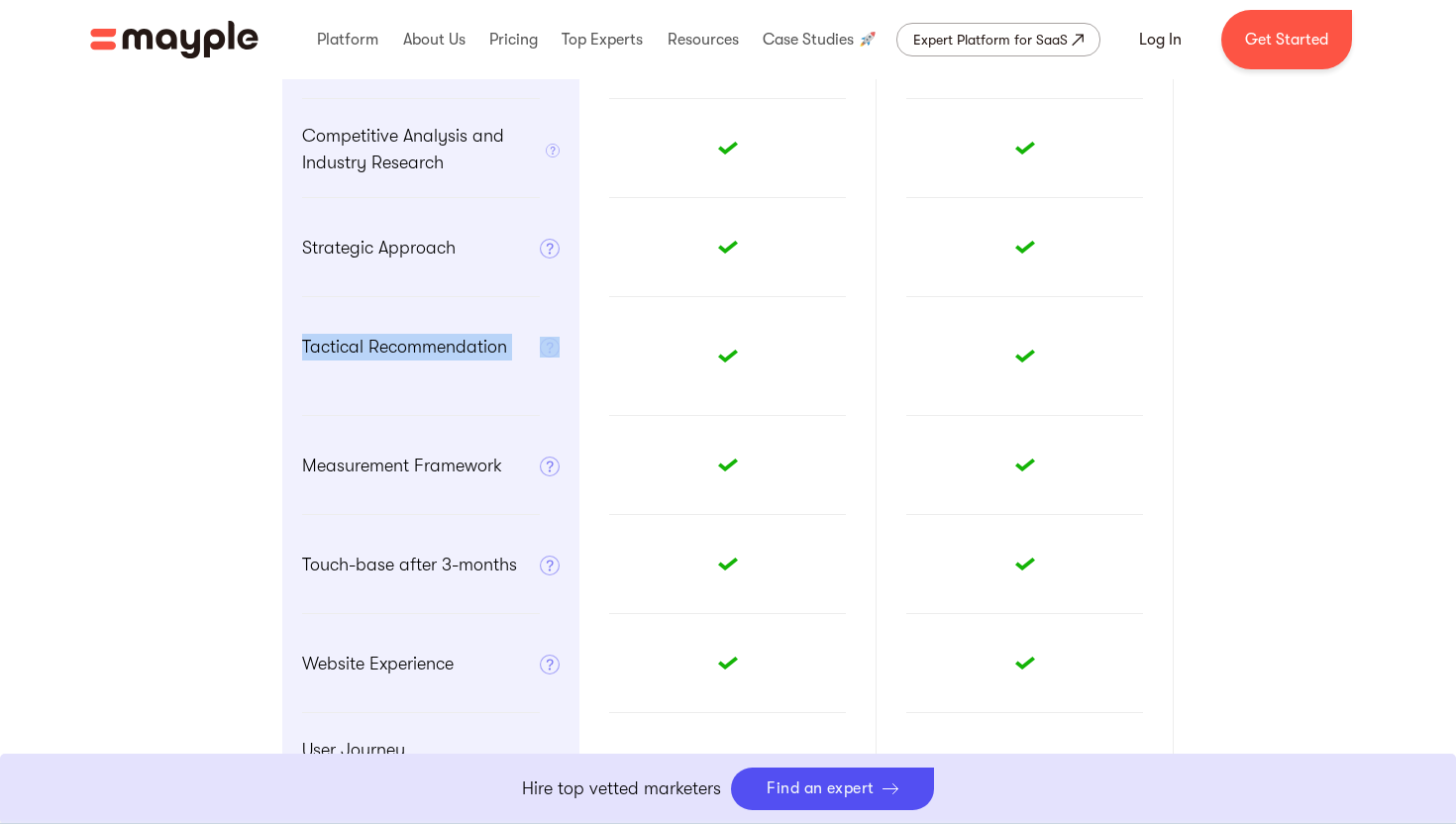 drag, startPoint x: 292, startPoint y: 344, endPoint x: 561, endPoint y: 351, distance: 269.0911 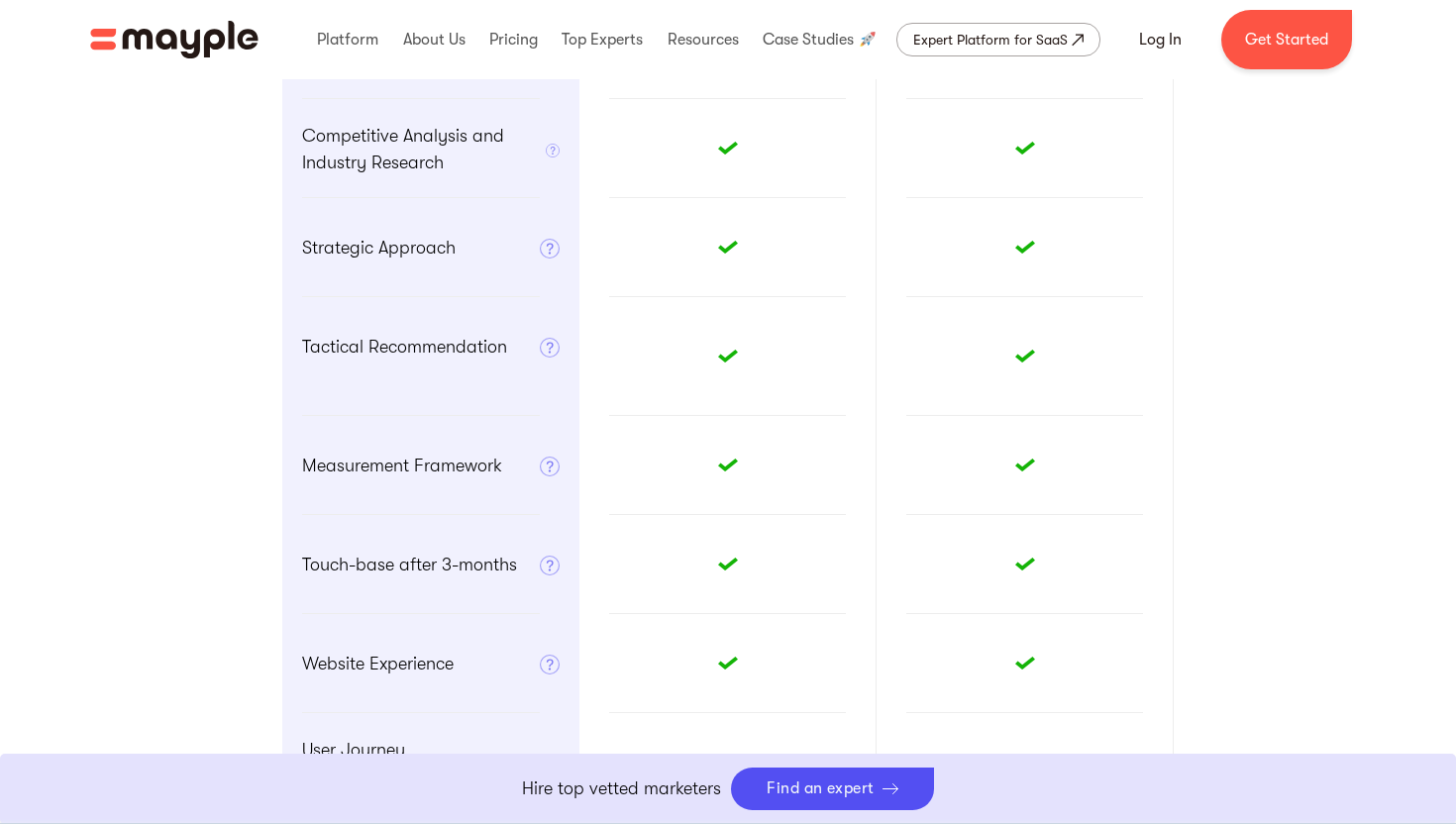 click on "Tactical Recommendation" at bounding box center [404, 347] 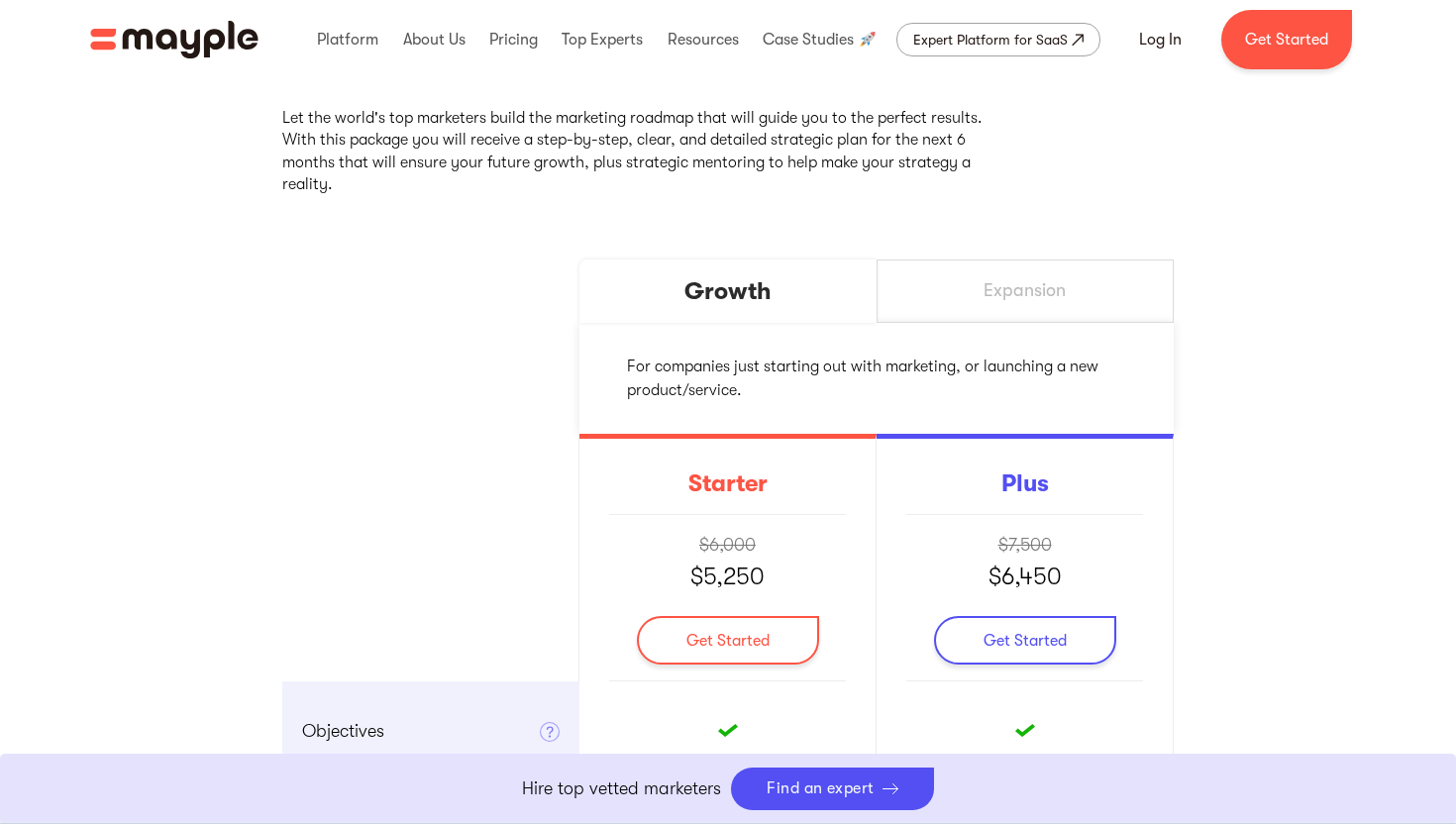 scroll, scrollTop: 0, scrollLeft: 0, axis: both 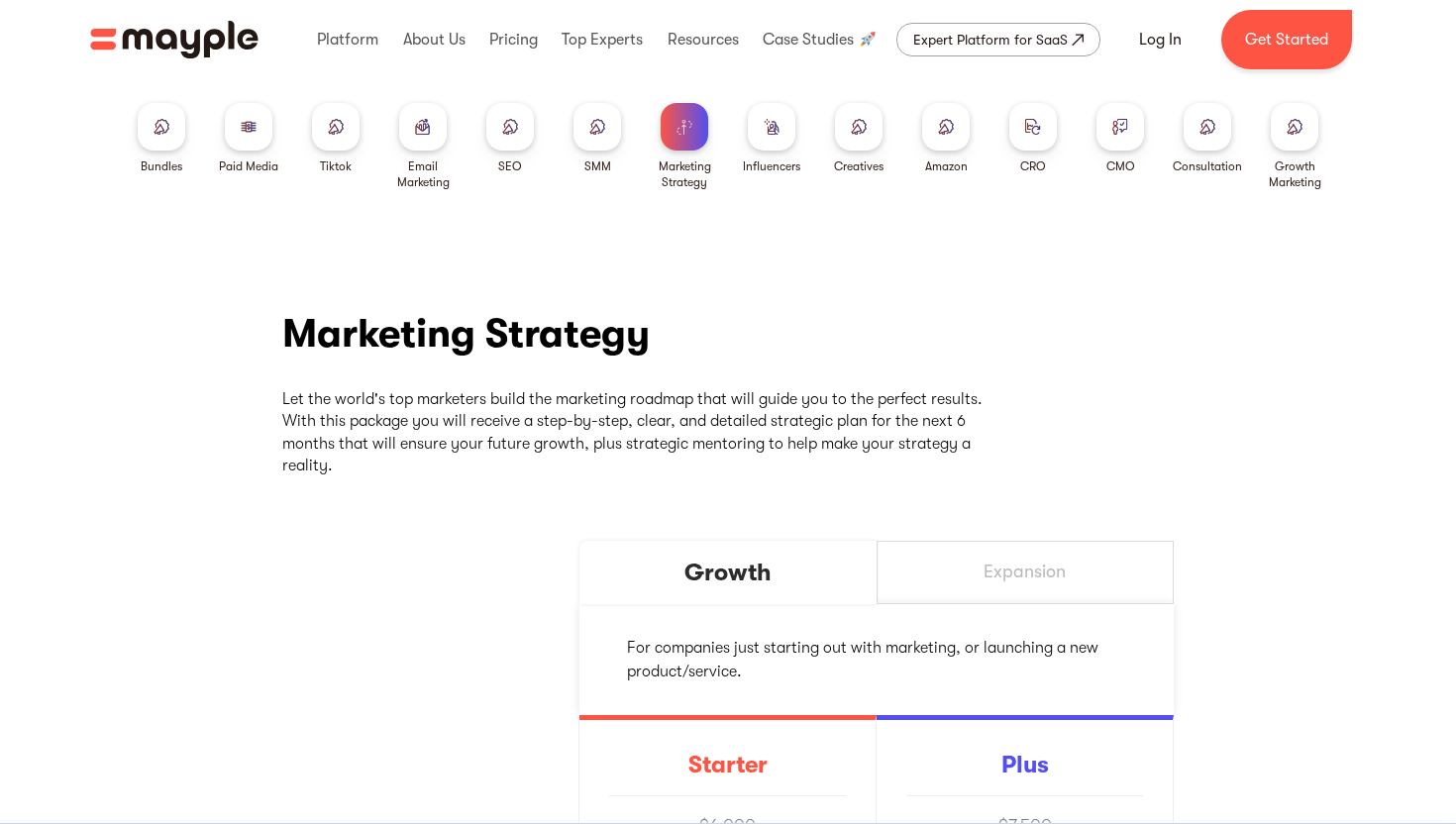 click at bounding box center (1033, 126) 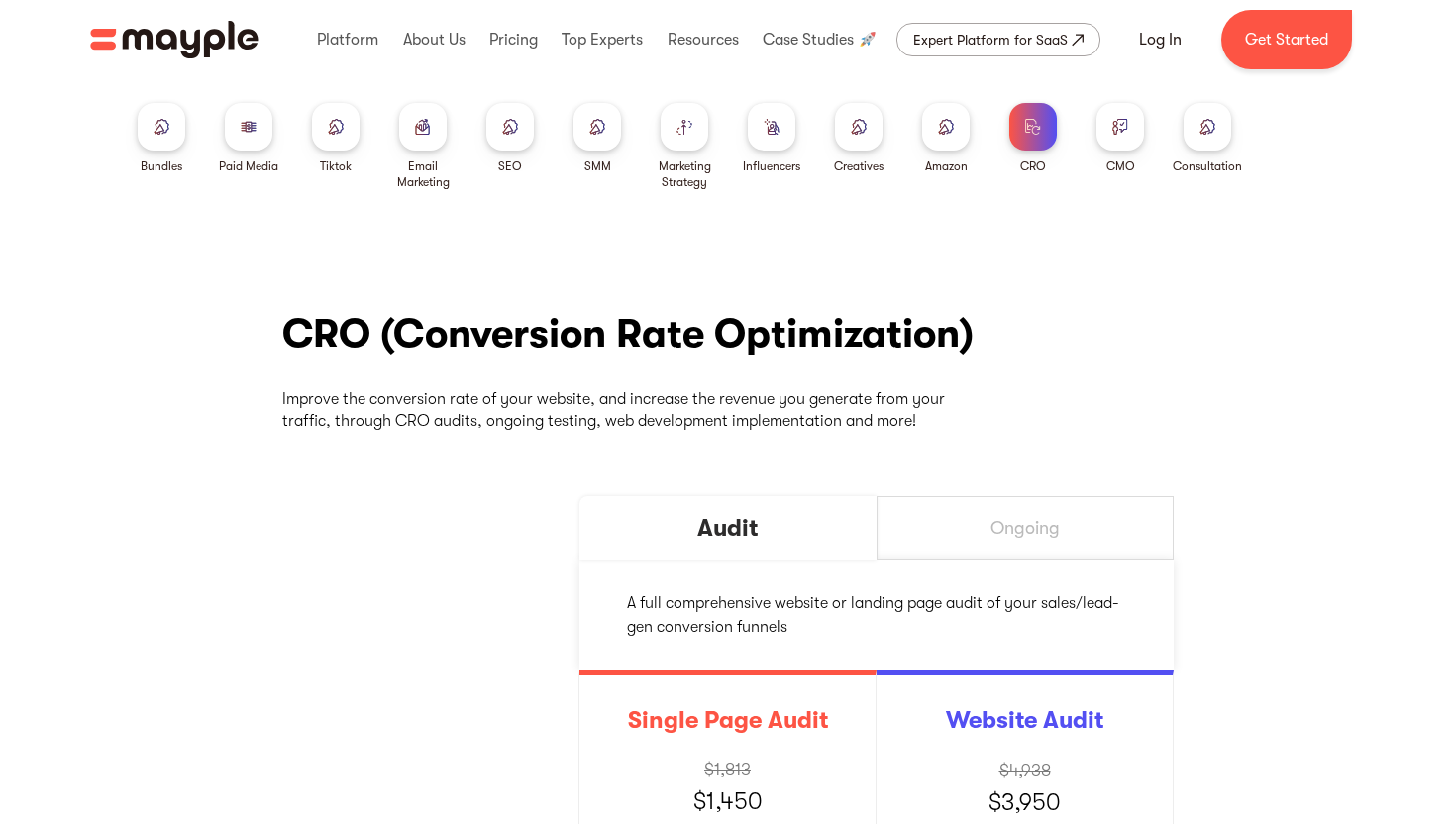 scroll, scrollTop: 0, scrollLeft: 0, axis: both 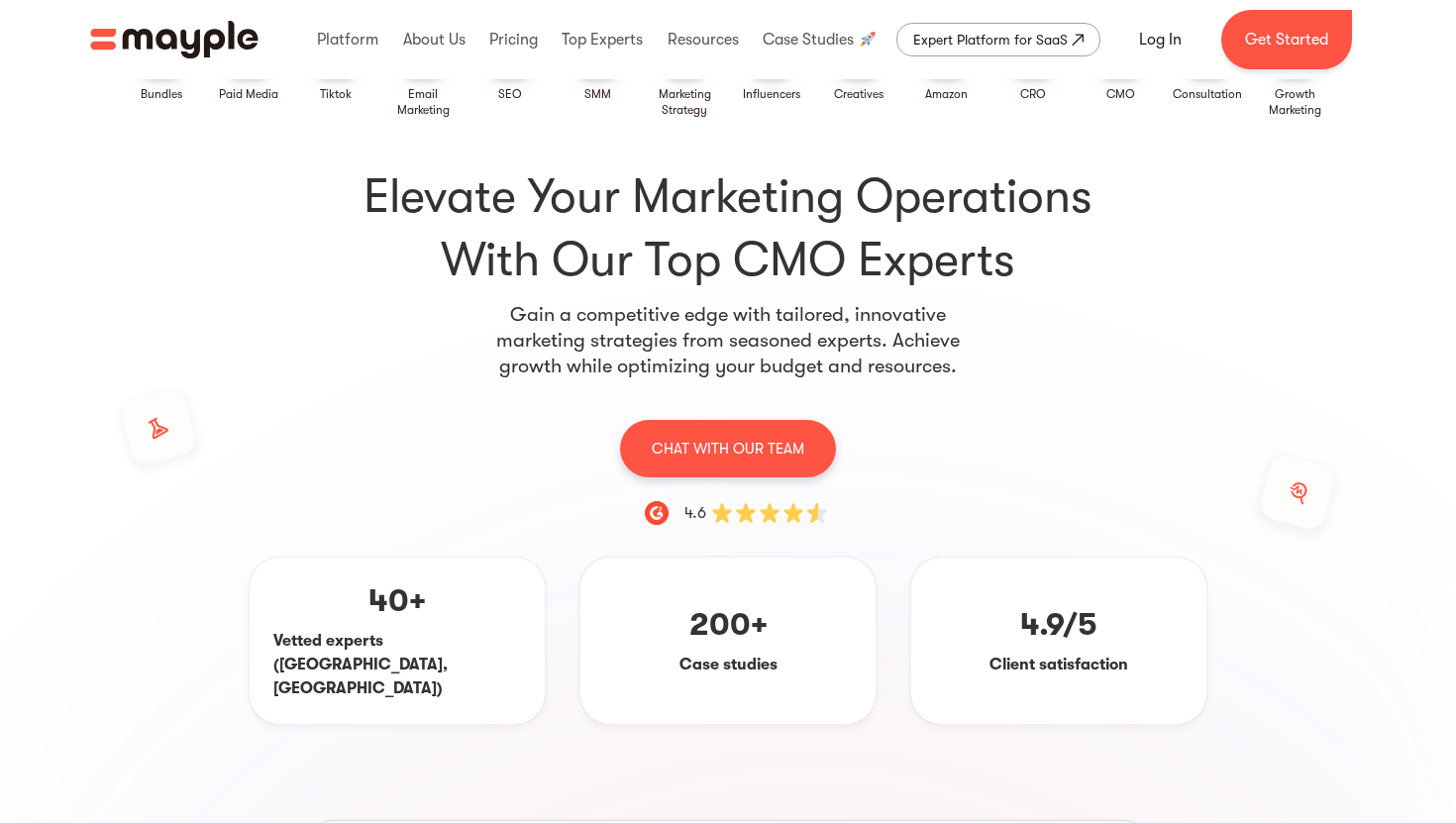 click at bounding box center [770, 513] 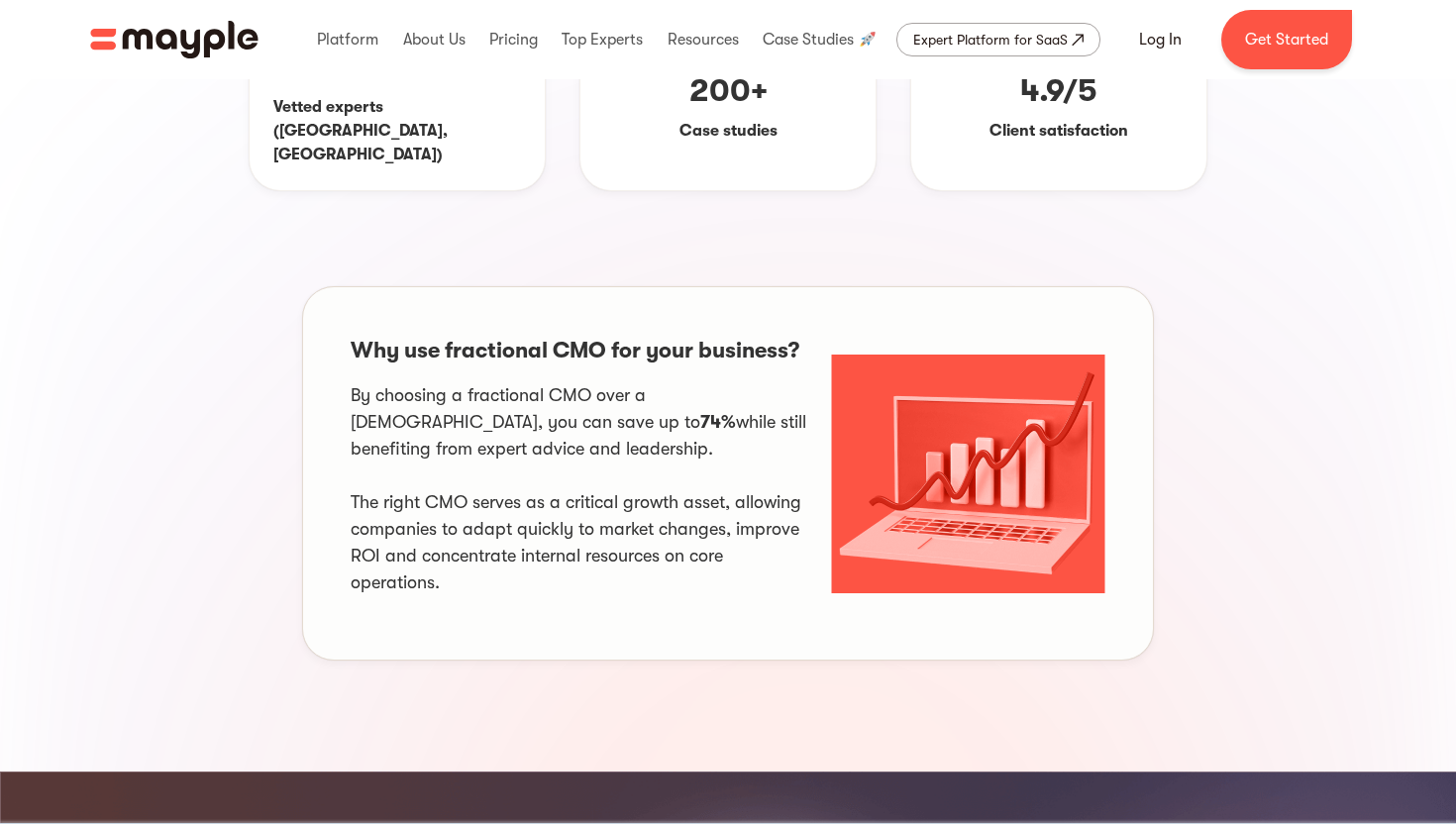 scroll, scrollTop: 681, scrollLeft: 0, axis: vertical 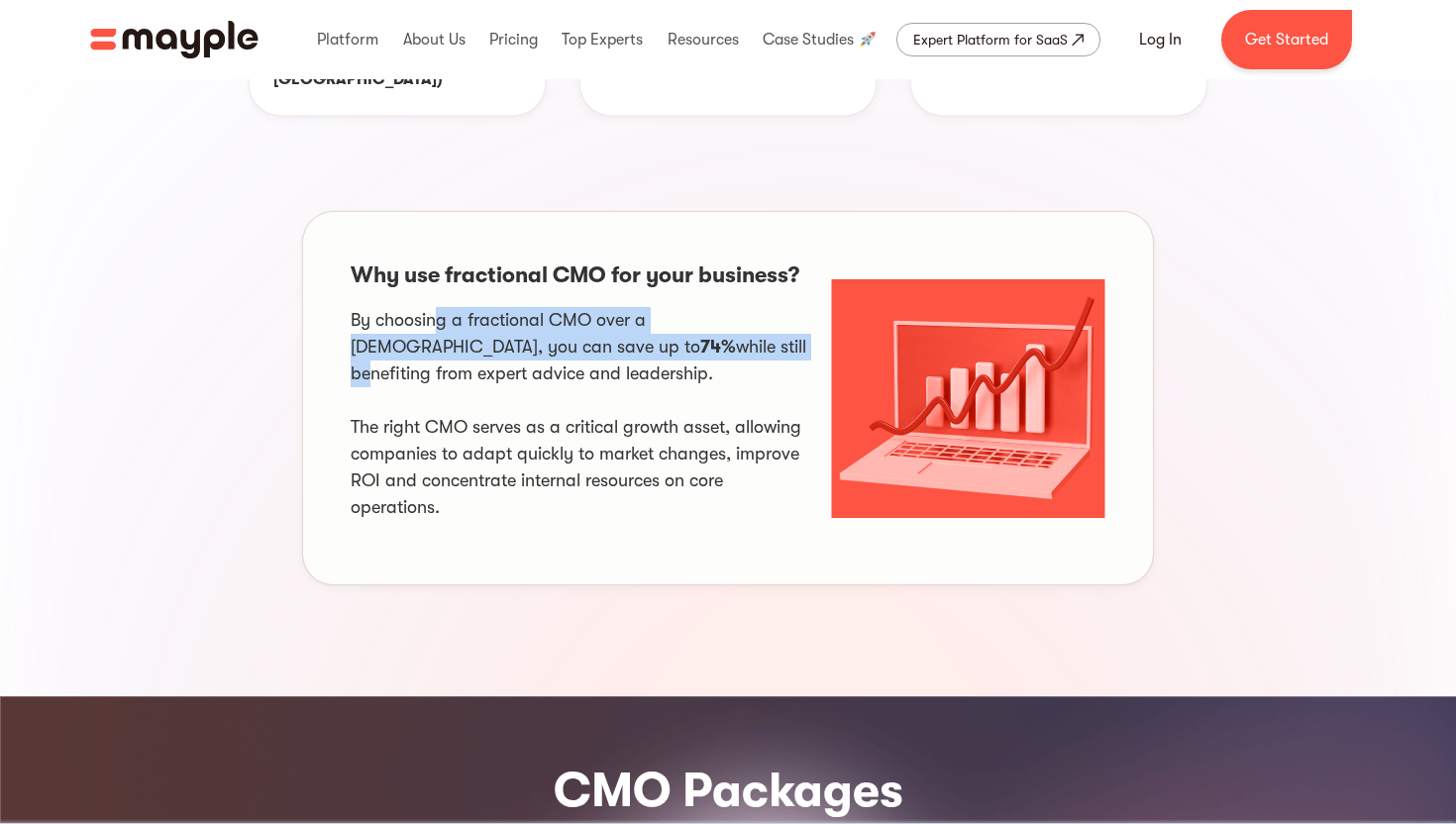 drag, startPoint x: 435, startPoint y: 279, endPoint x: 632, endPoint y: 294, distance: 197.57024 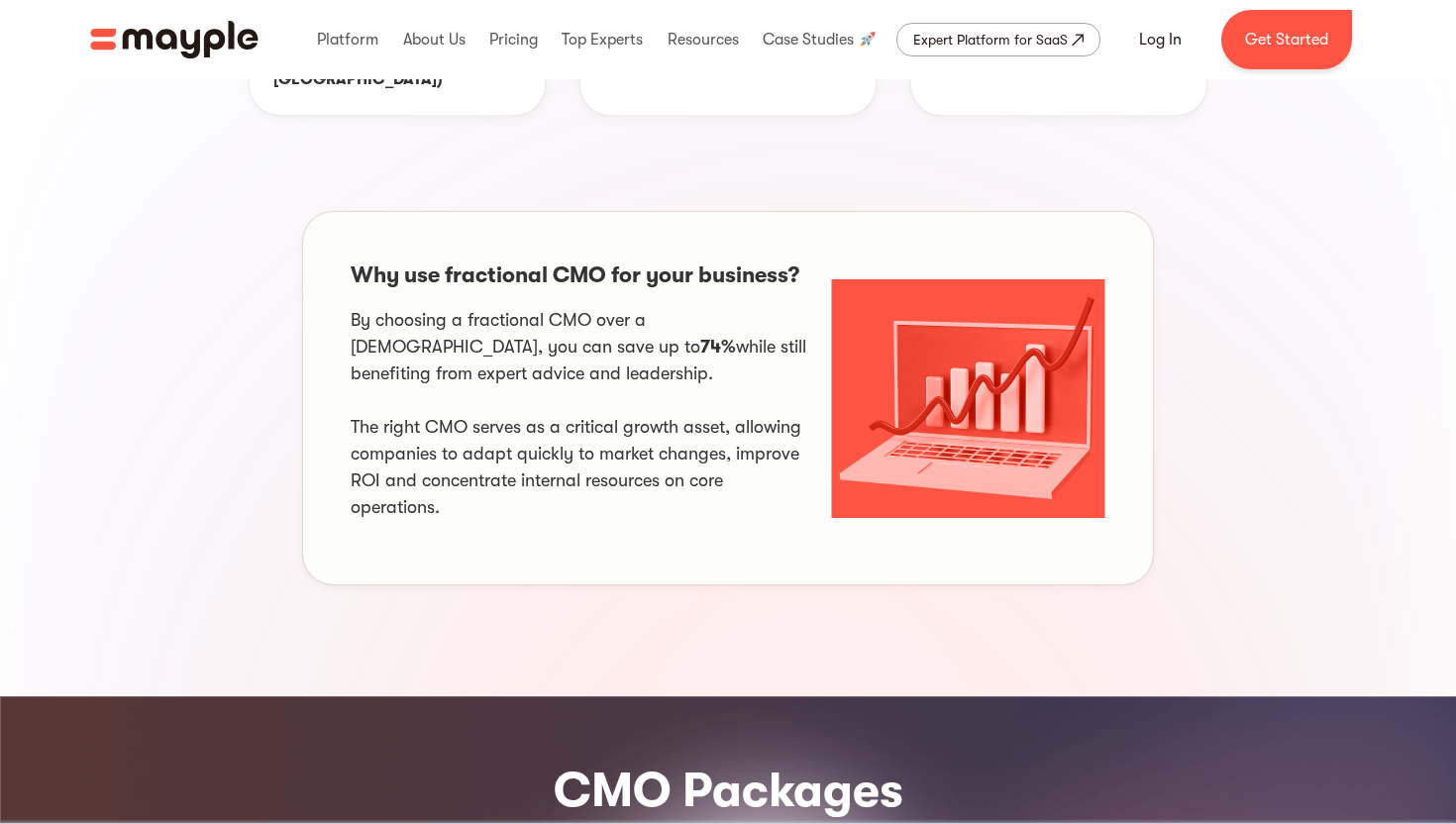 click on "By choosing a fractional CMO over a full-time employee, you can save up to  74%  while still benefiting from expert advice and leadership. The right CMO serves as a critical growth asset, allowing companies to adapt quickly to market changes, improve ROI and concentrate internal resources on core operations." at bounding box center (578, 414) 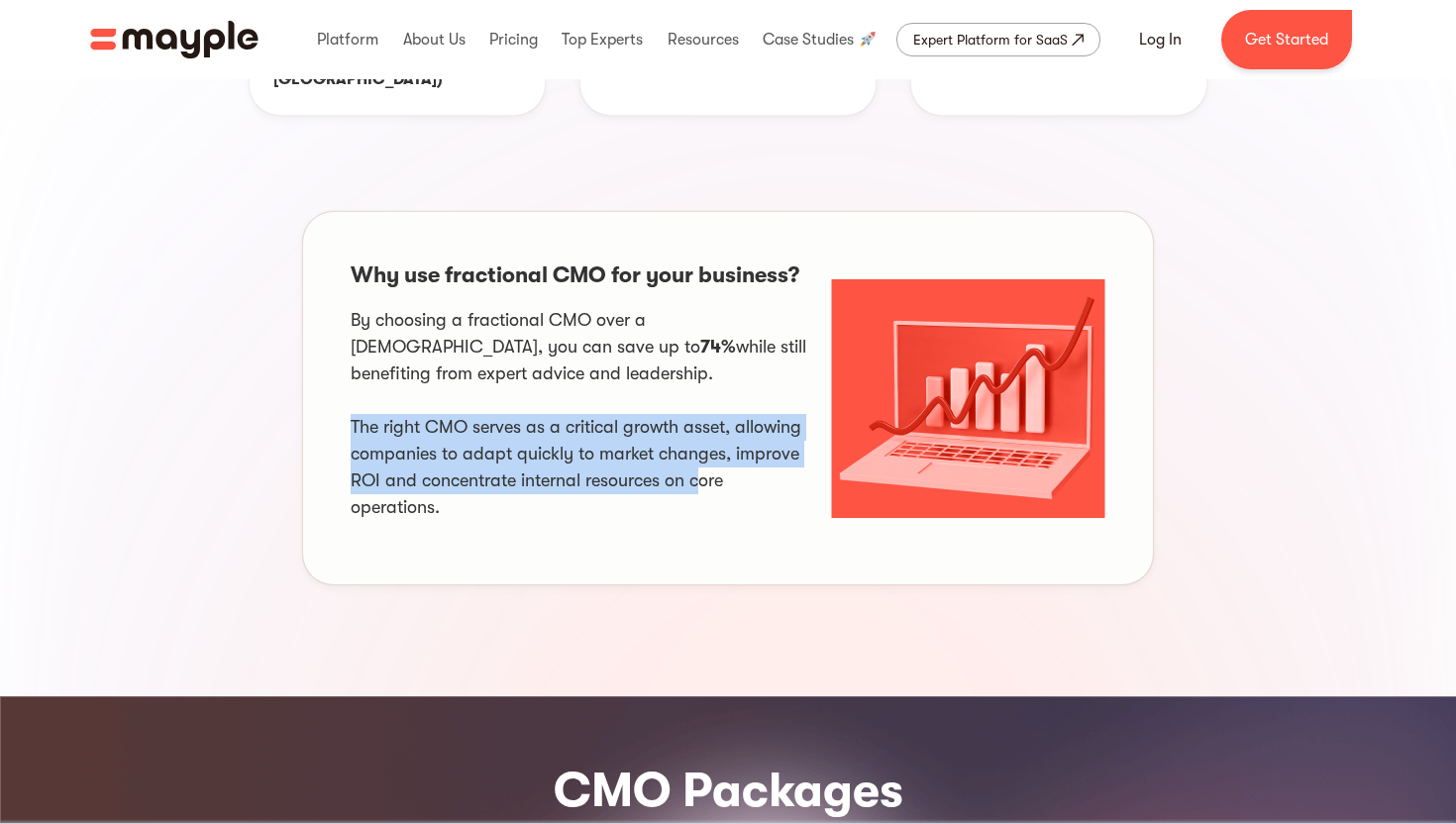 drag, startPoint x: 343, startPoint y: 380, endPoint x: 702, endPoint y: 435, distance: 363.18866 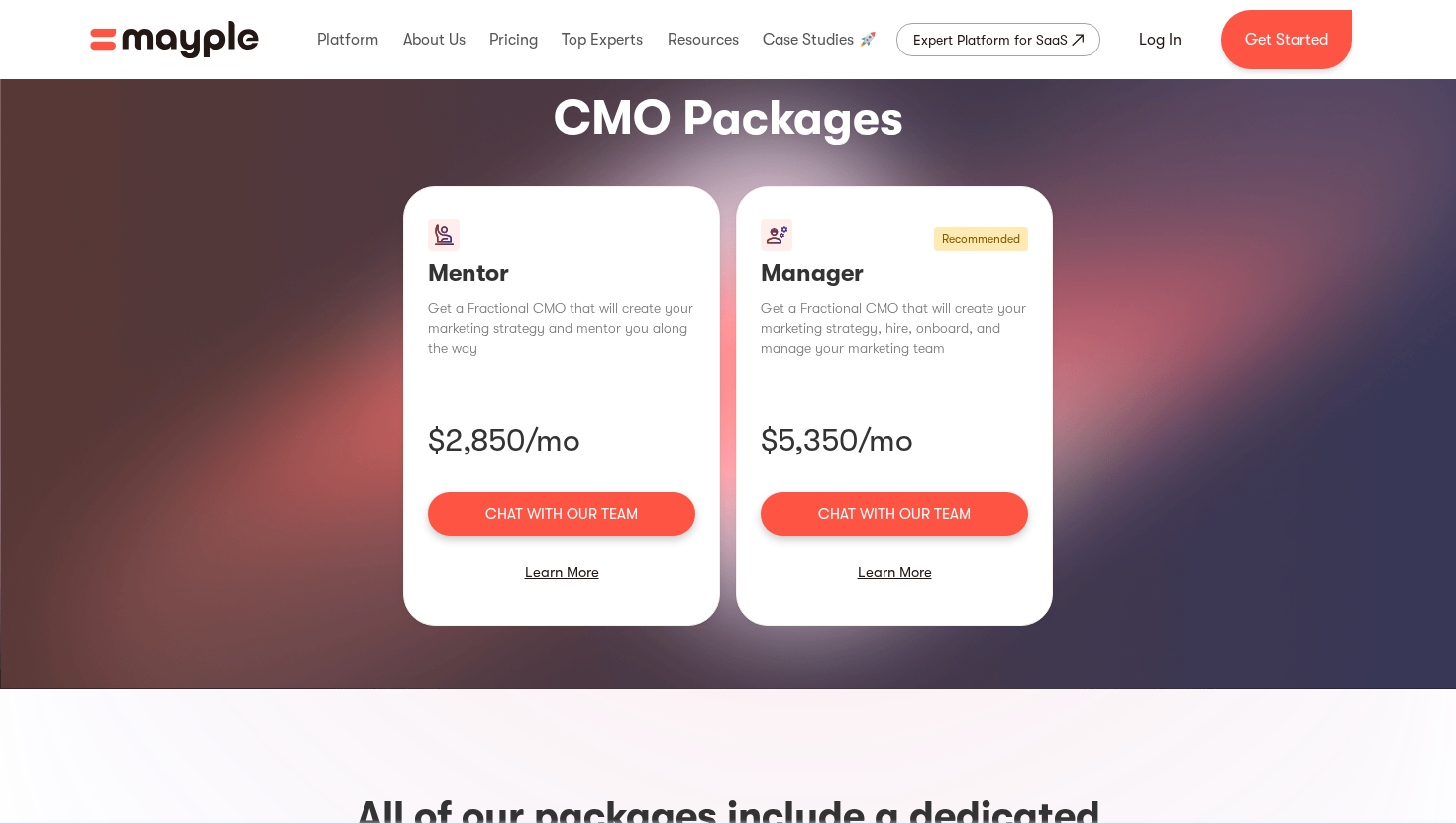 scroll, scrollTop: 1359, scrollLeft: 0, axis: vertical 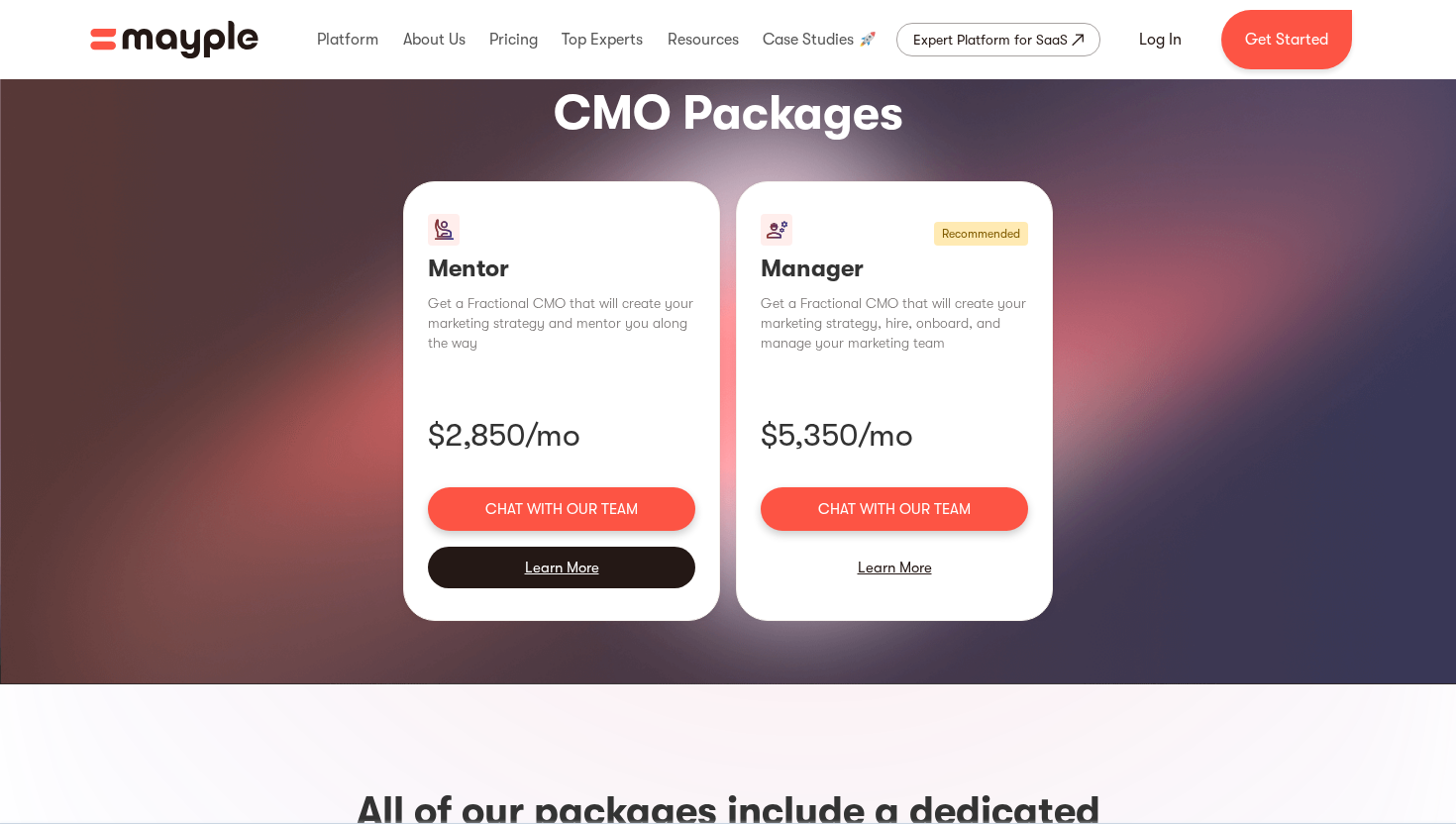 click on "Learn More" at bounding box center [562, 567] 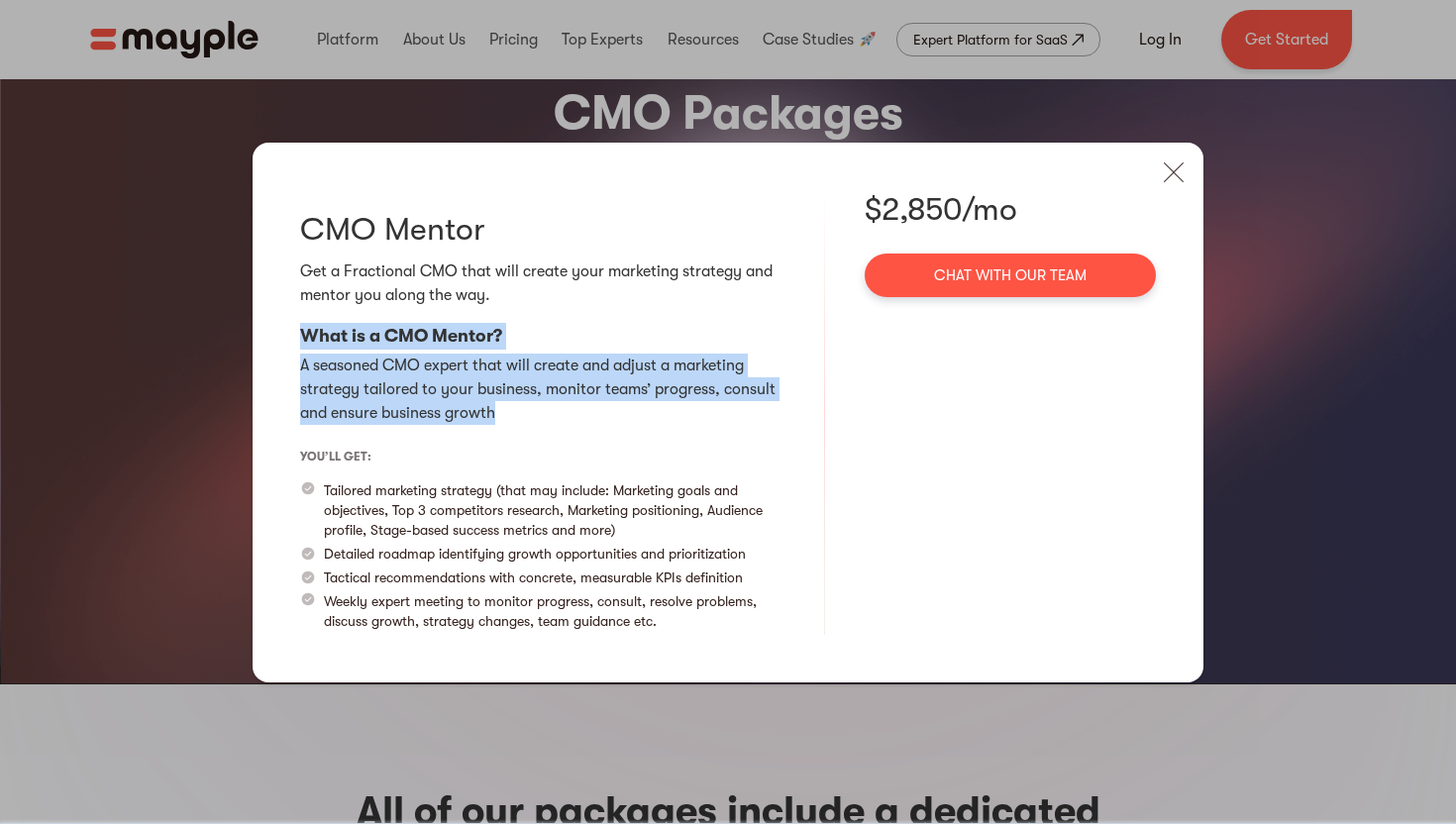 drag, startPoint x: 292, startPoint y: 326, endPoint x: 498, endPoint y: 406, distance: 220.98869 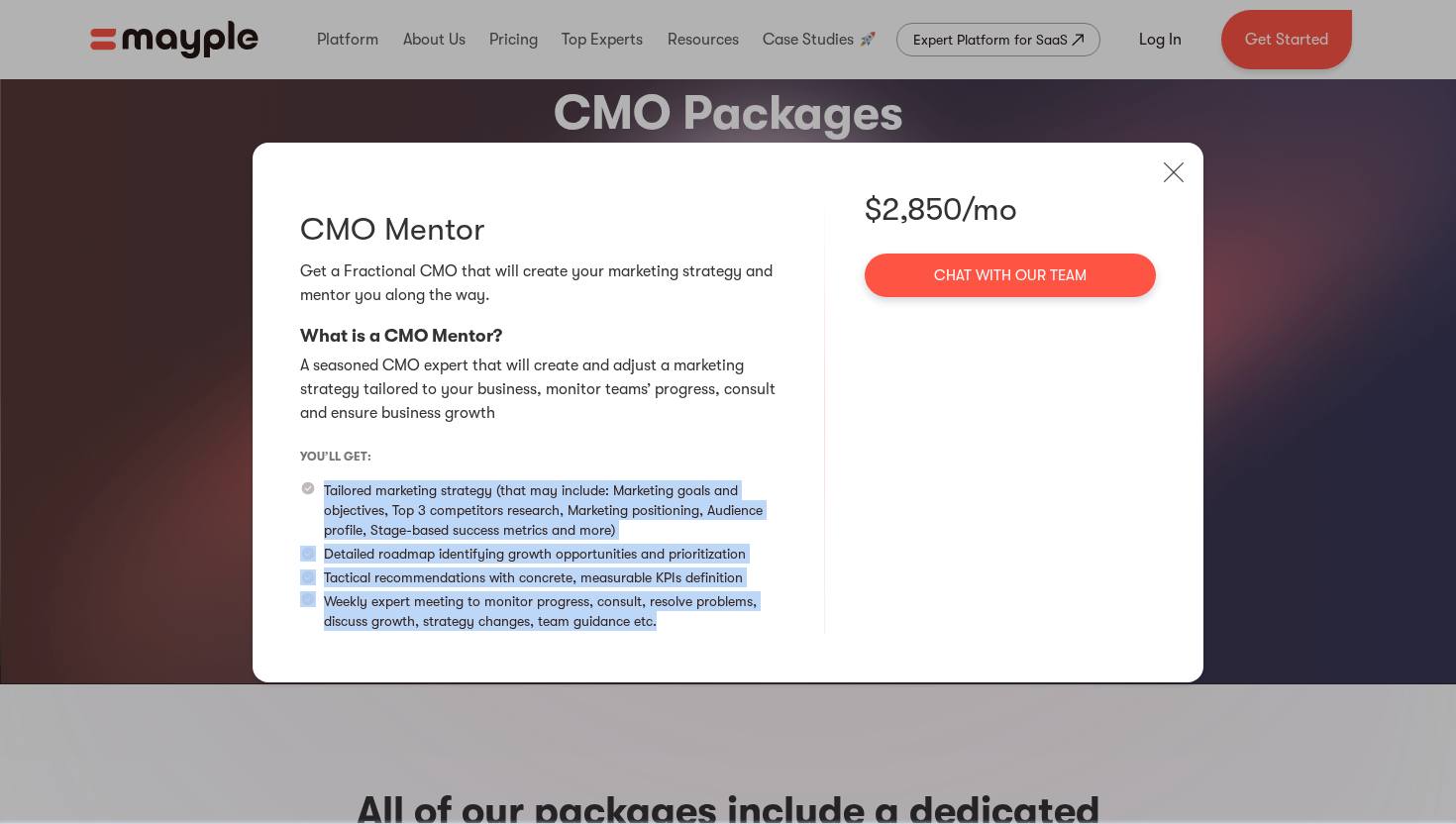 drag, startPoint x: 326, startPoint y: 488, endPoint x: 739, endPoint y: 616, distance: 432.38062 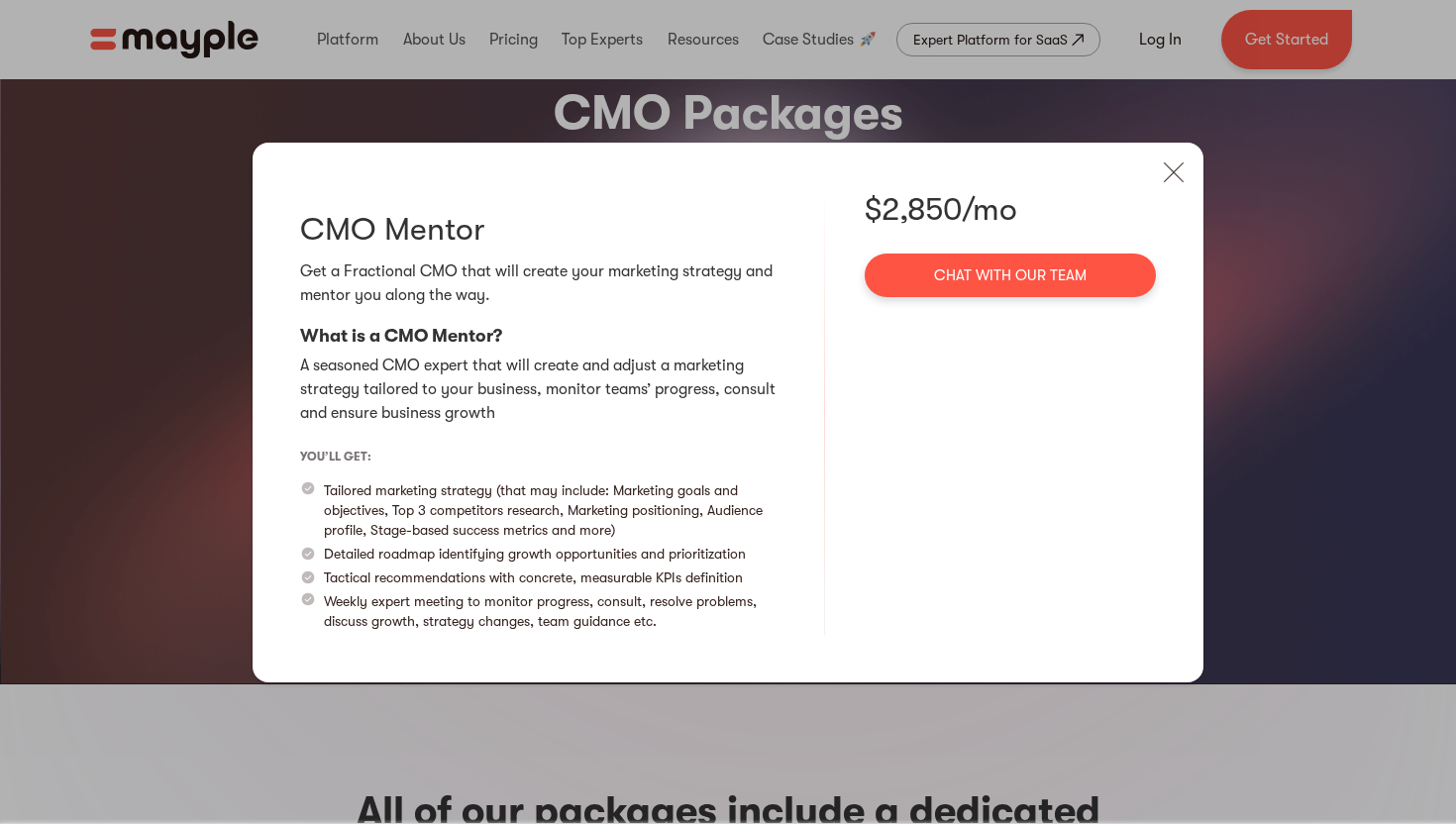 drag, startPoint x: 366, startPoint y: 120, endPoint x: 366, endPoint y: 54, distance: 66 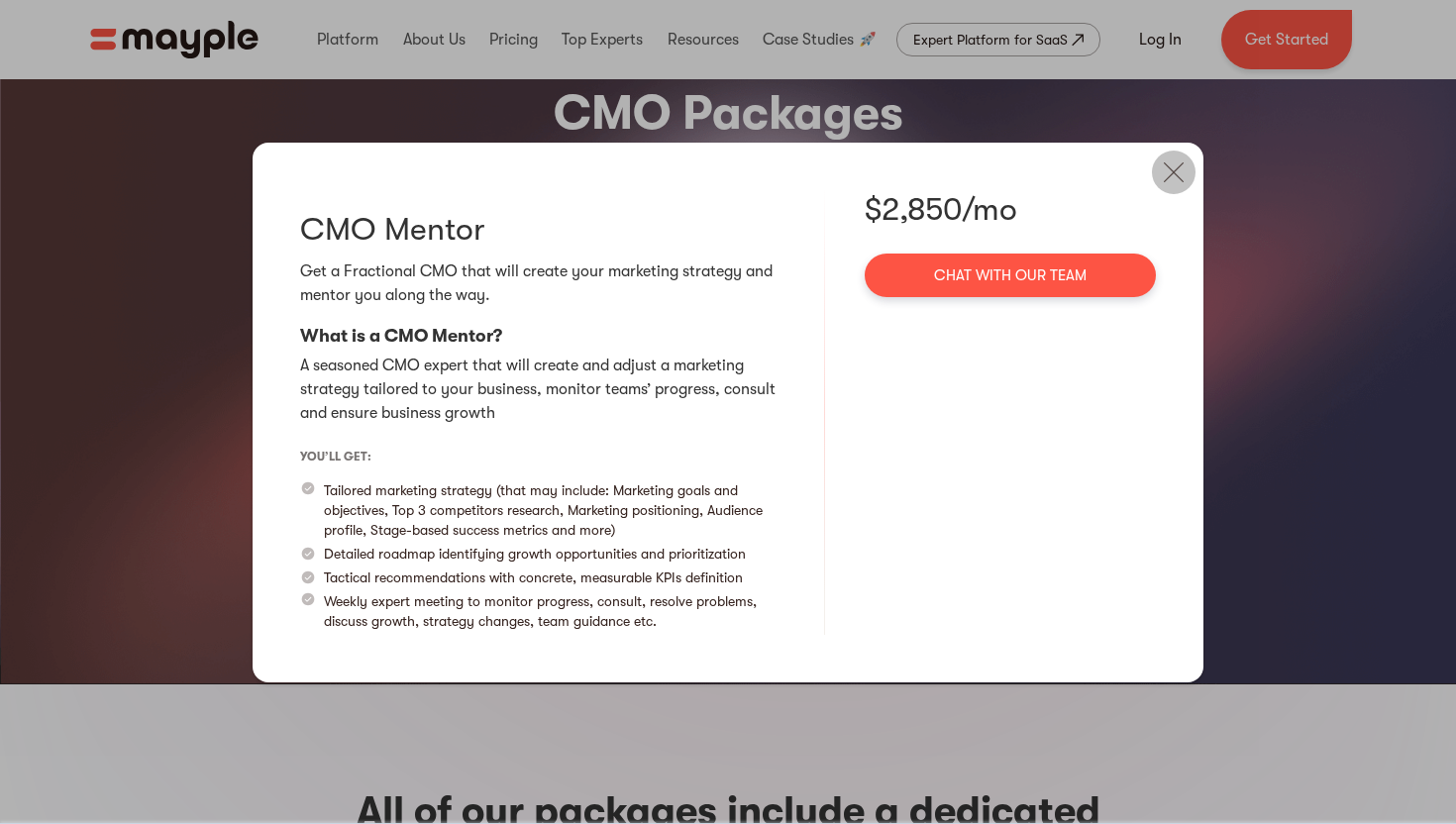 click at bounding box center [1174, 172] 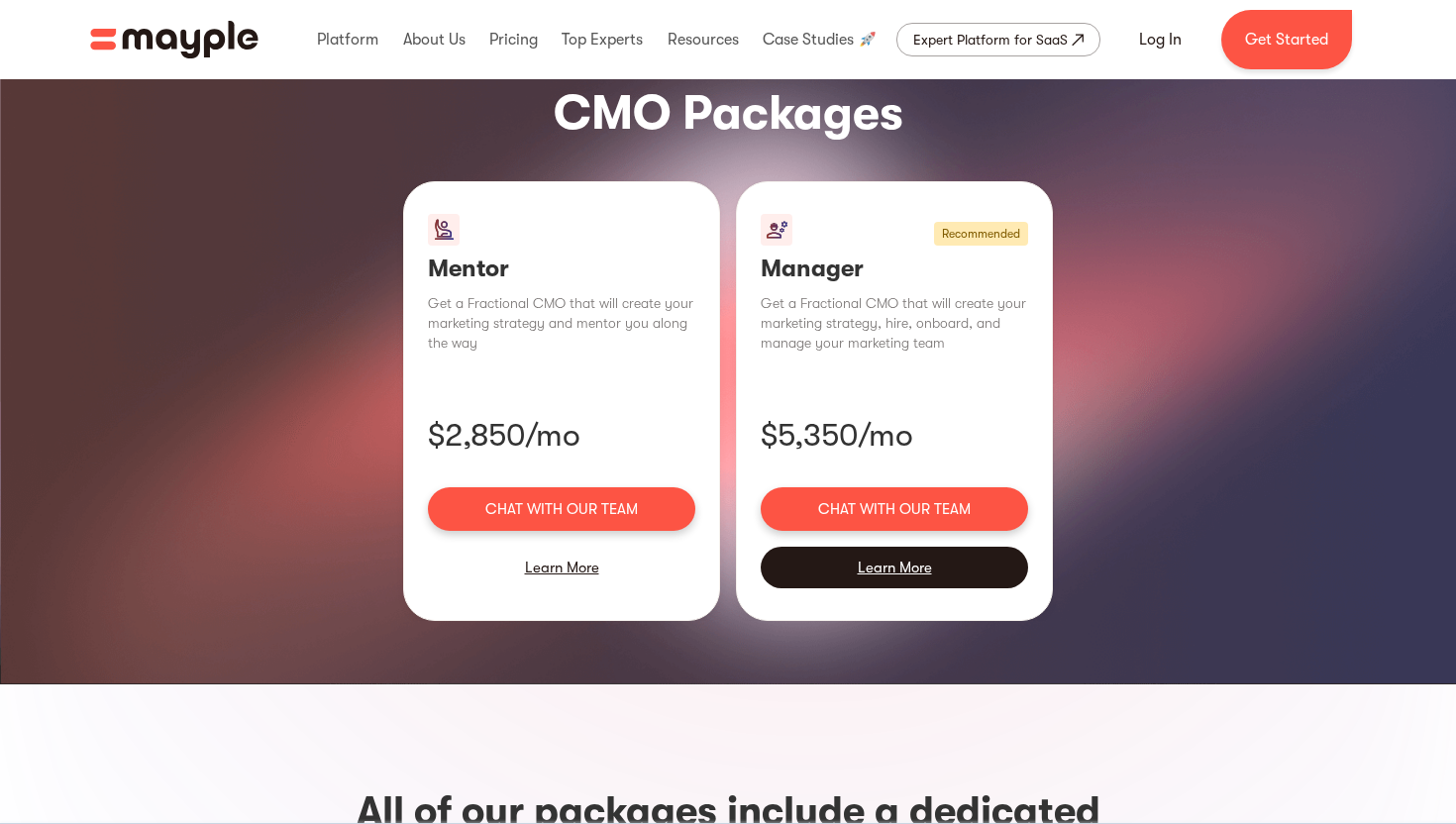 click on "Learn More" at bounding box center [894, 567] 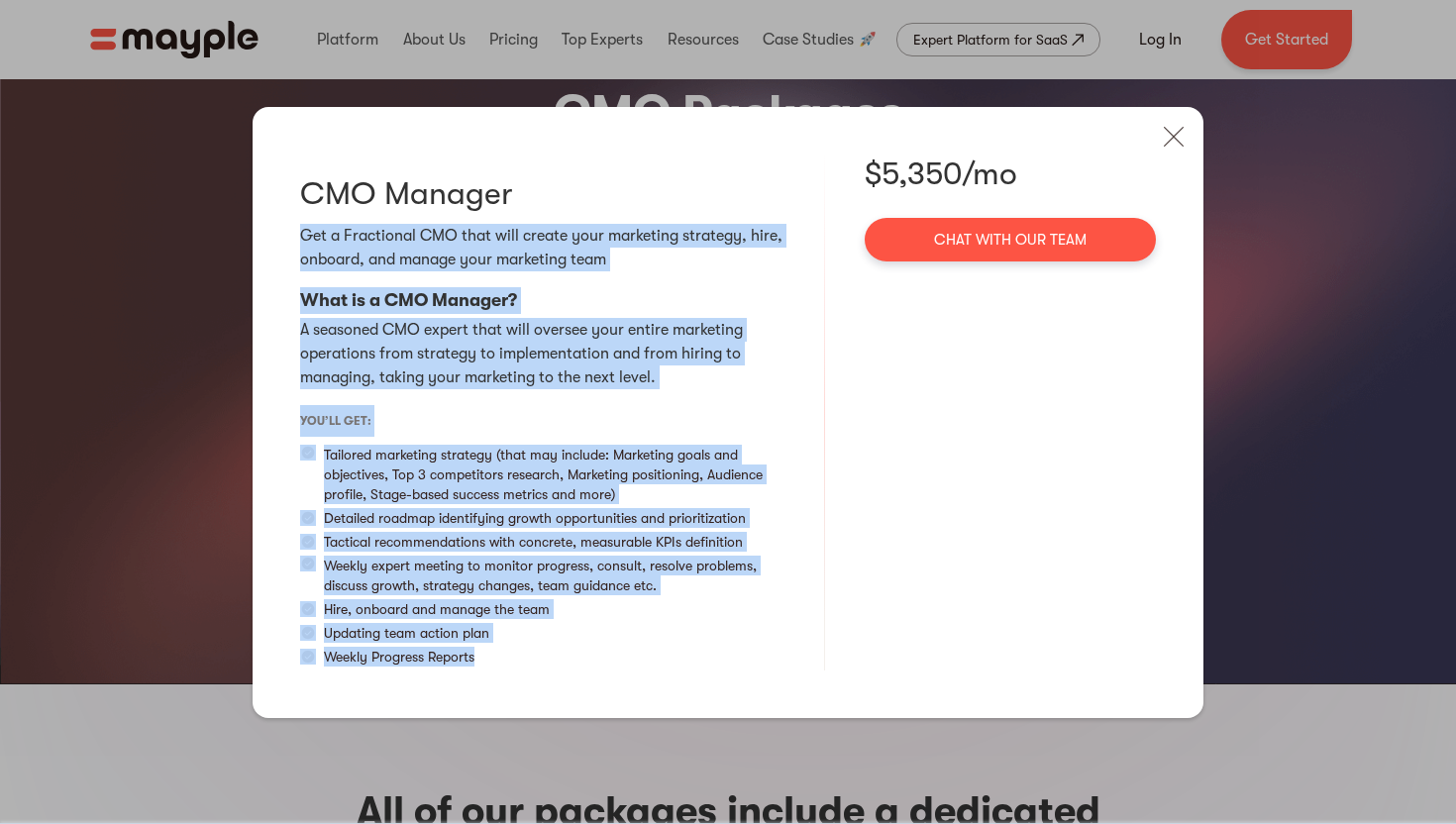 drag, startPoint x: 302, startPoint y: 235, endPoint x: 561, endPoint y: 670, distance: 506.26673 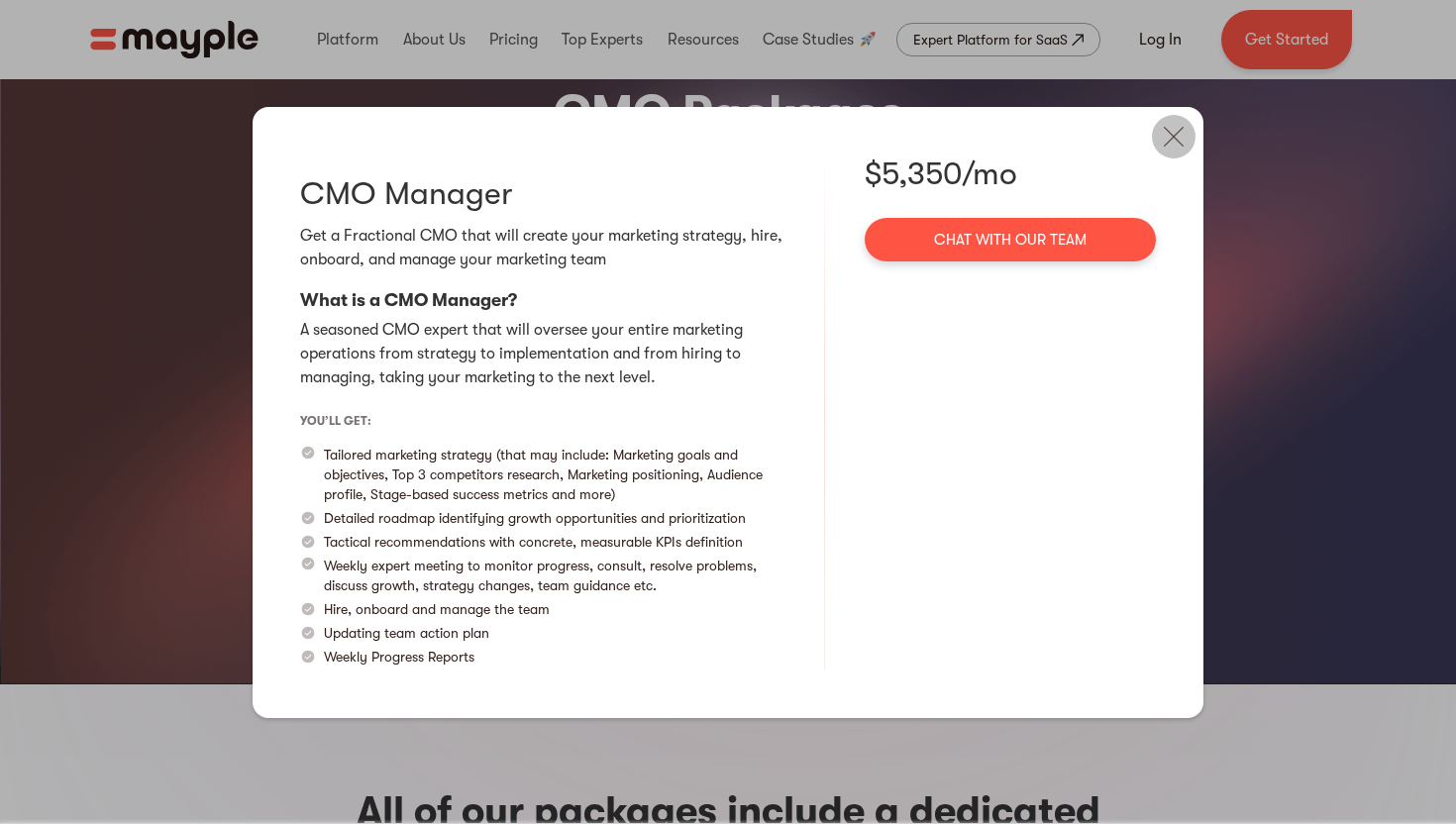 click at bounding box center (1174, 137) 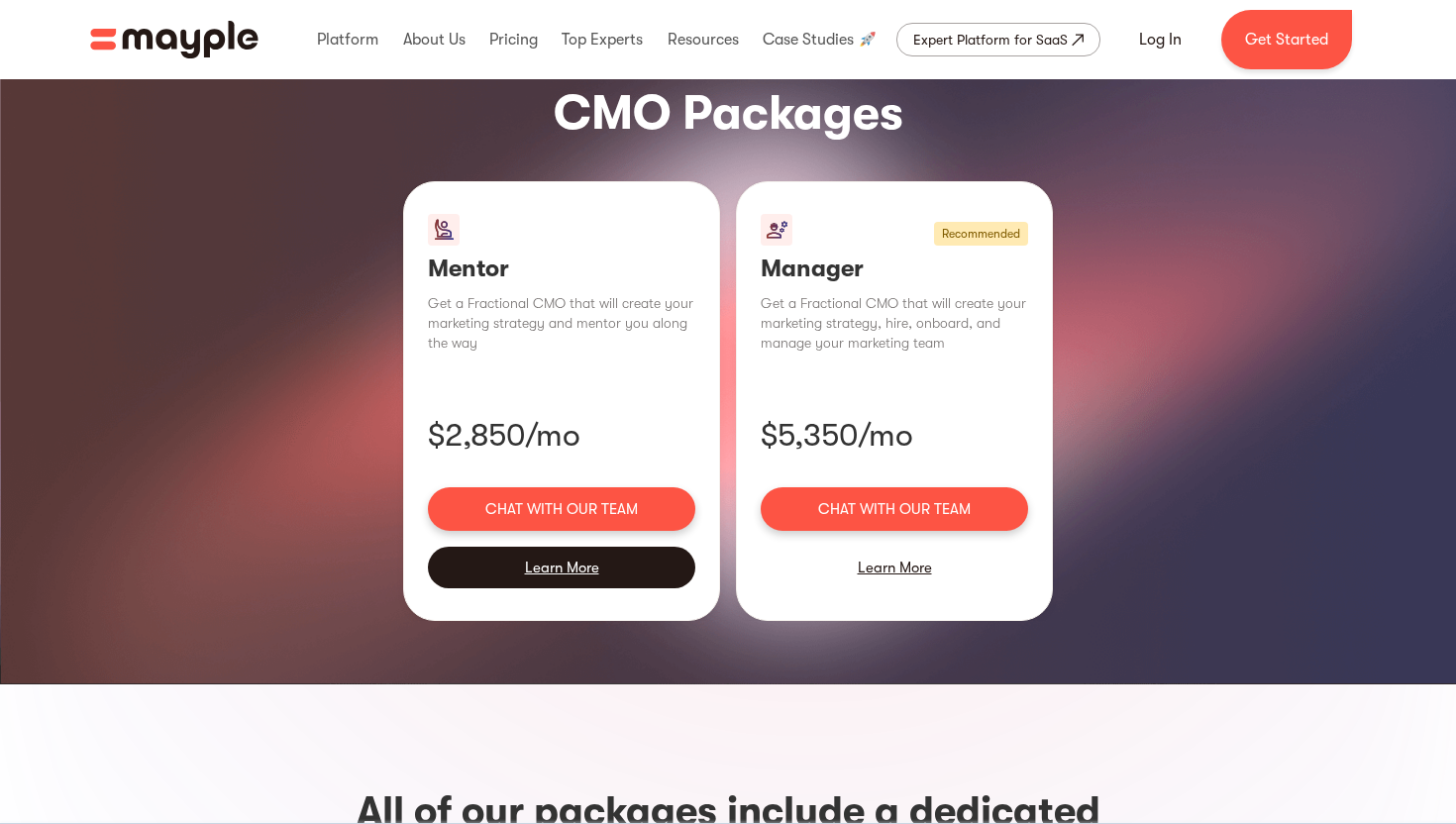 click on "Learn More" at bounding box center (562, 567) 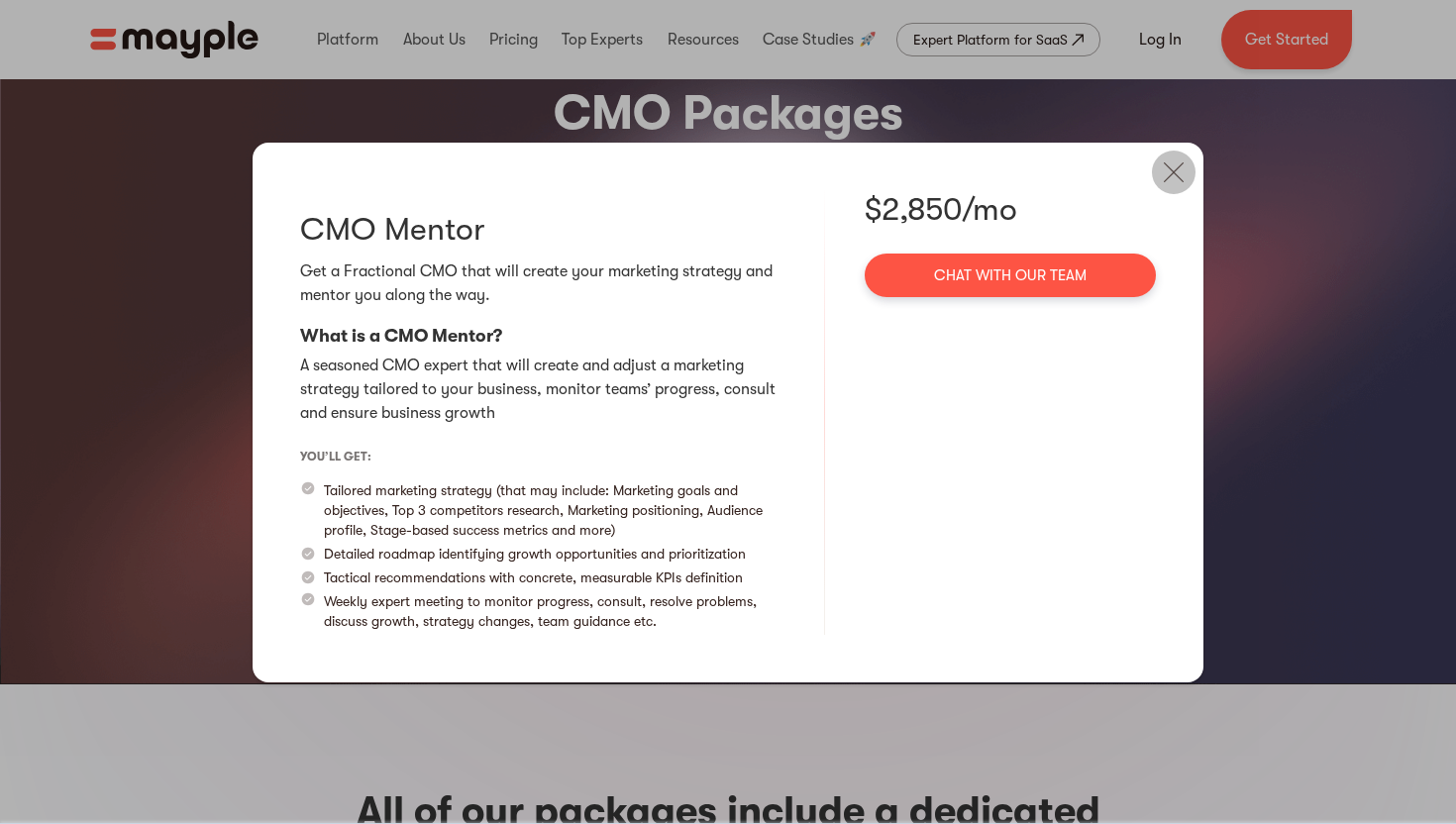 click at bounding box center [1174, 172] 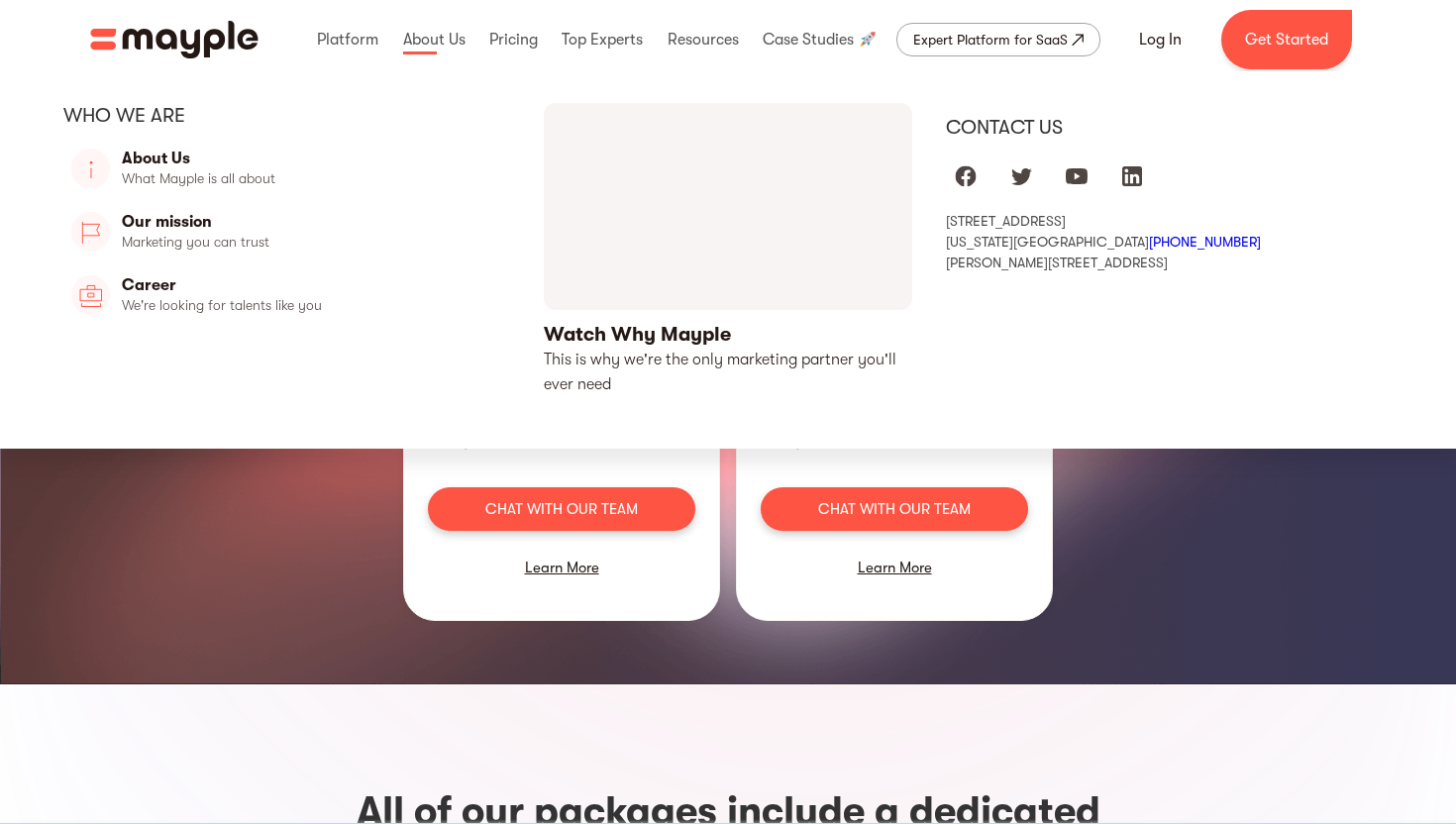scroll, scrollTop: 0, scrollLeft: 0, axis: both 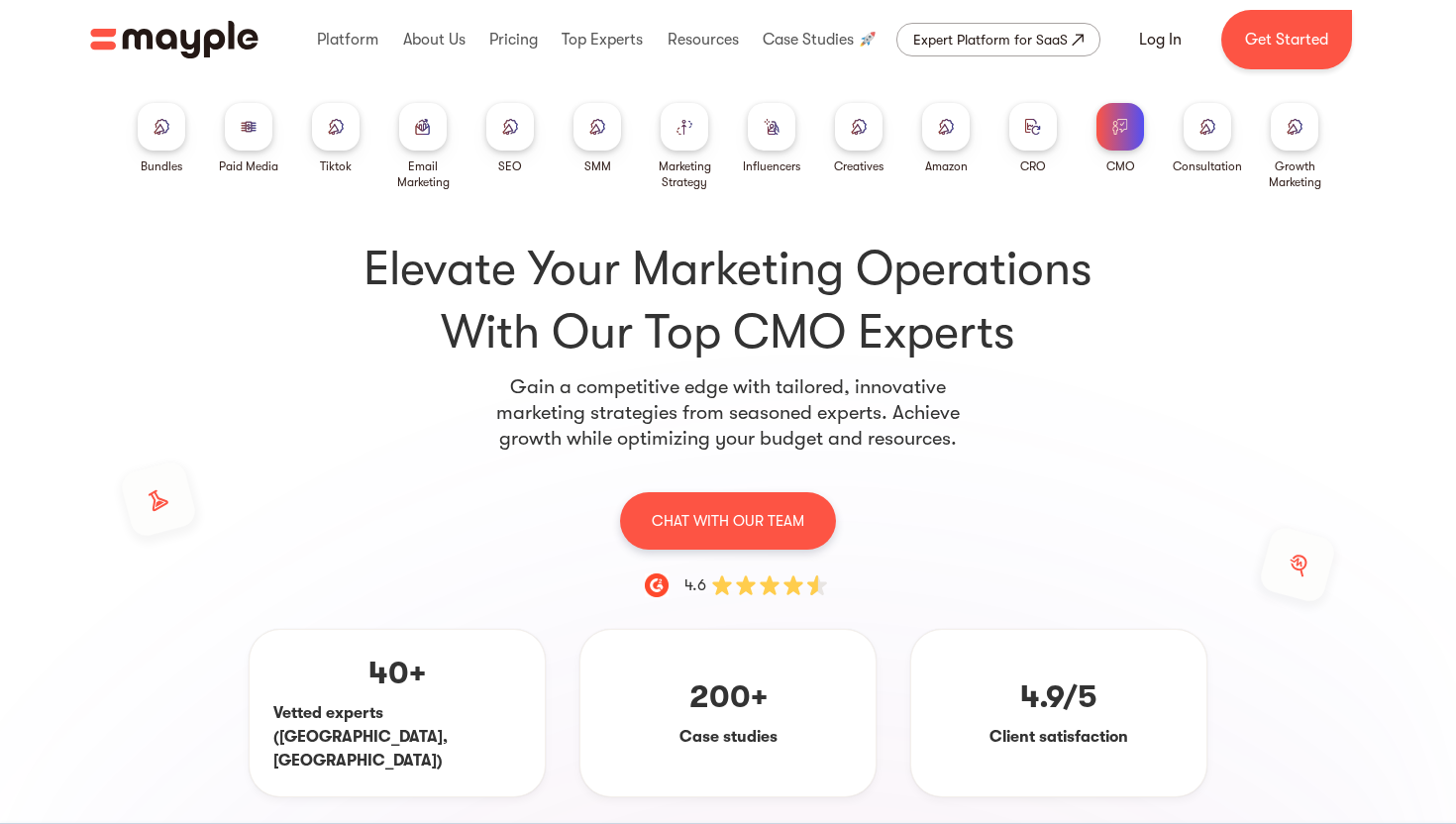 click at bounding box center [1207, 126] 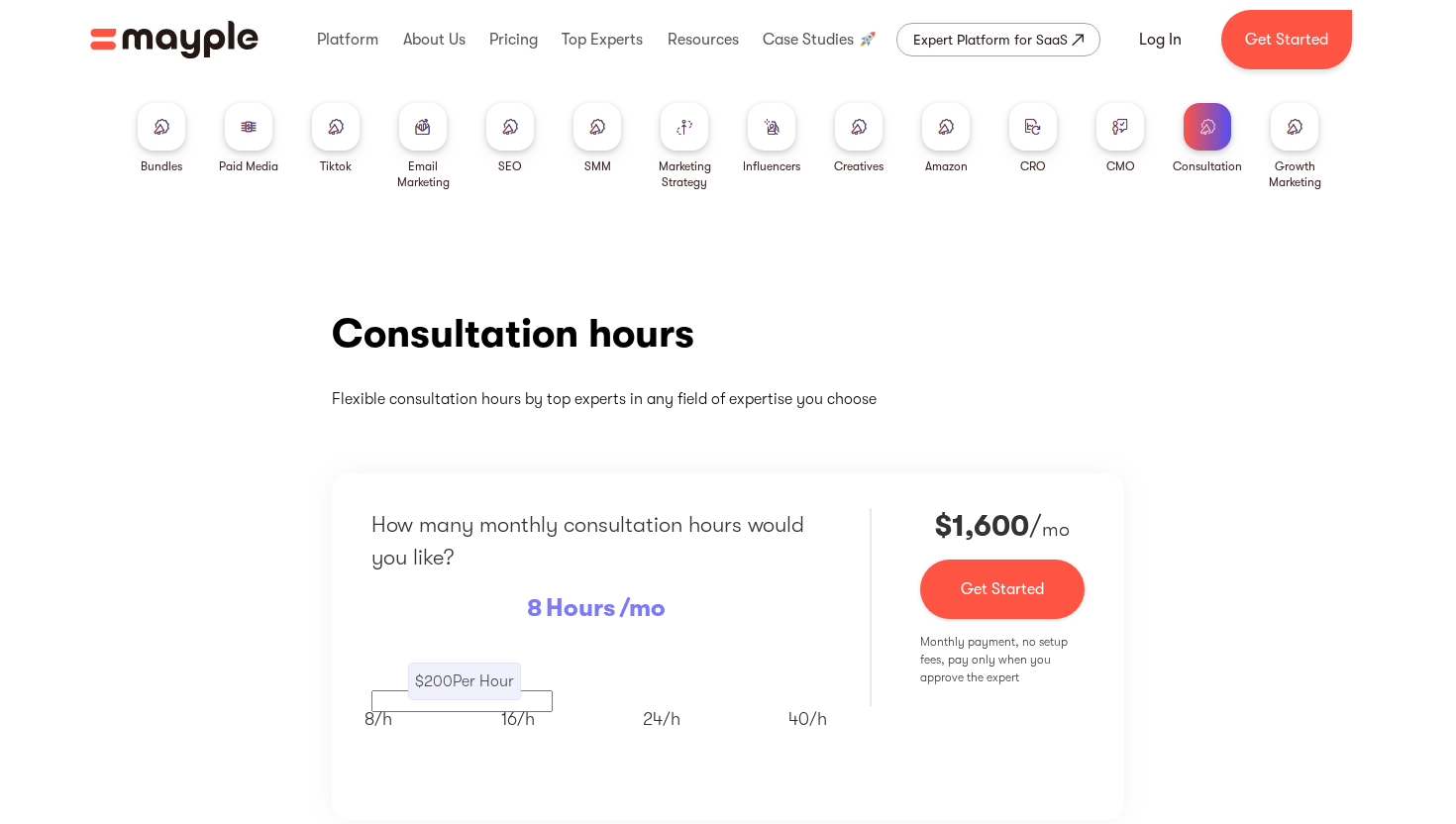 scroll, scrollTop: 163, scrollLeft: 0, axis: vertical 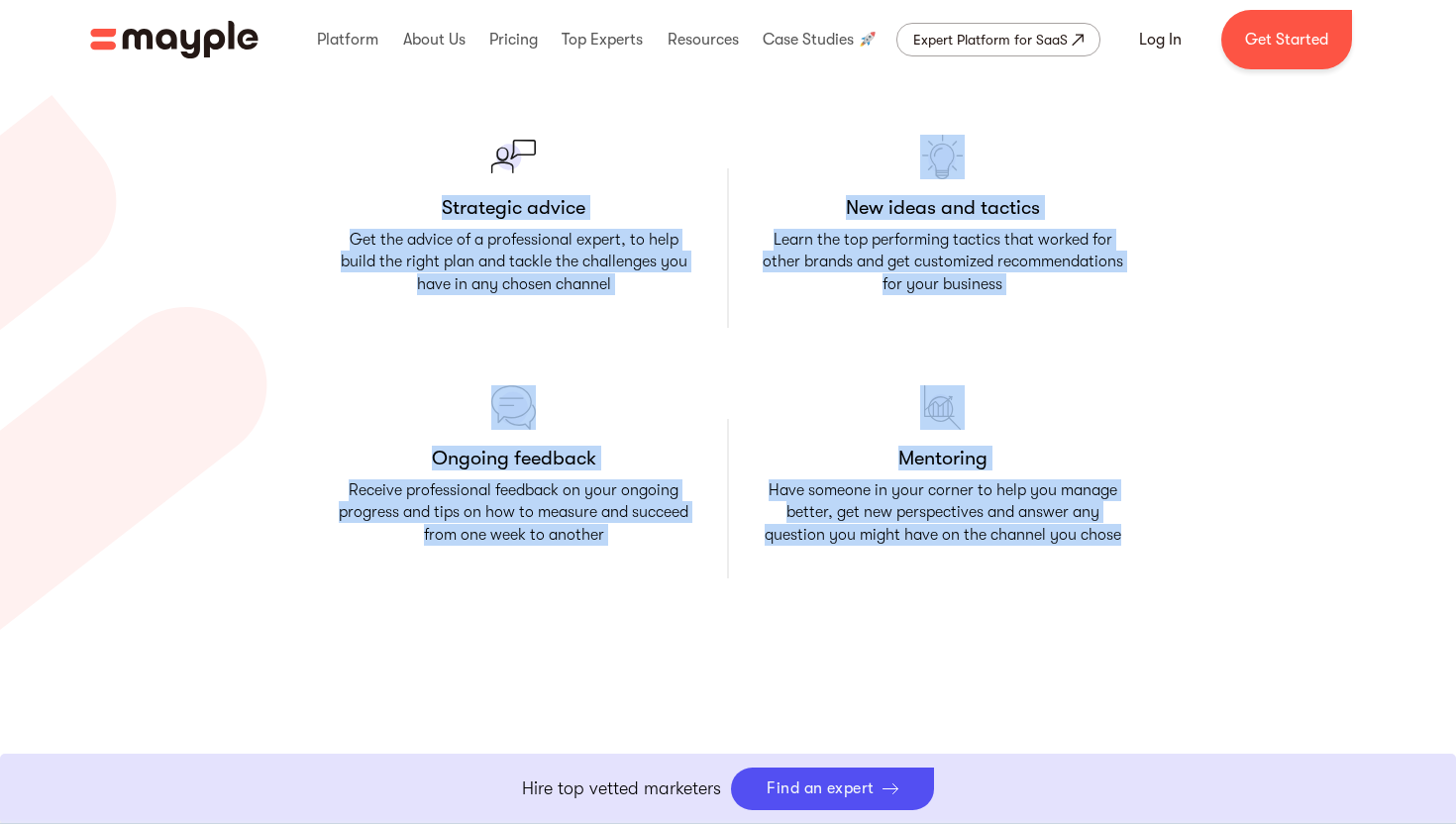 drag, startPoint x: 440, startPoint y: 205, endPoint x: 1127, endPoint y: 532, distance: 760.8535 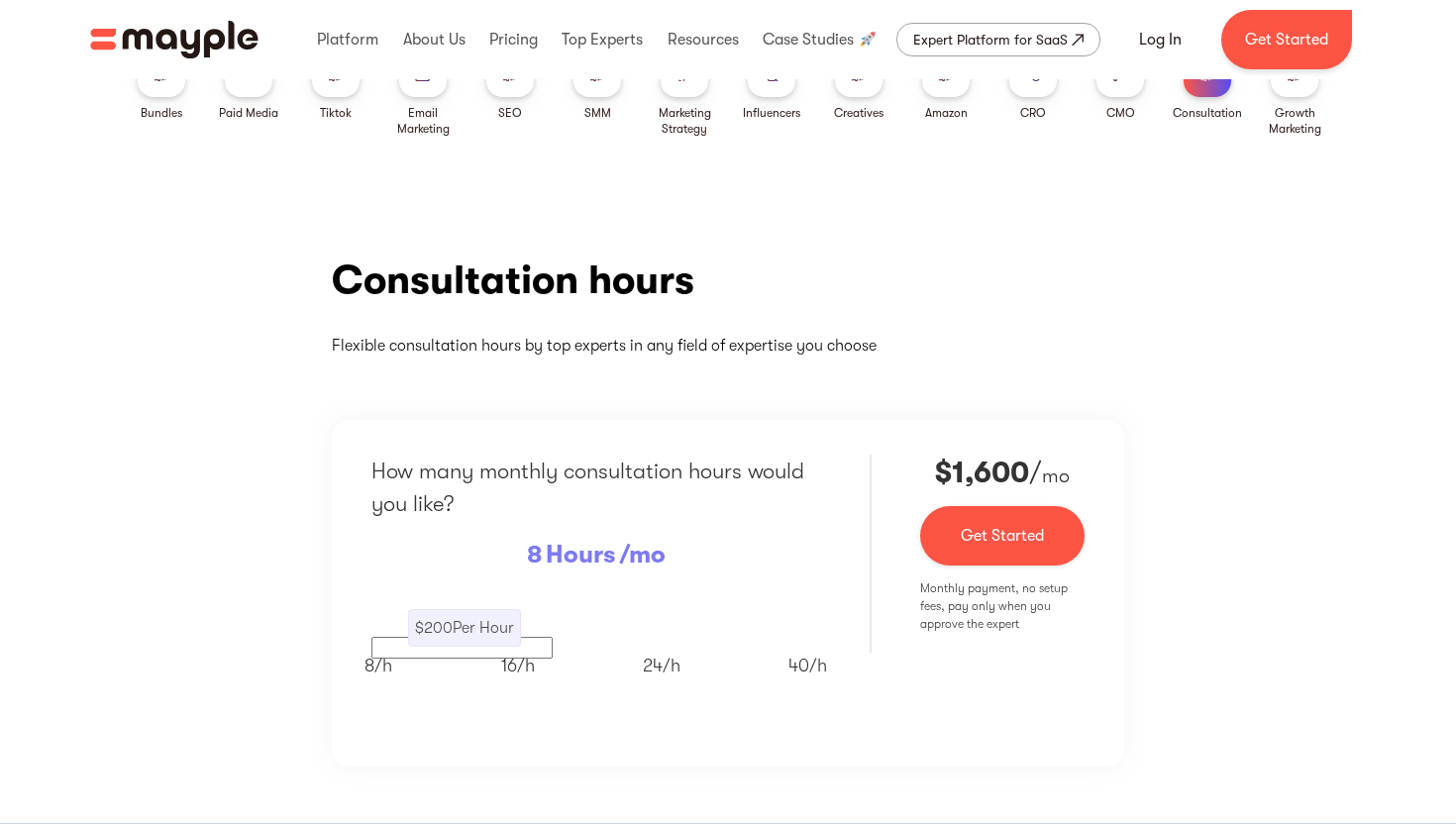 scroll, scrollTop: 42, scrollLeft: 0, axis: vertical 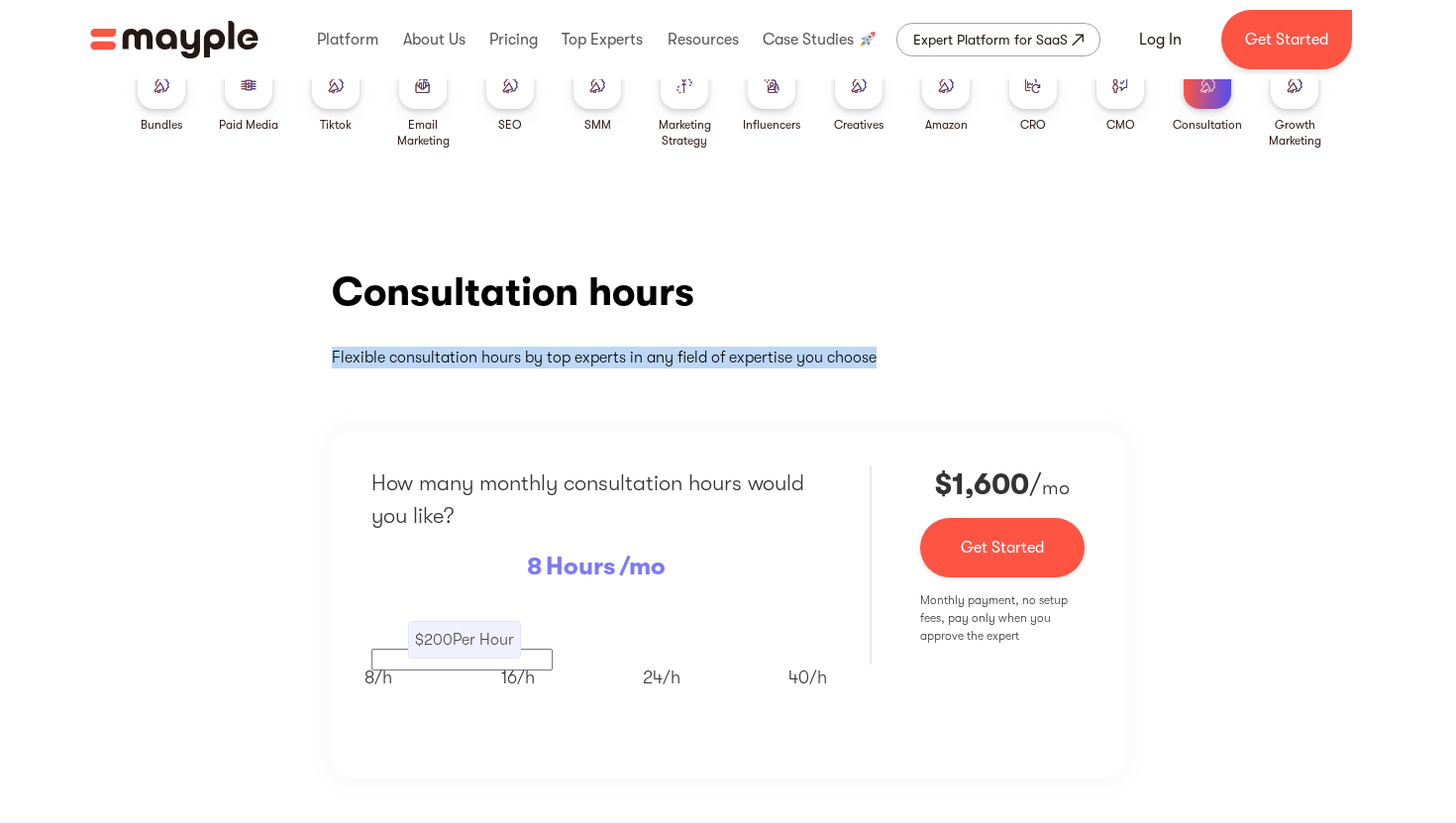 drag, startPoint x: 335, startPoint y: 358, endPoint x: 963, endPoint y: 392, distance: 628.91971 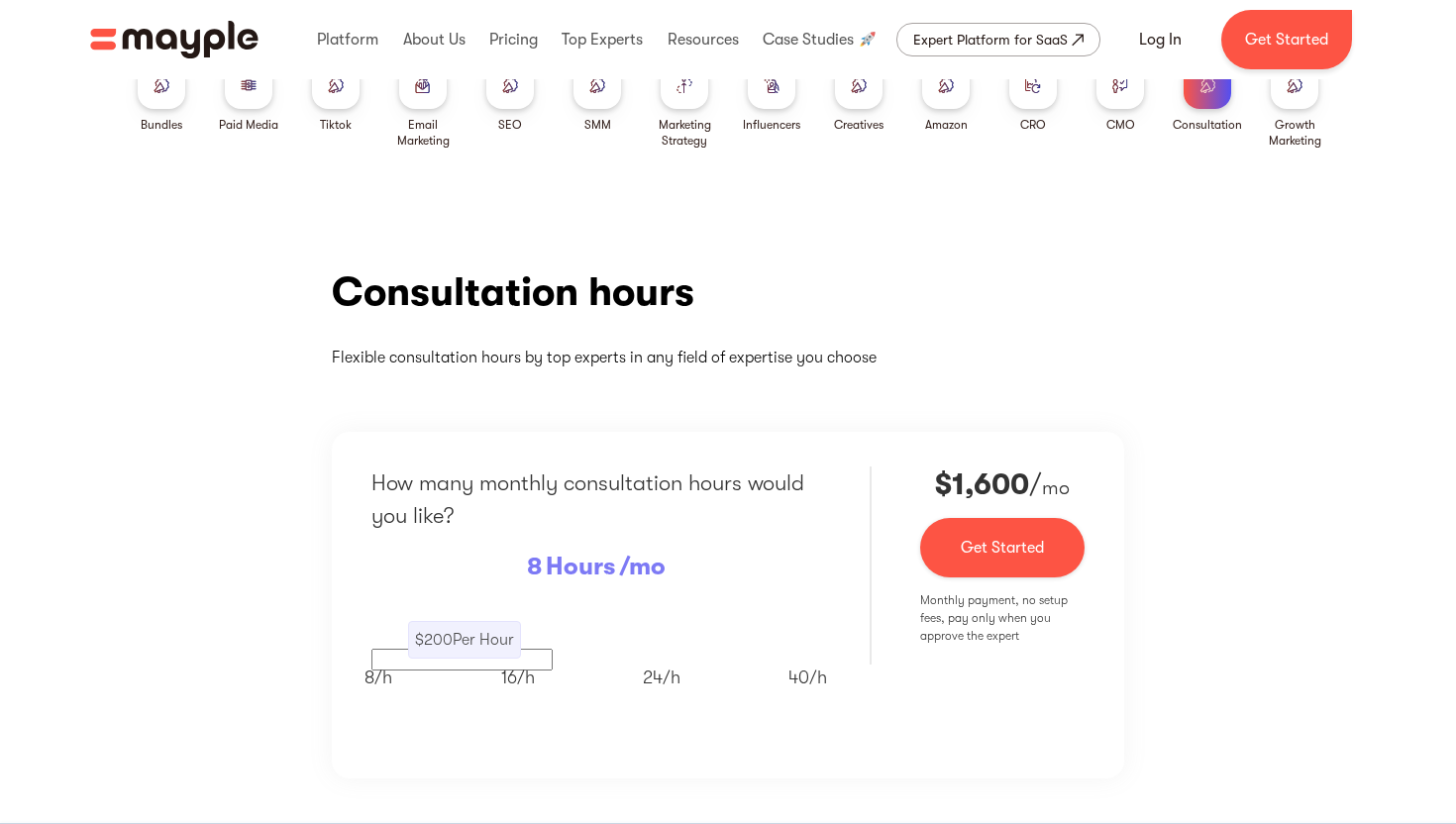 click on "Consultation hours Flexible consultation hours by top experts in any field of expertise you choose How many monthly consultation hours would you like? 8 Hours /mo $ 200  Per Hour
8/ h 16/ h 24/ h 40/ h $2,000 $ 1,600 / mo Get Started Monthly payment, no setup fees, pay only when you approve the expert" at bounding box center (728, 523) 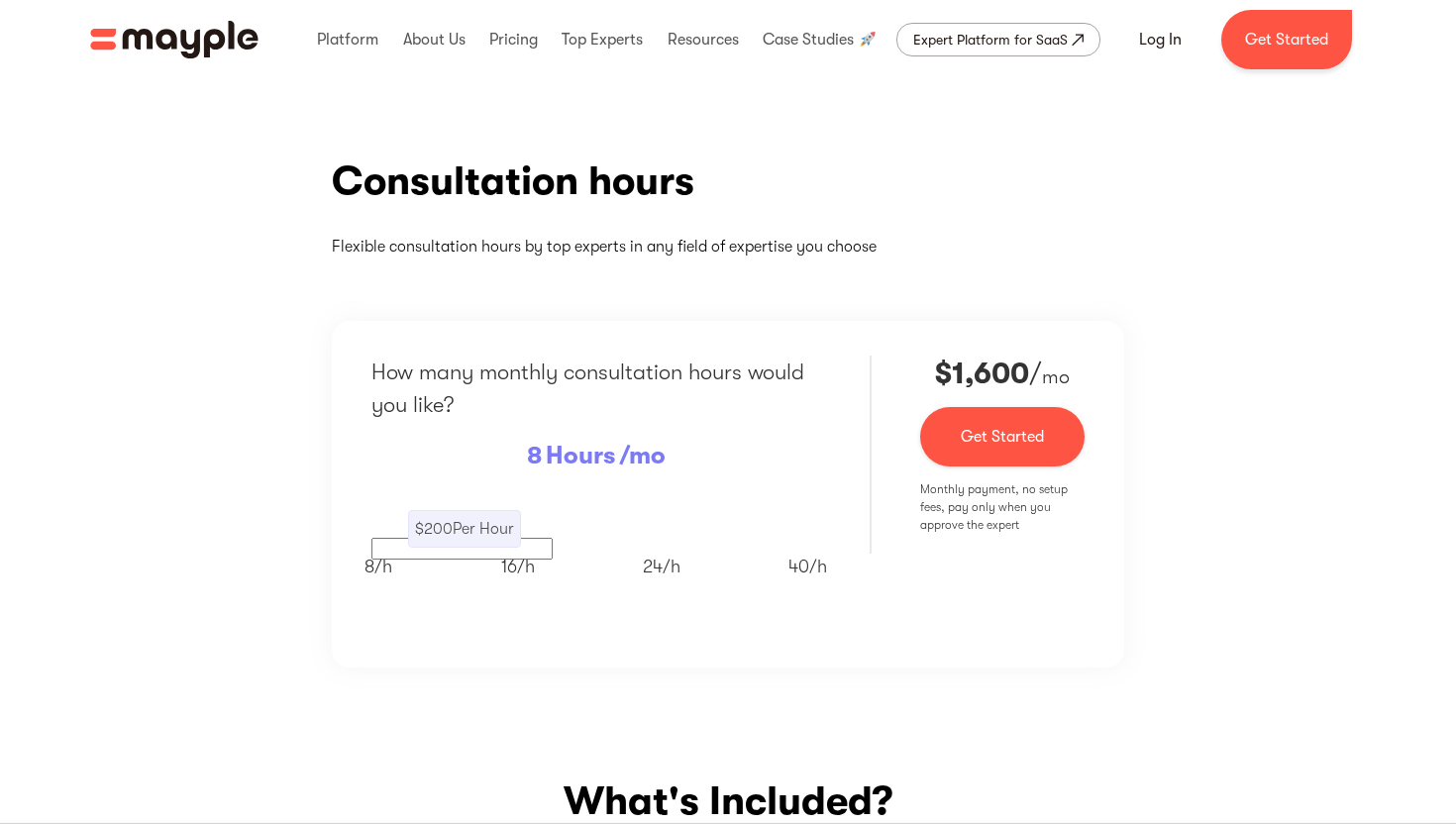 scroll, scrollTop: 160, scrollLeft: 0, axis: vertical 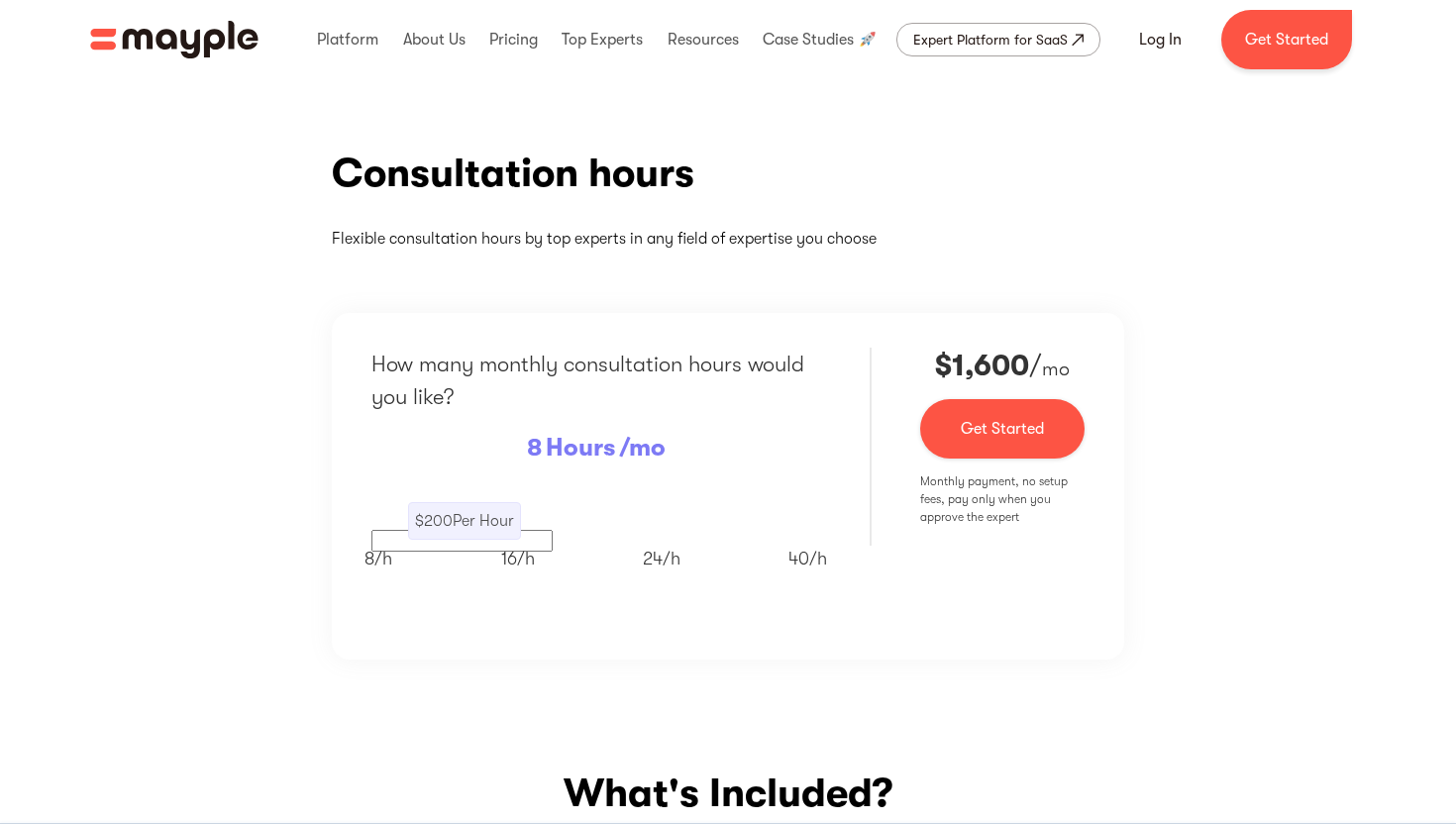 click on "8/ h 16/ h 24/ h 40/ h" at bounding box center (595, 553) 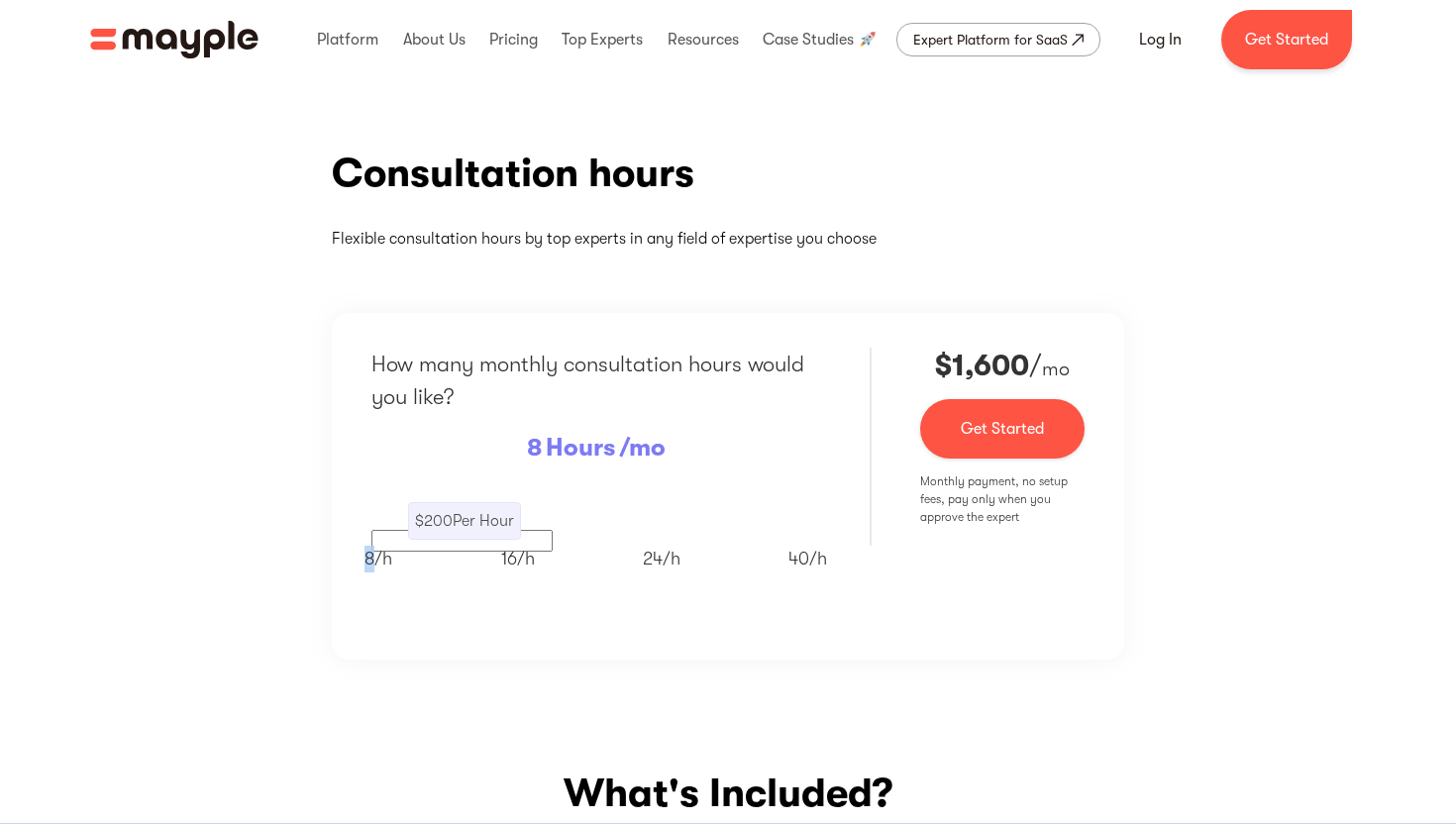 click on "8/ h" at bounding box center (378, 553) 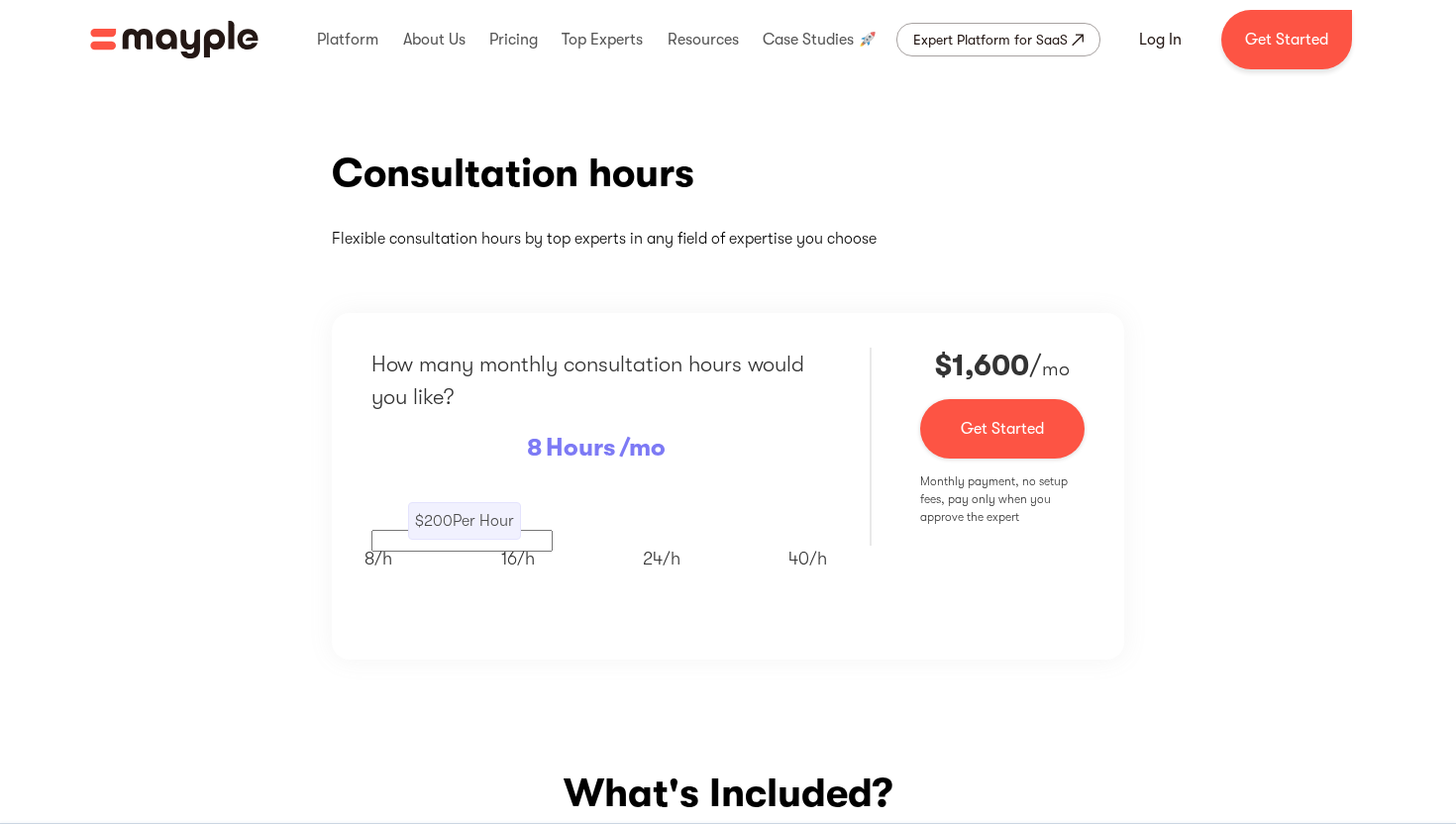 click on "How many monthly consultation hours would you like? 8 Hours /mo $ 200  Per Hour
8/ h 16/ h 24/ h 40/ h" at bounding box center [596, 478] 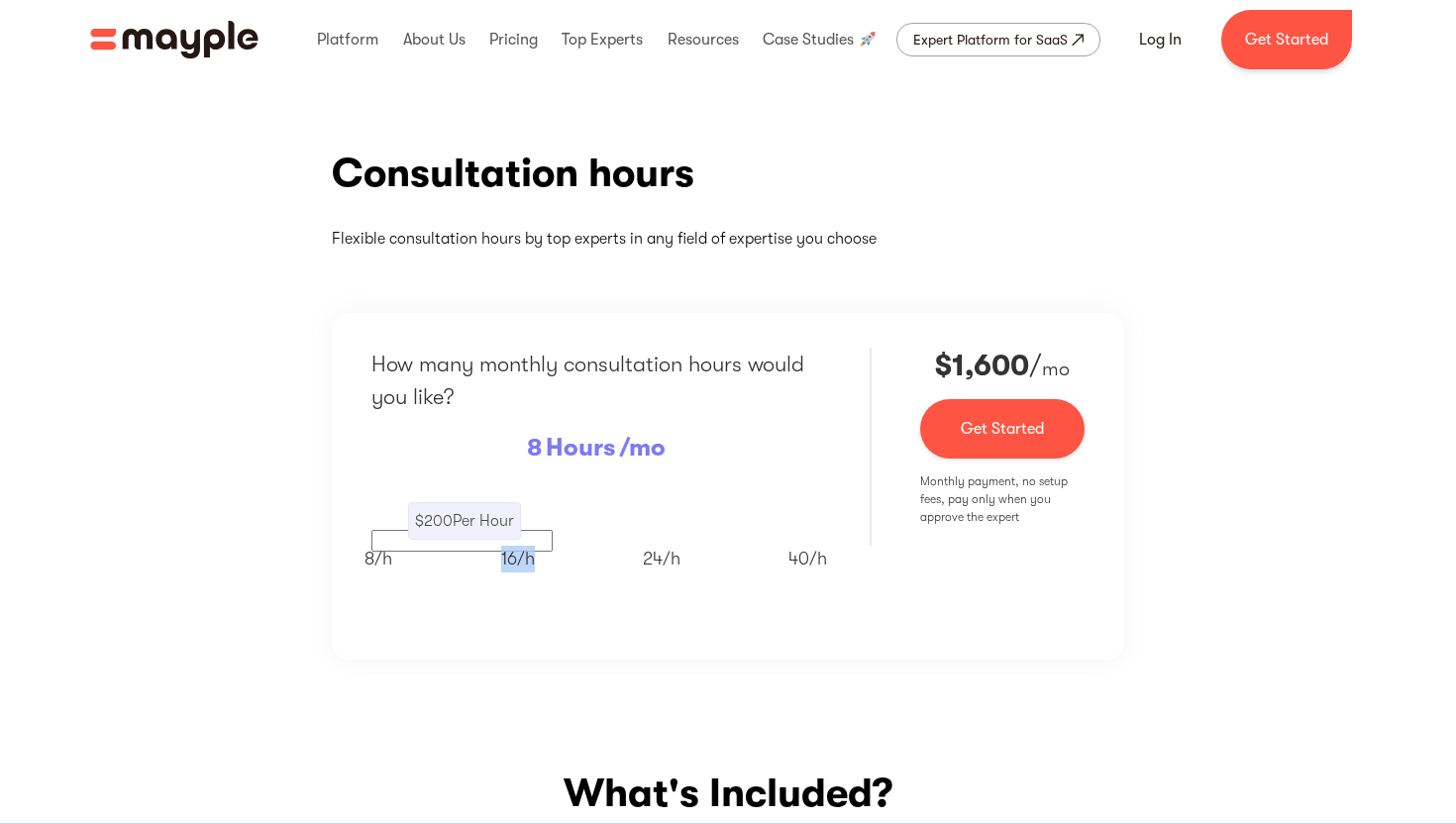 drag, startPoint x: 524, startPoint y: 543, endPoint x: 662, endPoint y: 539, distance: 138.05796 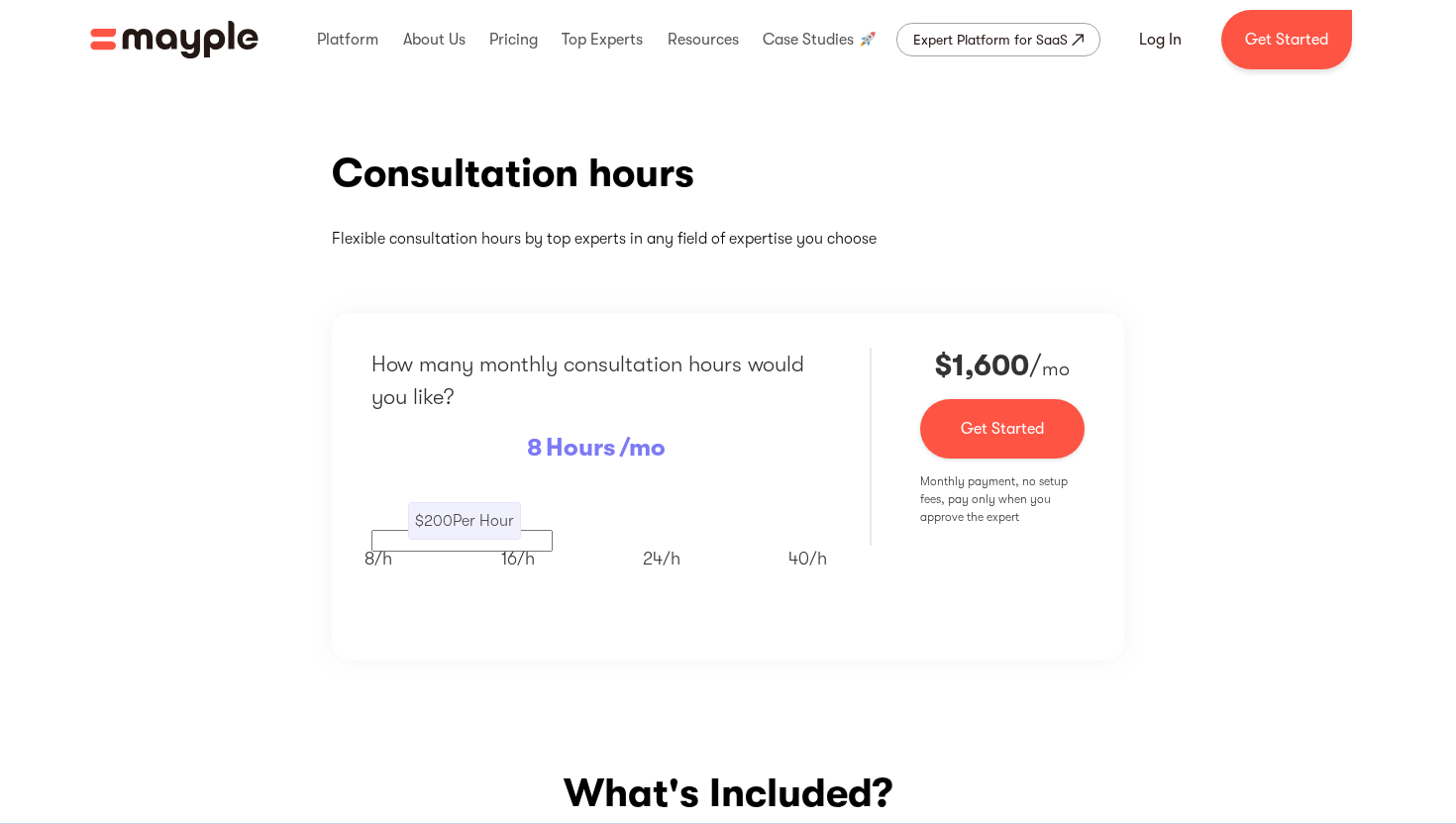 click on "16/ h" at bounding box center [518, 553] 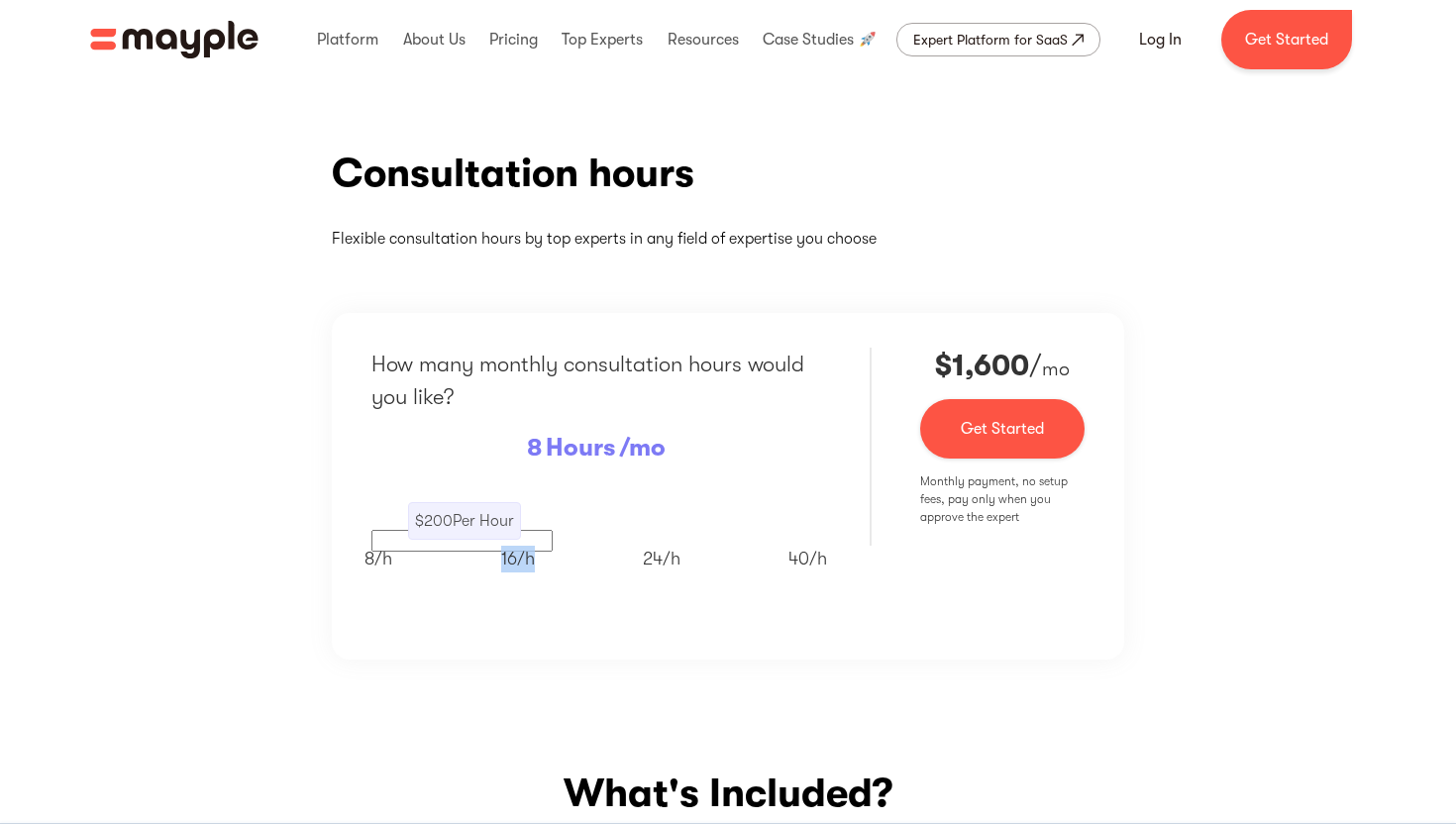 drag, startPoint x: 526, startPoint y: 535, endPoint x: 694, endPoint y: 535, distance: 168 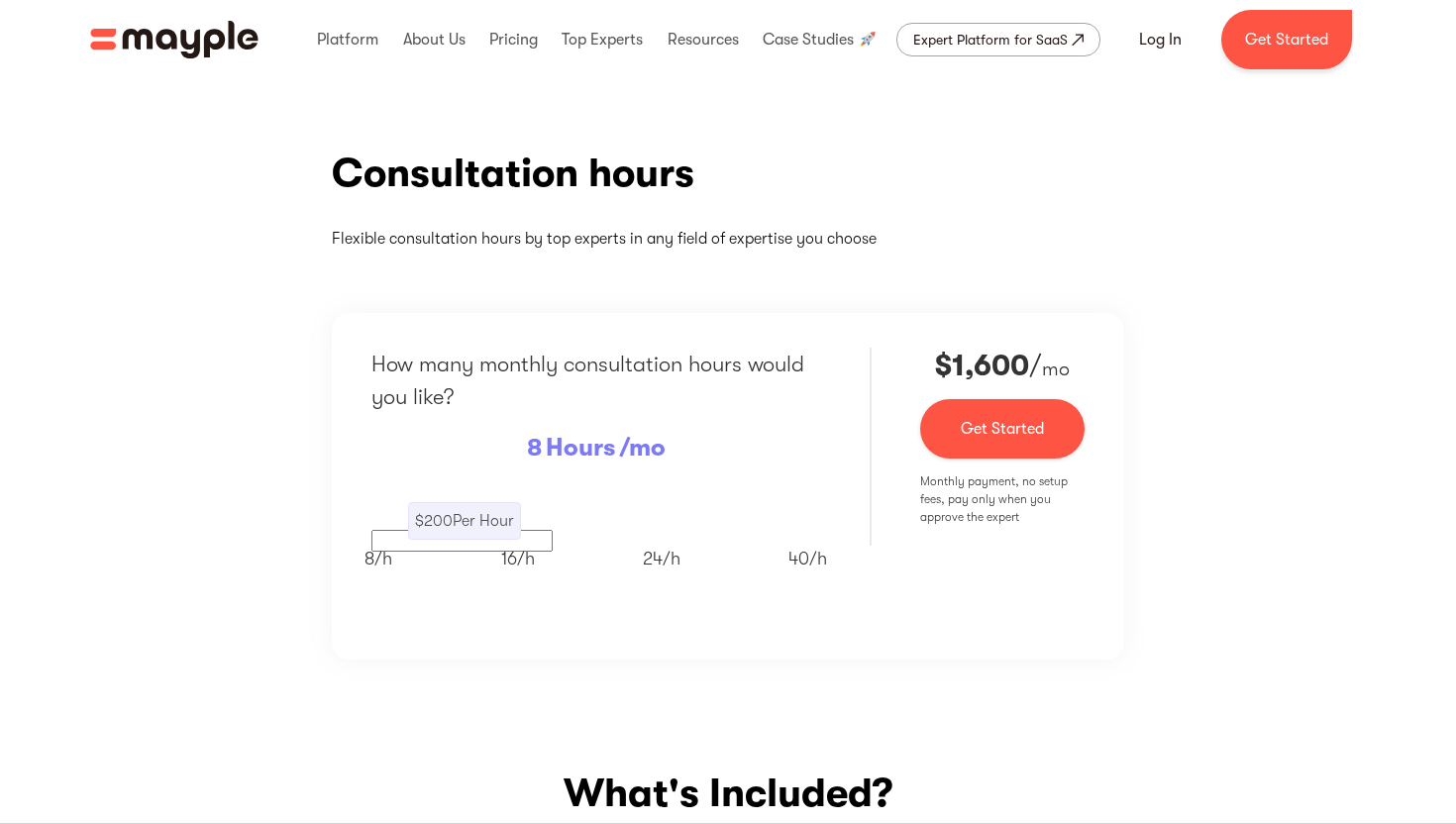 click on "8/ h 16/ h 24/ h 40/ h" at bounding box center [595, 553] 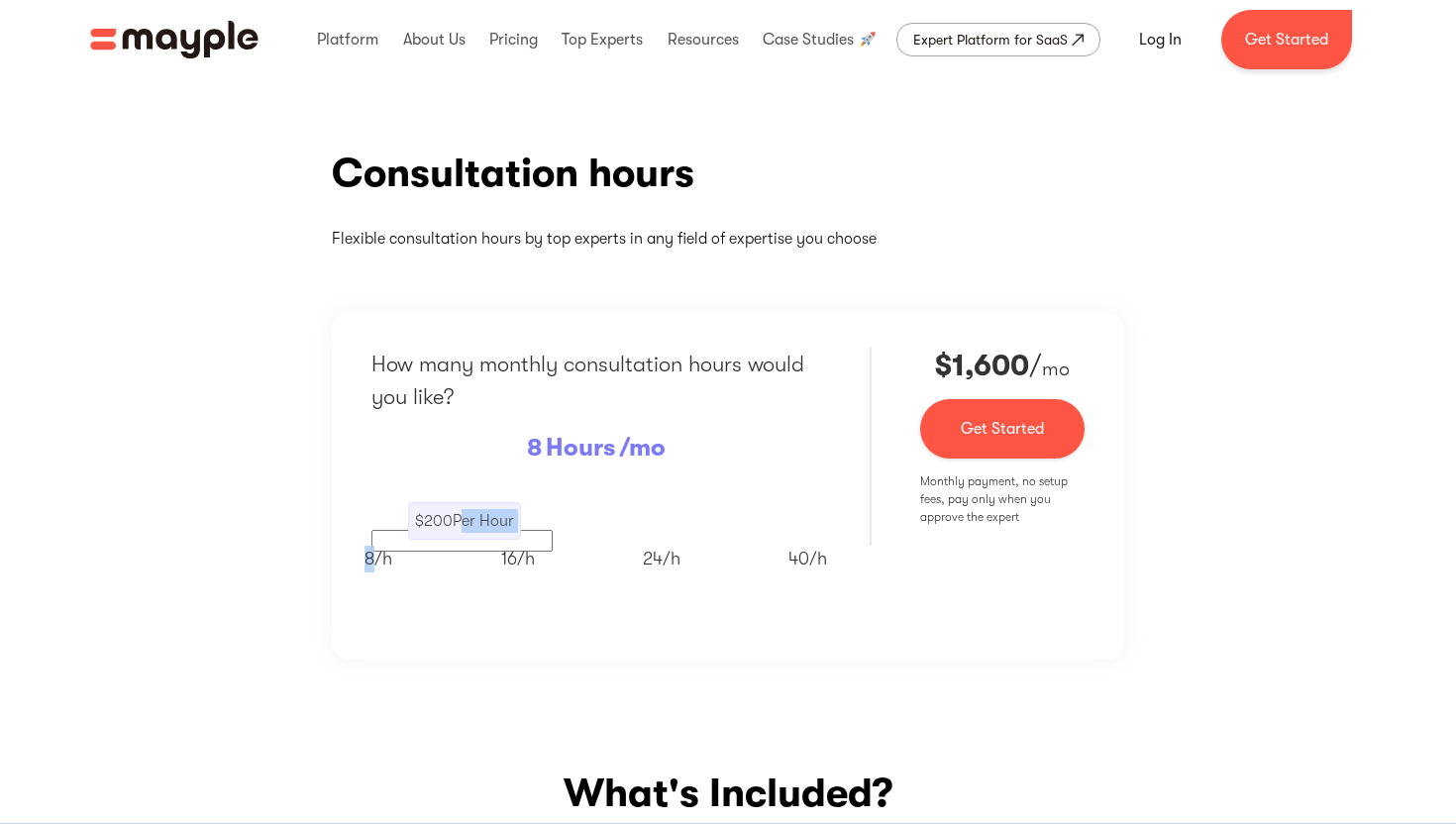 drag, startPoint x: 461, startPoint y: 515, endPoint x: 351, endPoint y: 527, distance: 110.65261 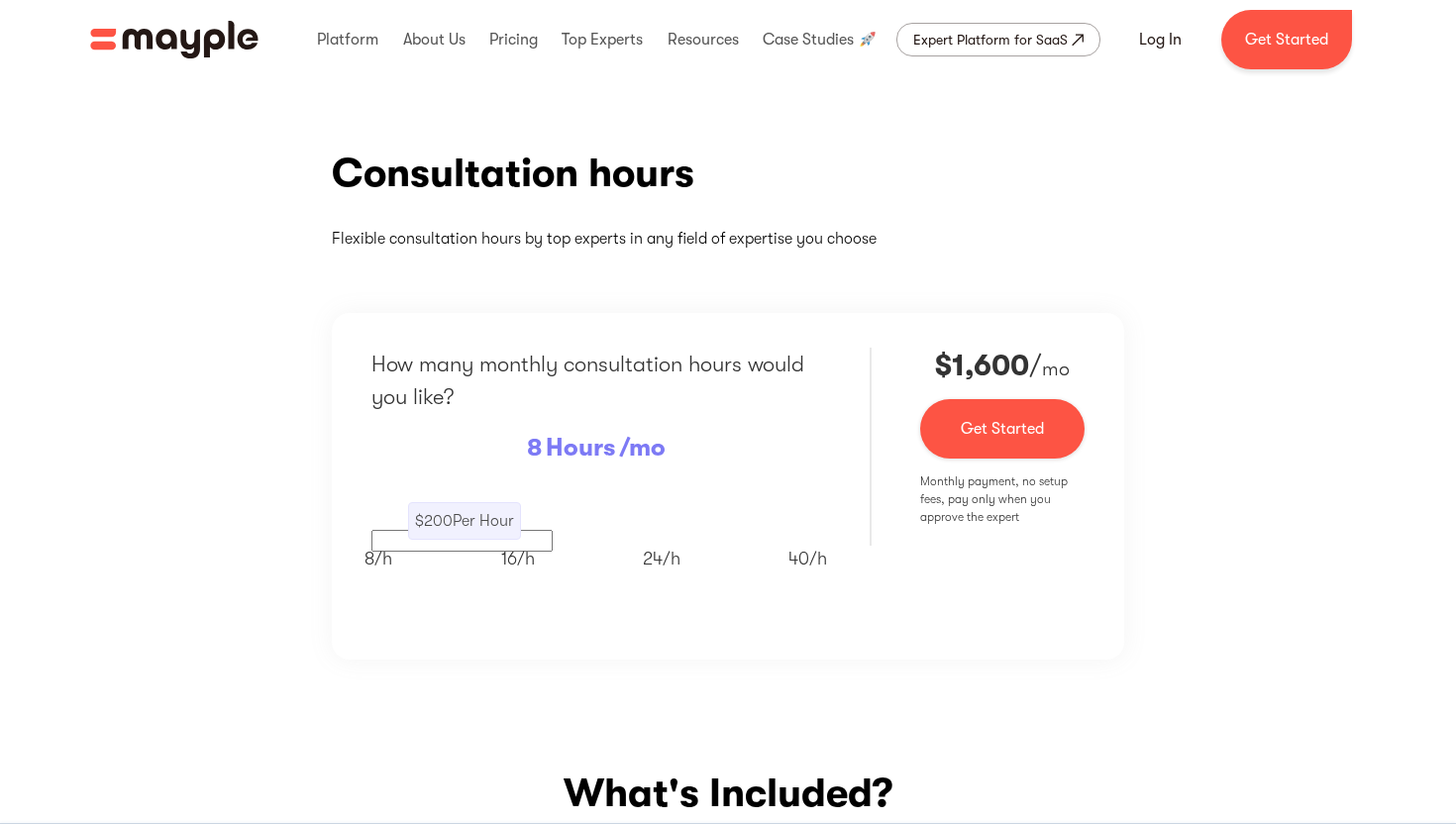 click on "How many monthly consultation hours would you like? 8 Hours /mo $ 200  Per Hour
8/ h 16/ h 24/ h 40/ h $2,000 $ 1,600 / mo Get Started Monthly payment, no setup fees, pay only when you approve the expert" at bounding box center [728, 486] 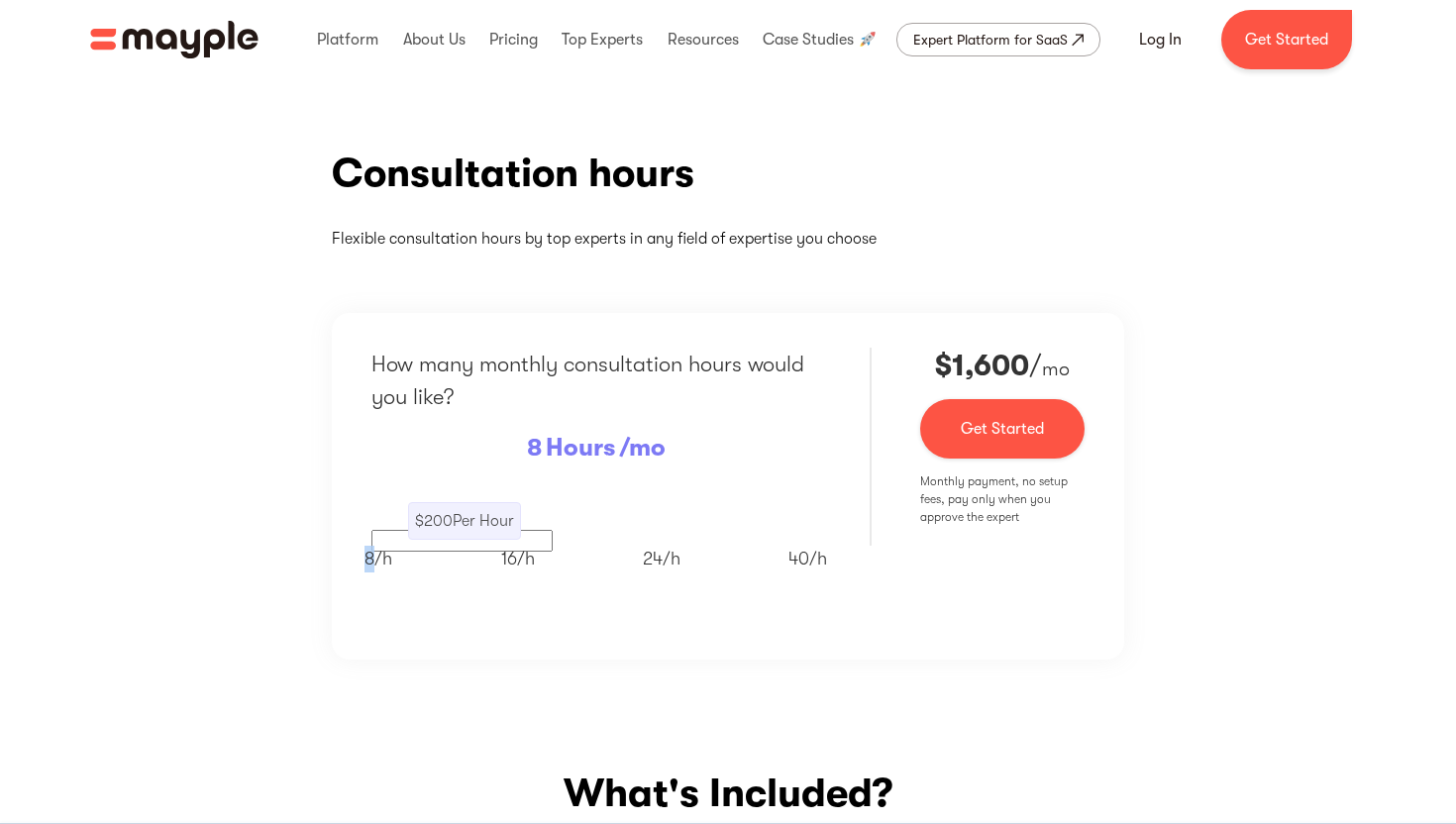 click on "8/ h" at bounding box center (378, 553) 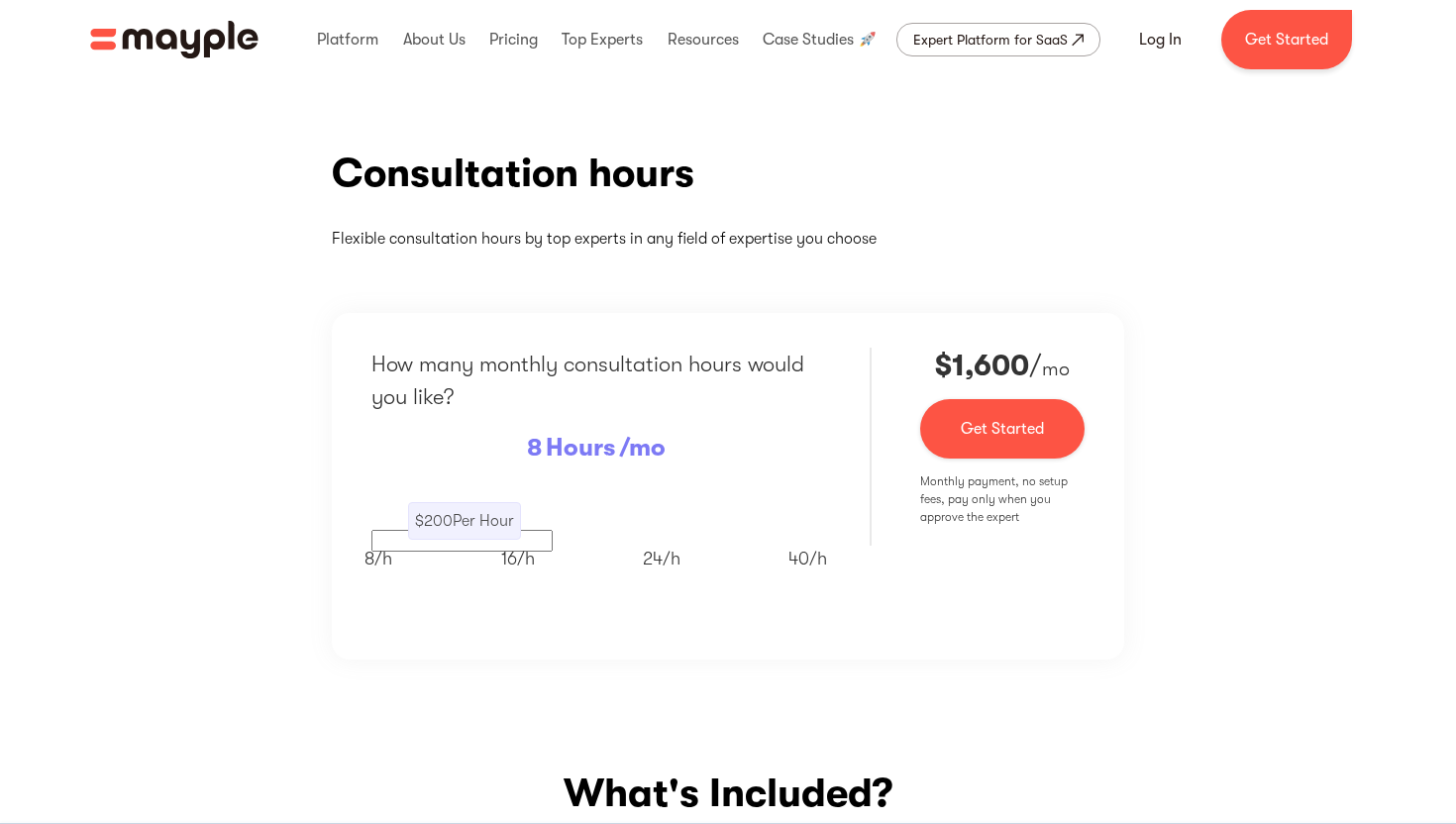 click on "8/ h" at bounding box center [378, 553] 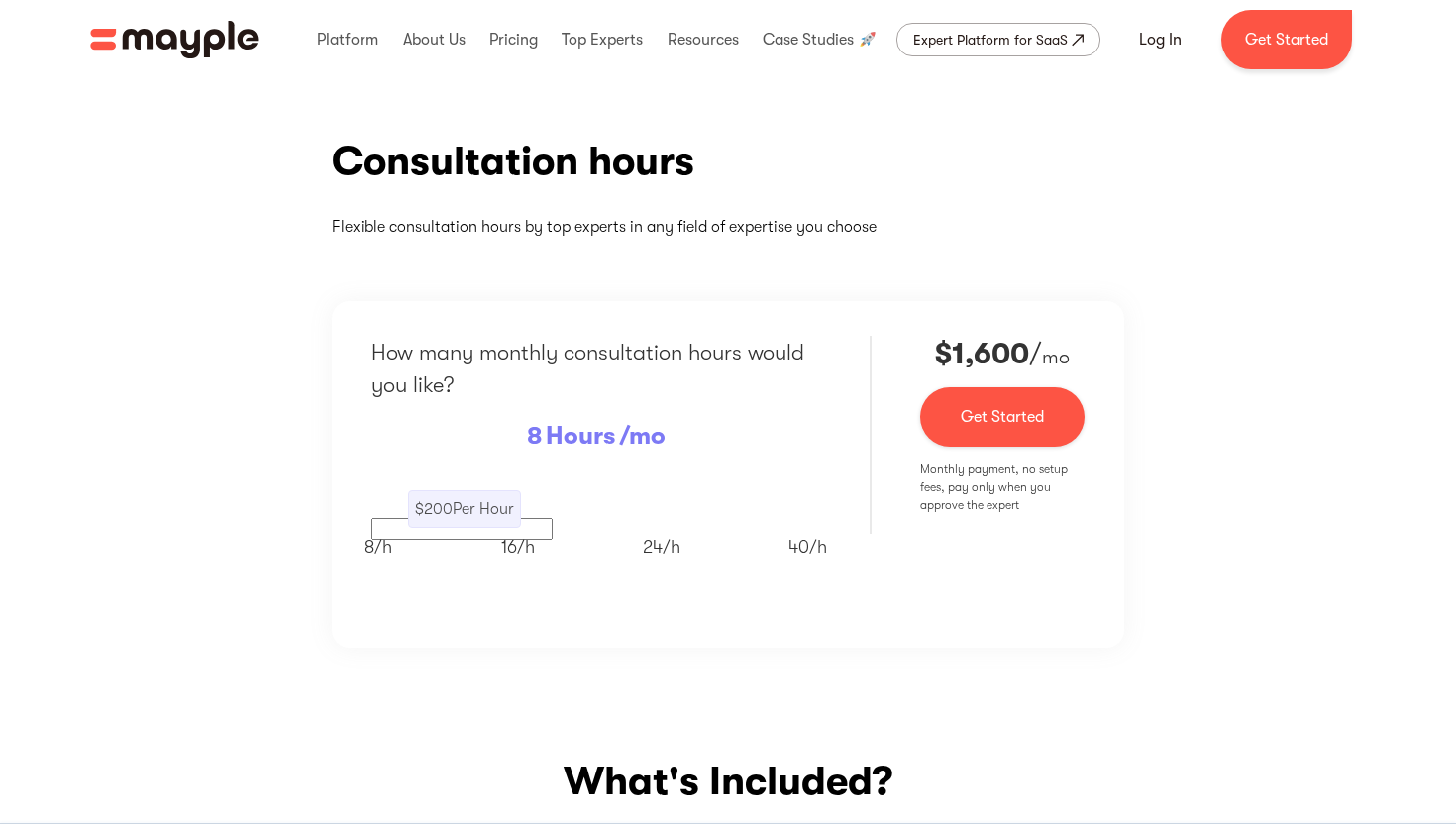 scroll, scrollTop: 171, scrollLeft: 0, axis: vertical 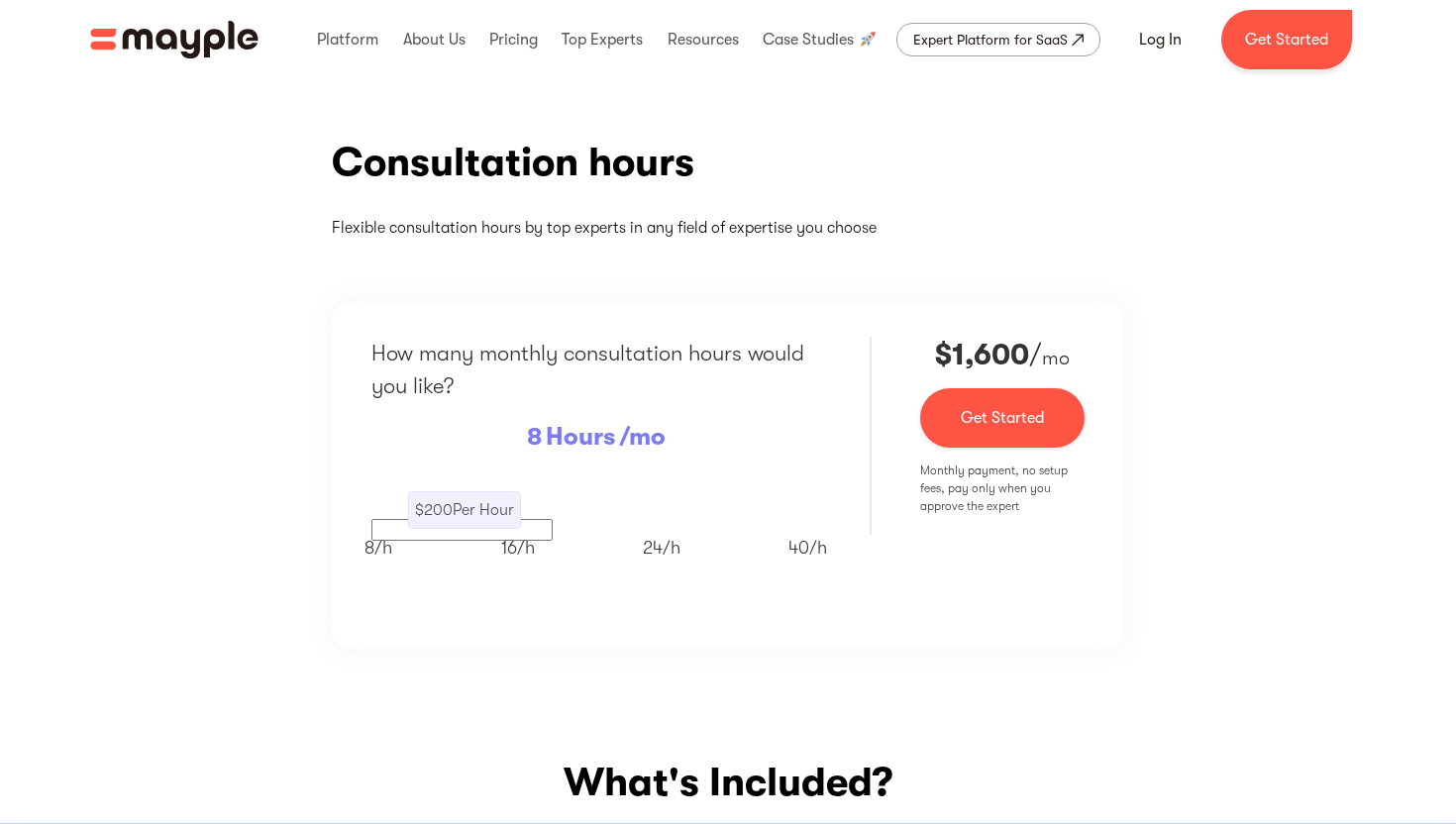 click on "8/ h 16/ h 24/ h 40/ h" at bounding box center [595, 542] 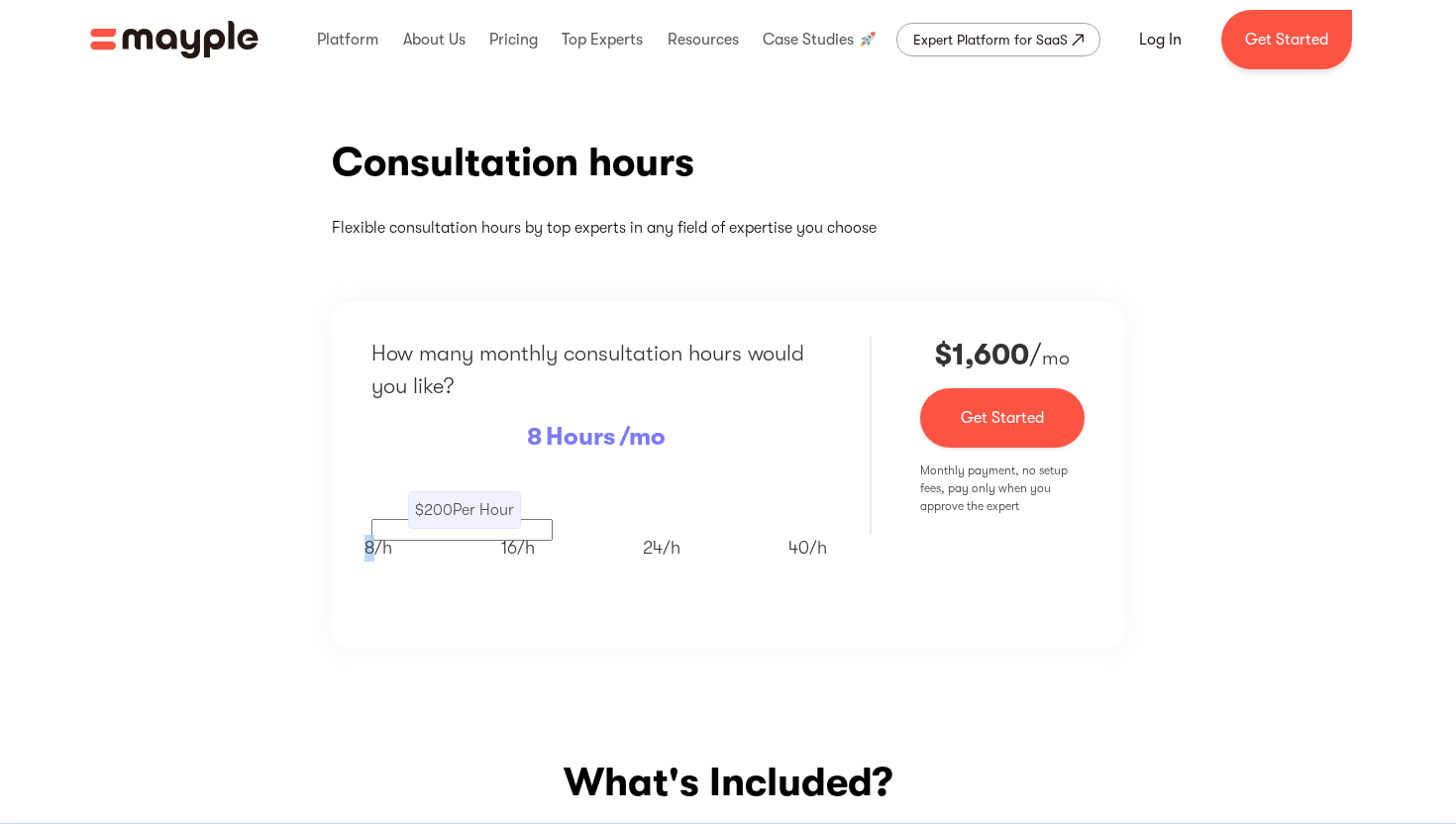 click on "8/ h 16/ h 24/ h 40/ h" at bounding box center (595, 542) 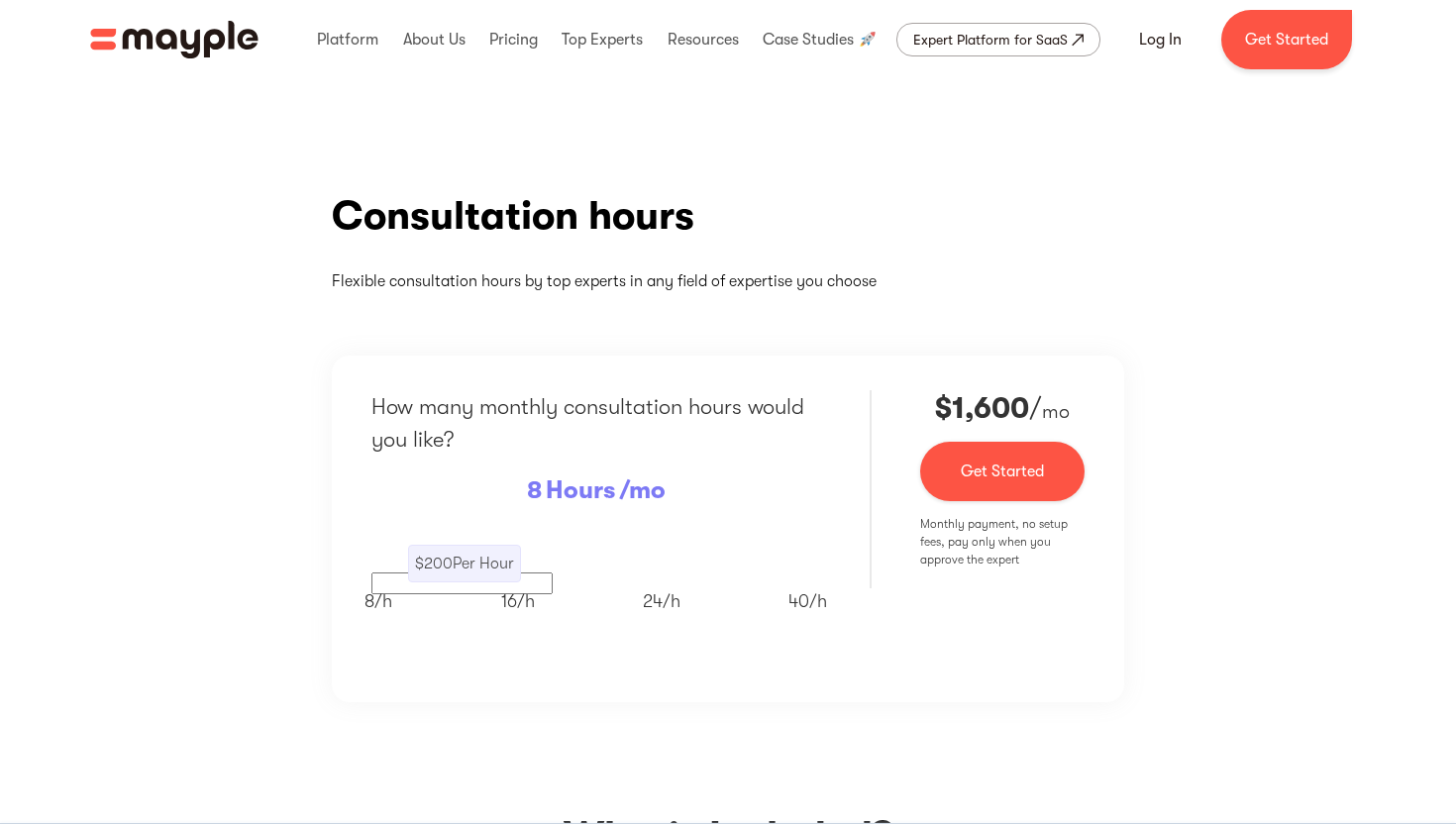 scroll, scrollTop: 79, scrollLeft: 0, axis: vertical 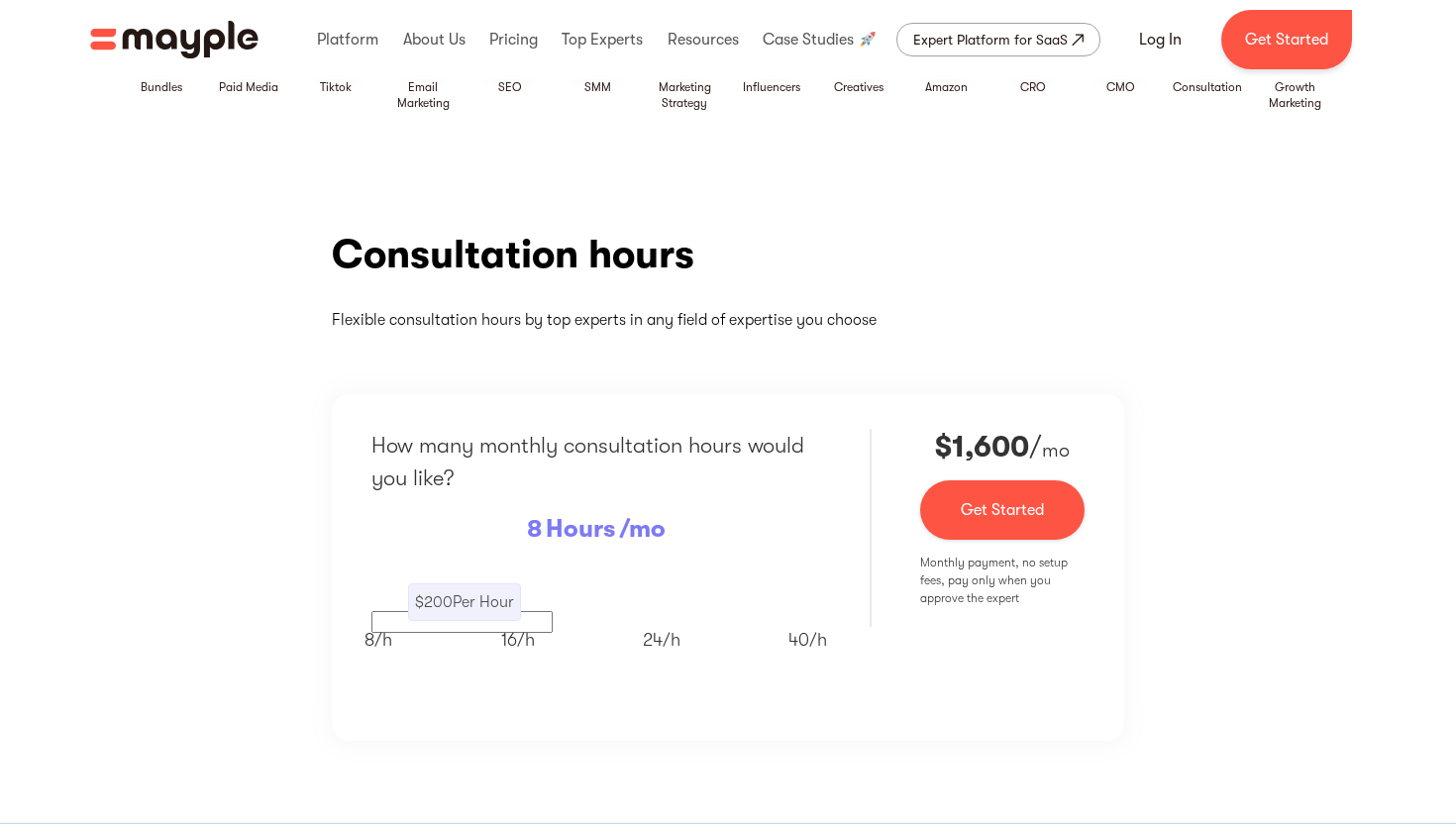click on "8/ h 16/ h 24/ h 40/ h" at bounding box center [595, 634] 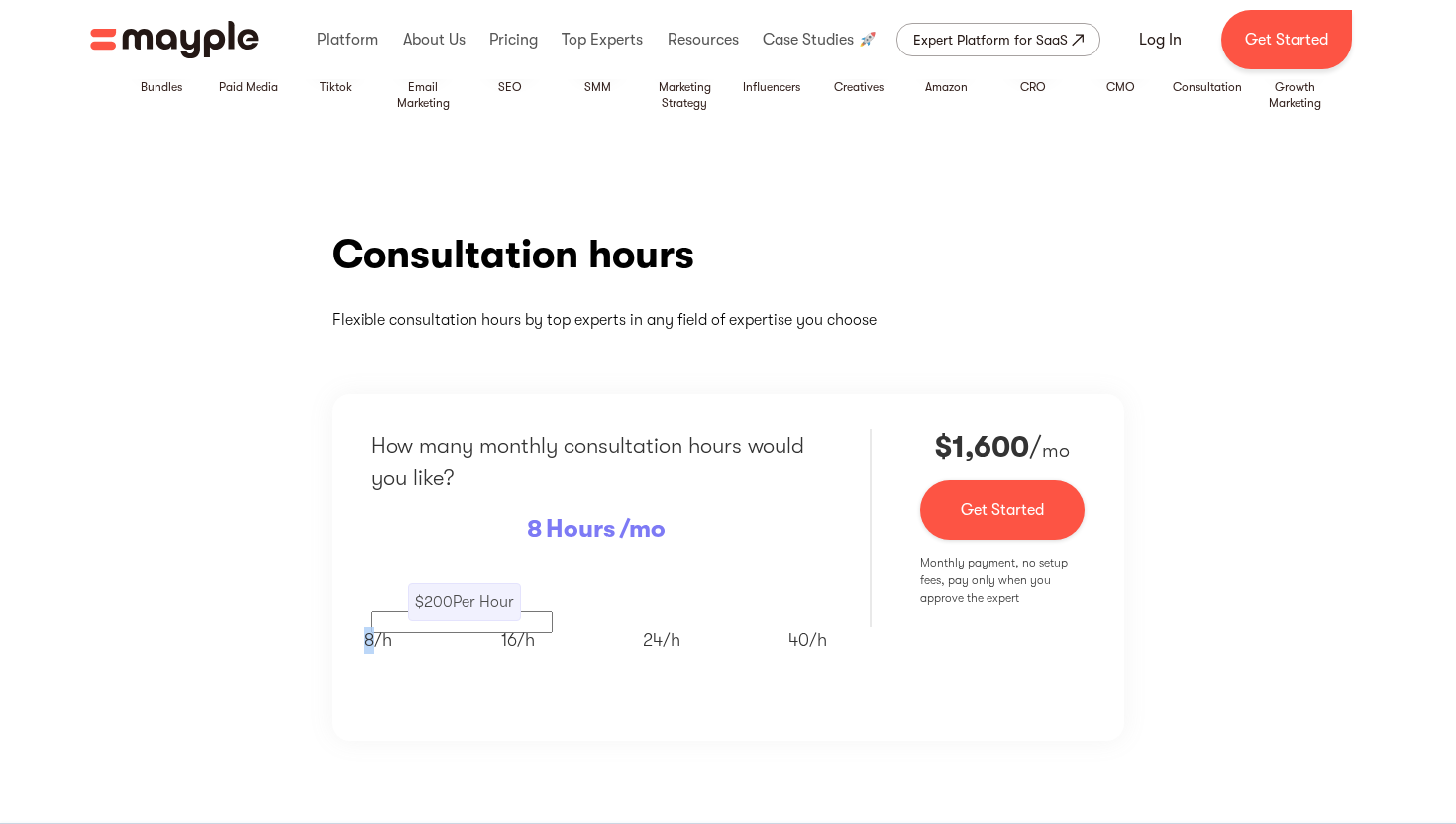 click on "8/ h 16/ h 24/ h 40/ h" at bounding box center (595, 634) 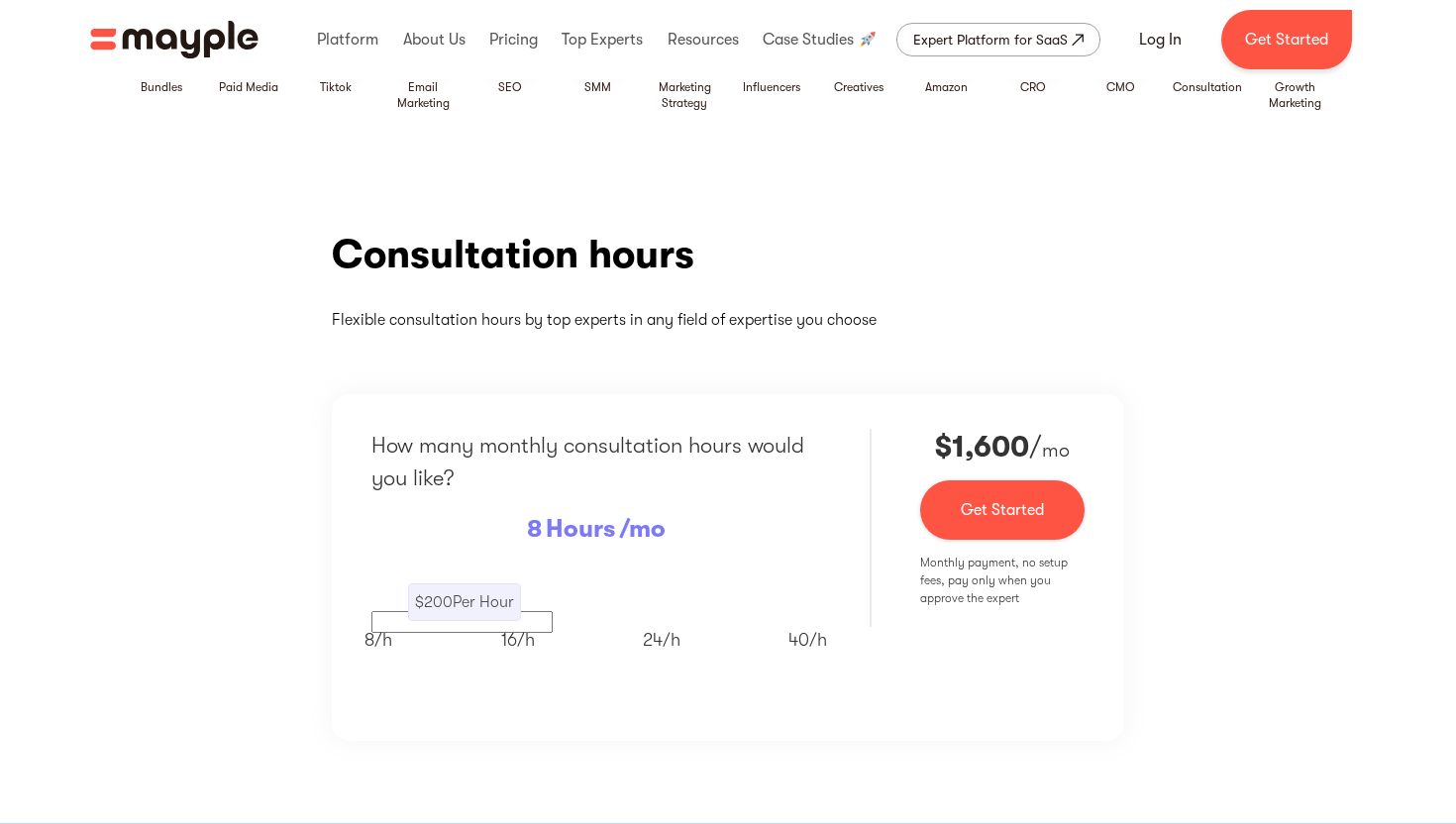 click on "8/ h" at bounding box center [378, 634] 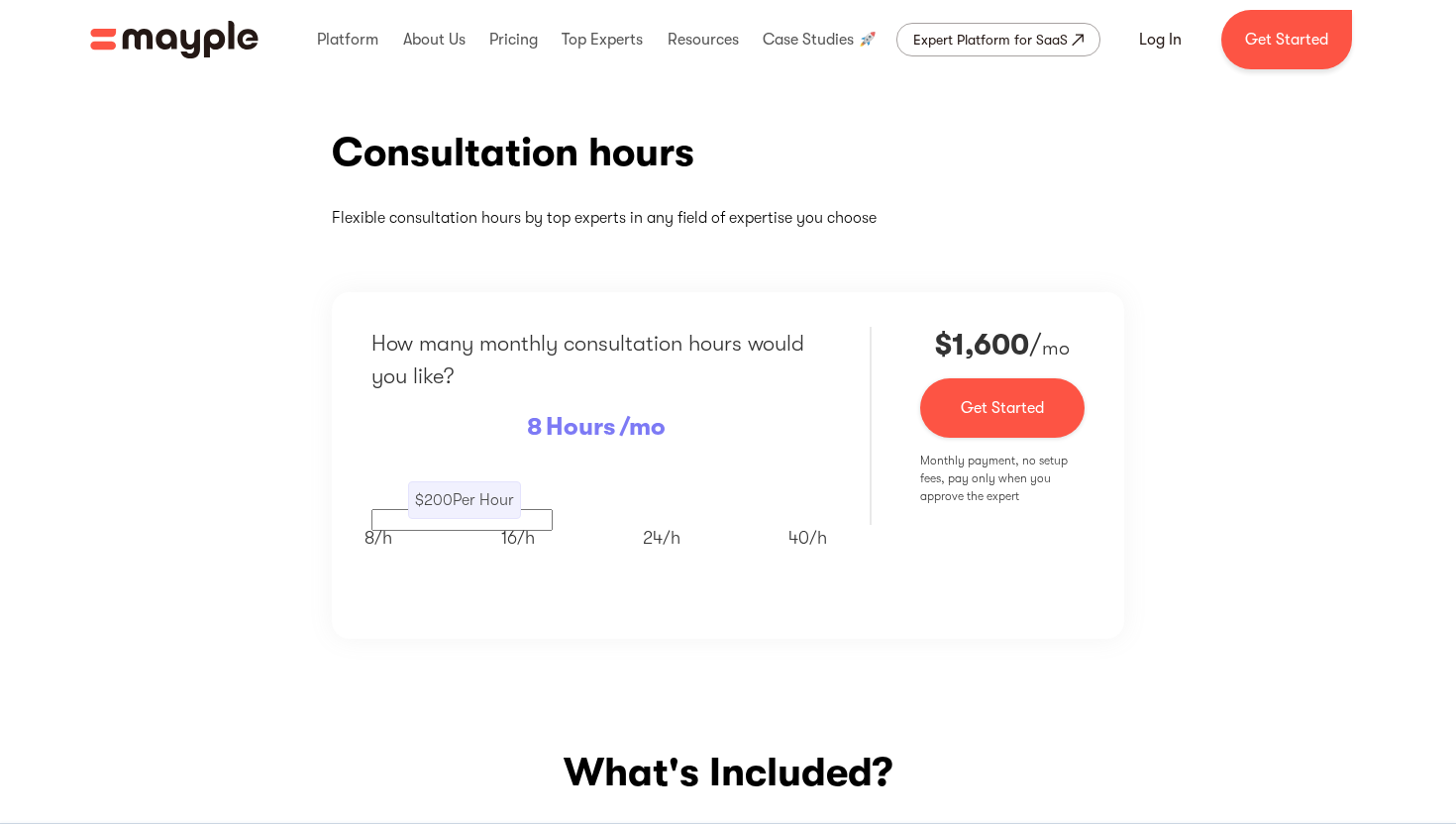 scroll, scrollTop: 127, scrollLeft: 0, axis: vertical 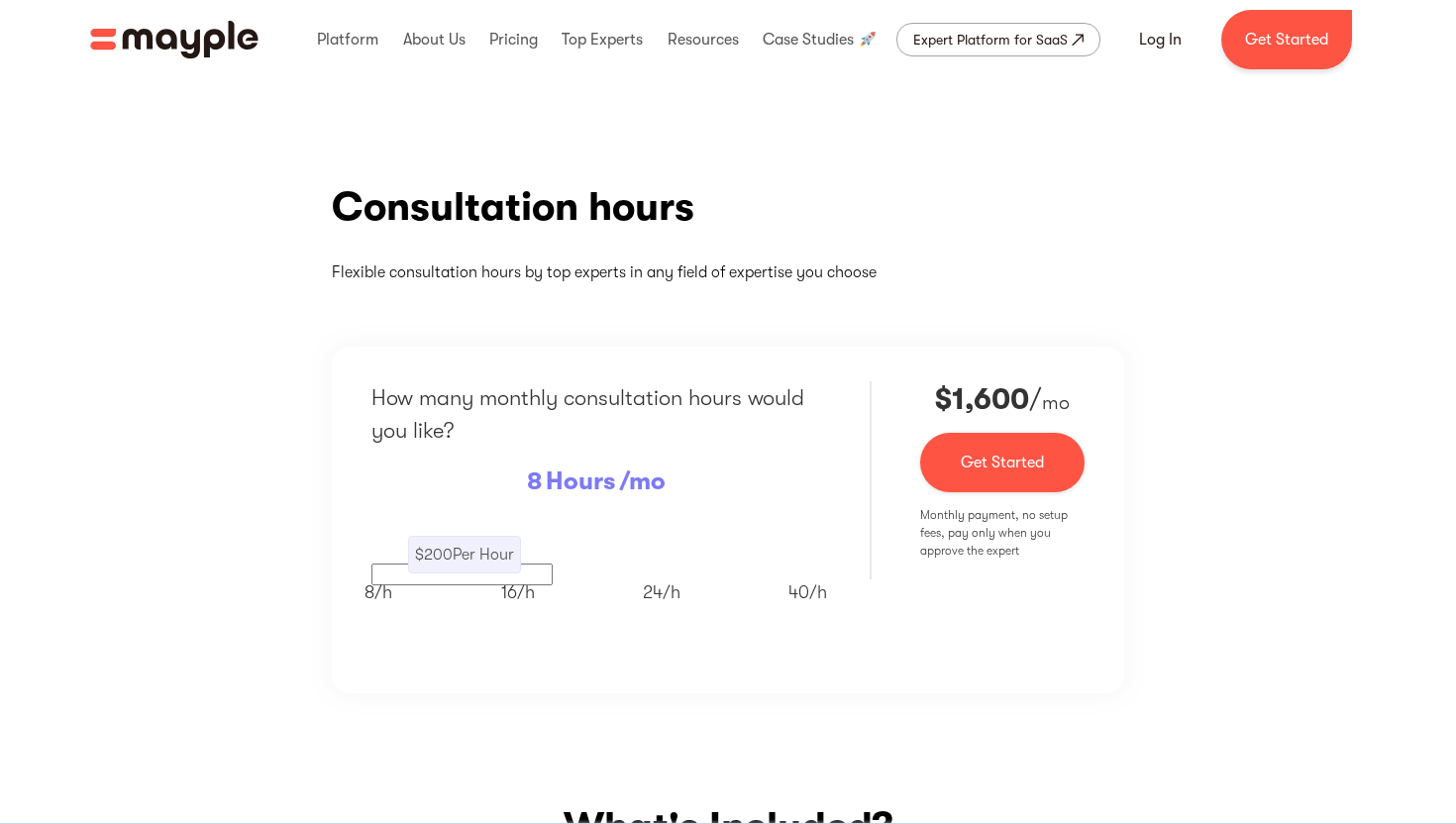 click on "8/ h" at bounding box center [378, 586] 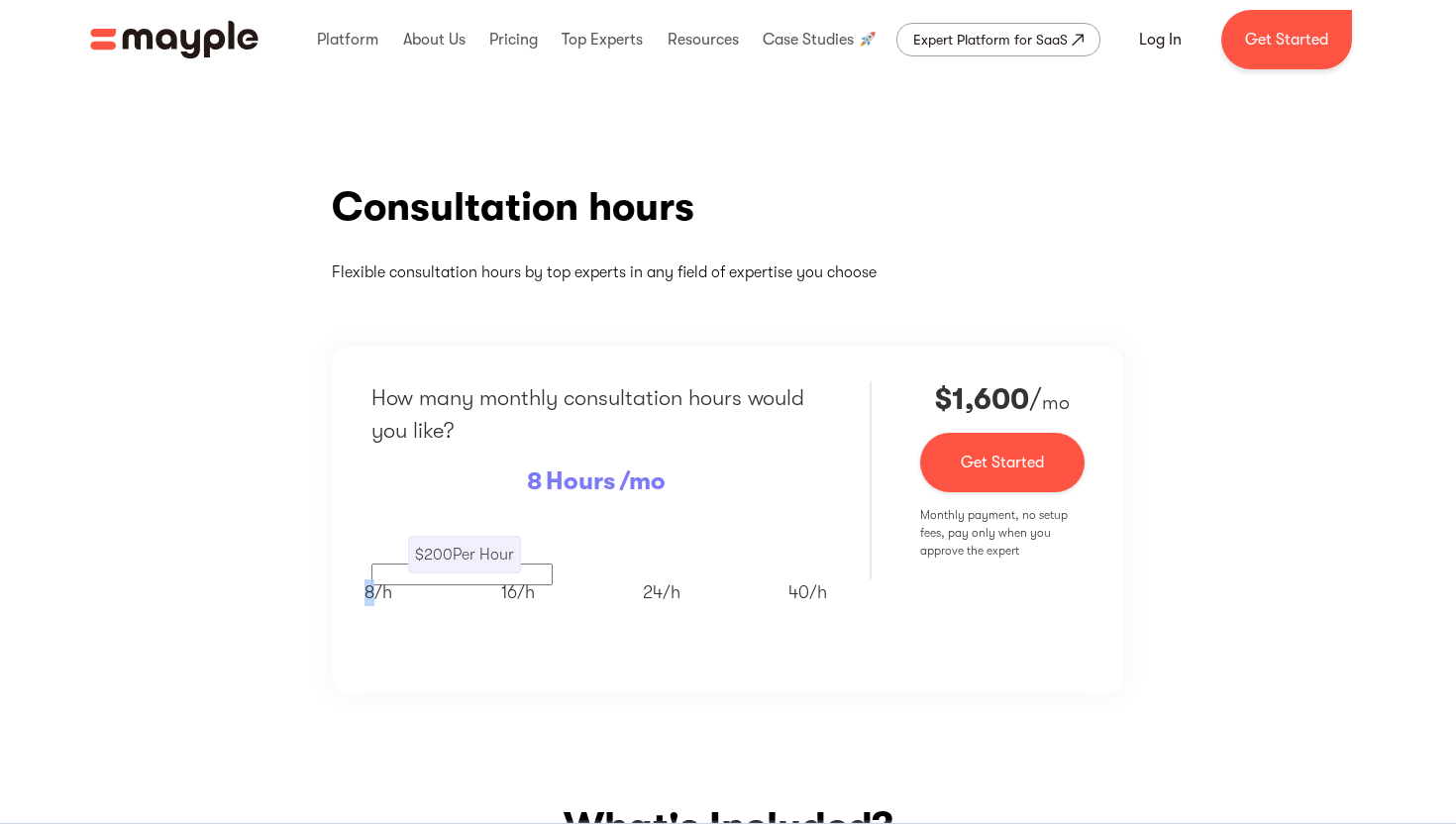 click on "8/ h" at bounding box center [378, 586] 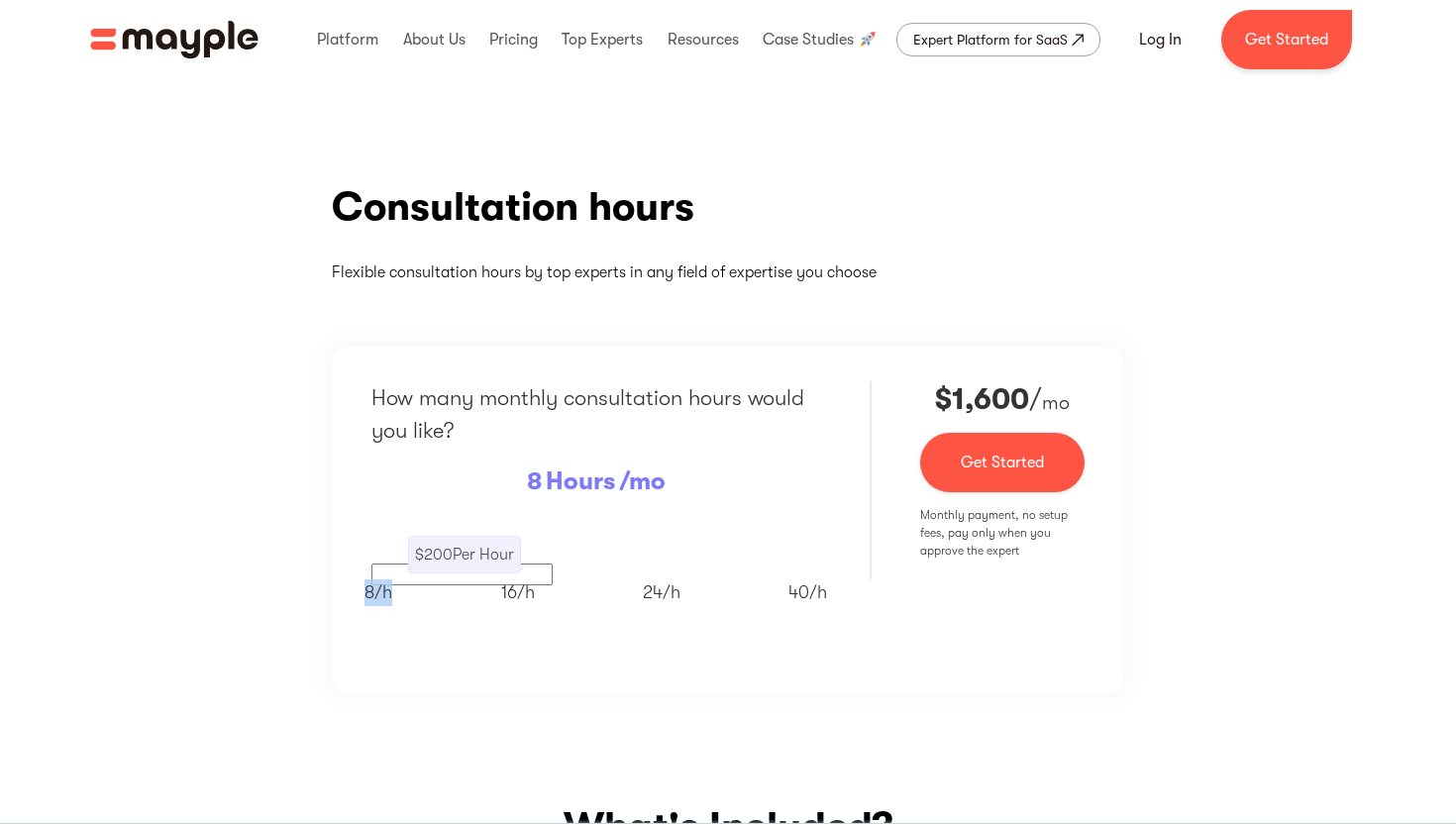 click on "8/ h" at bounding box center (378, 586) 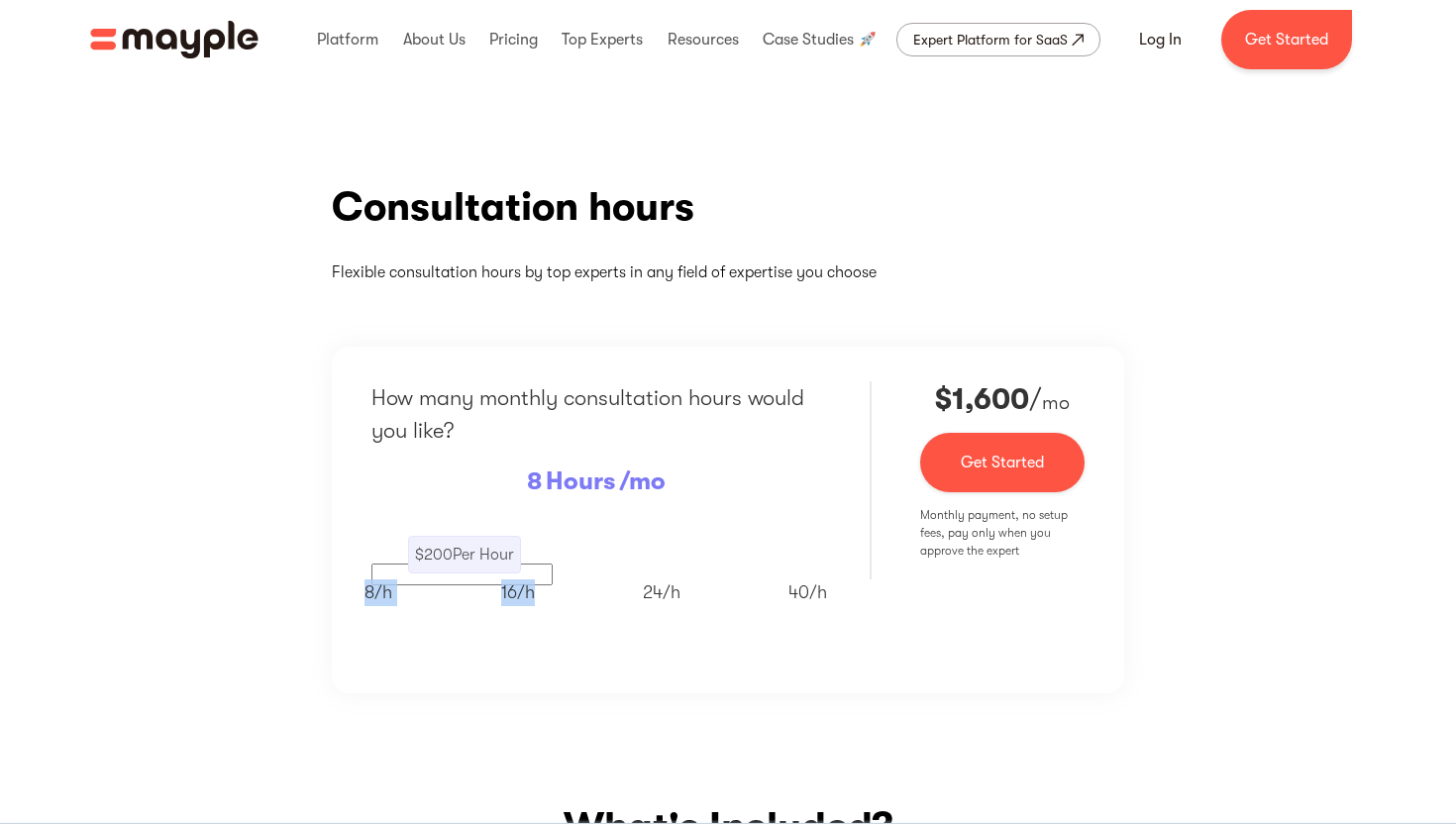 drag, startPoint x: 372, startPoint y: 573, endPoint x: 587, endPoint y: 588, distance: 215.52262 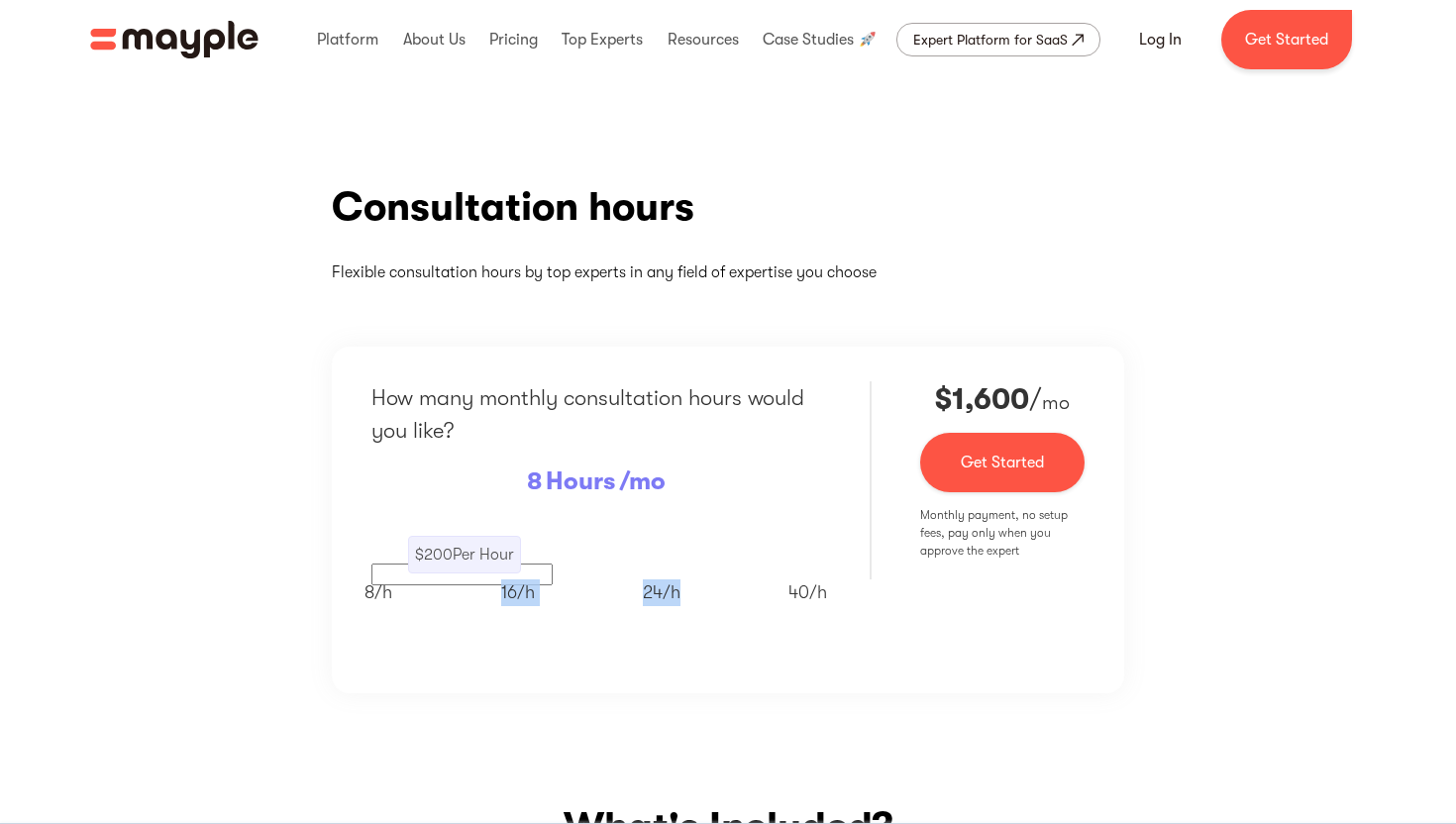drag, startPoint x: 520, startPoint y: 571, endPoint x: 686, endPoint y: 586, distance: 166.67633 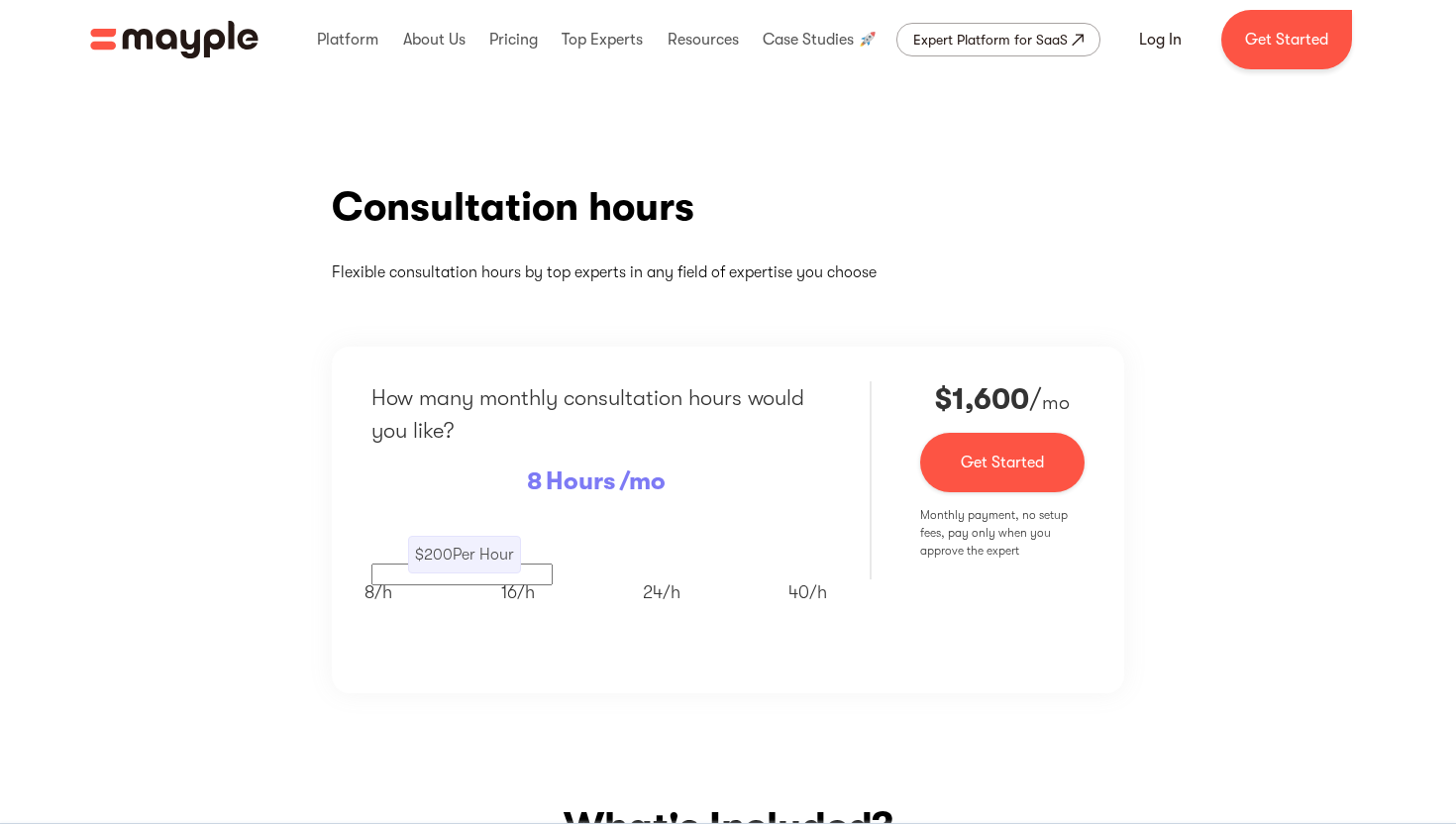 click on "$ 200  Per Hour" at bounding box center [465, 555] 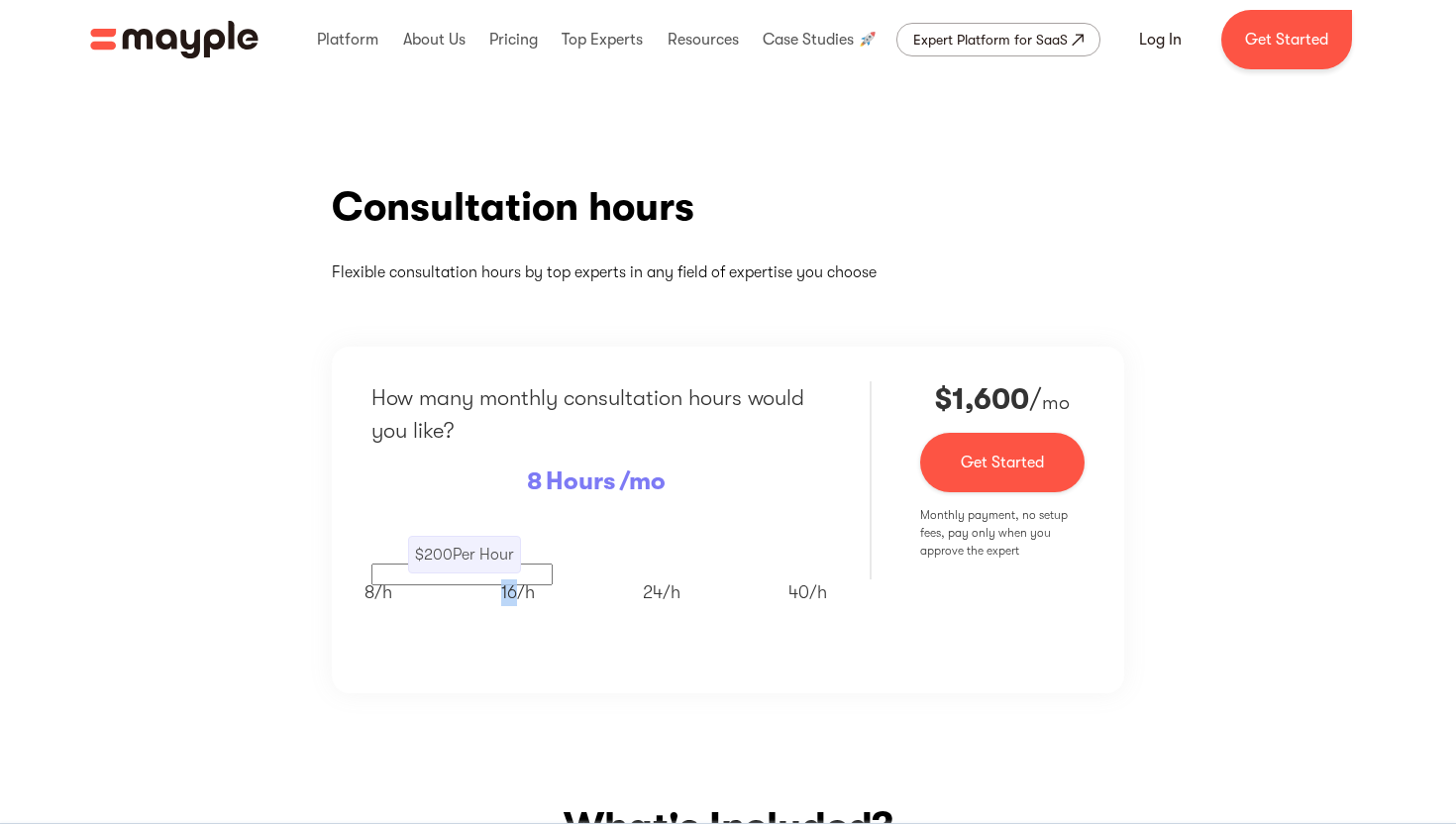 click on "8/ h 16/ h 24/ h 40/ h" at bounding box center (595, 586) 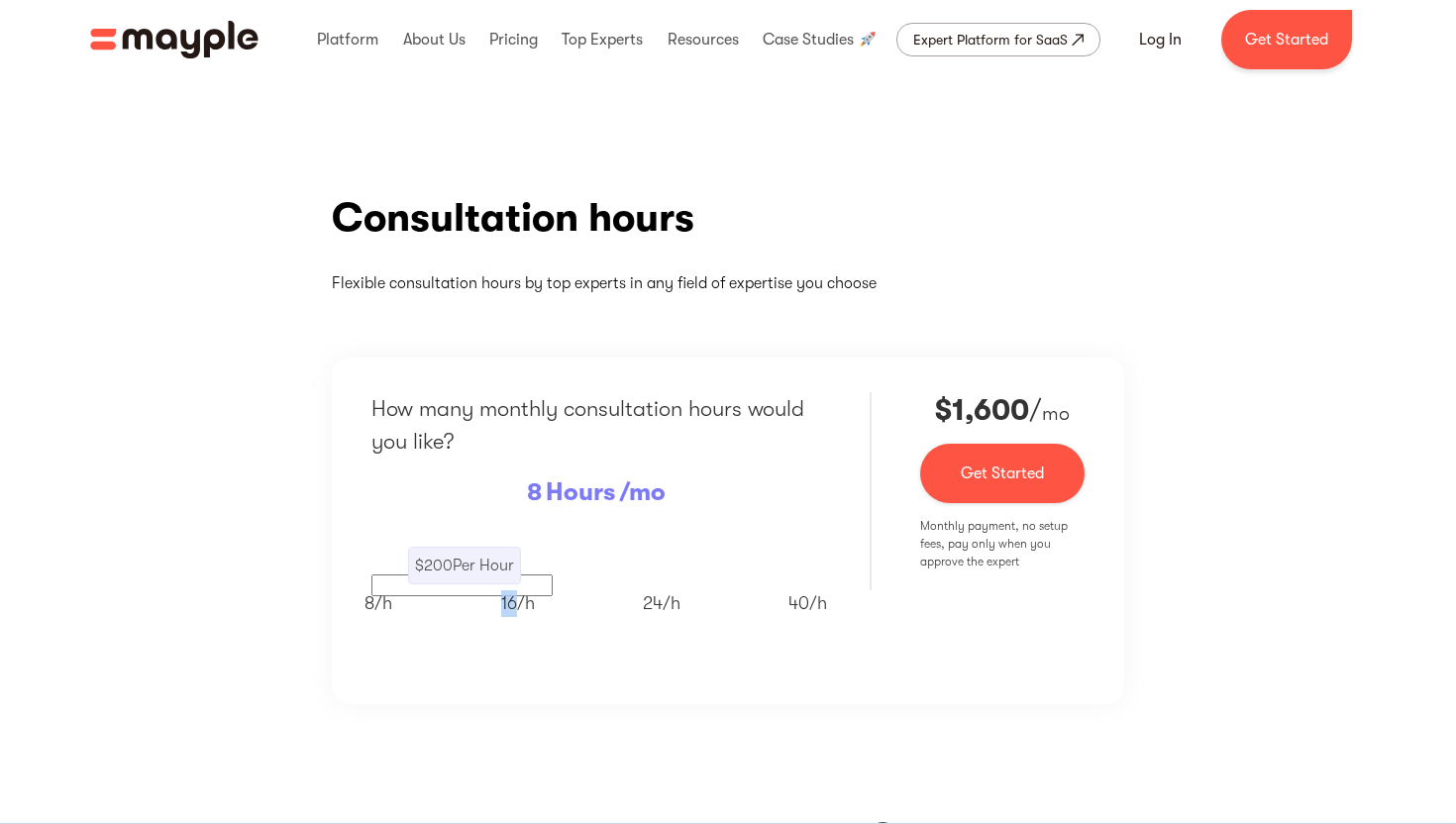 scroll, scrollTop: 84, scrollLeft: 0, axis: vertical 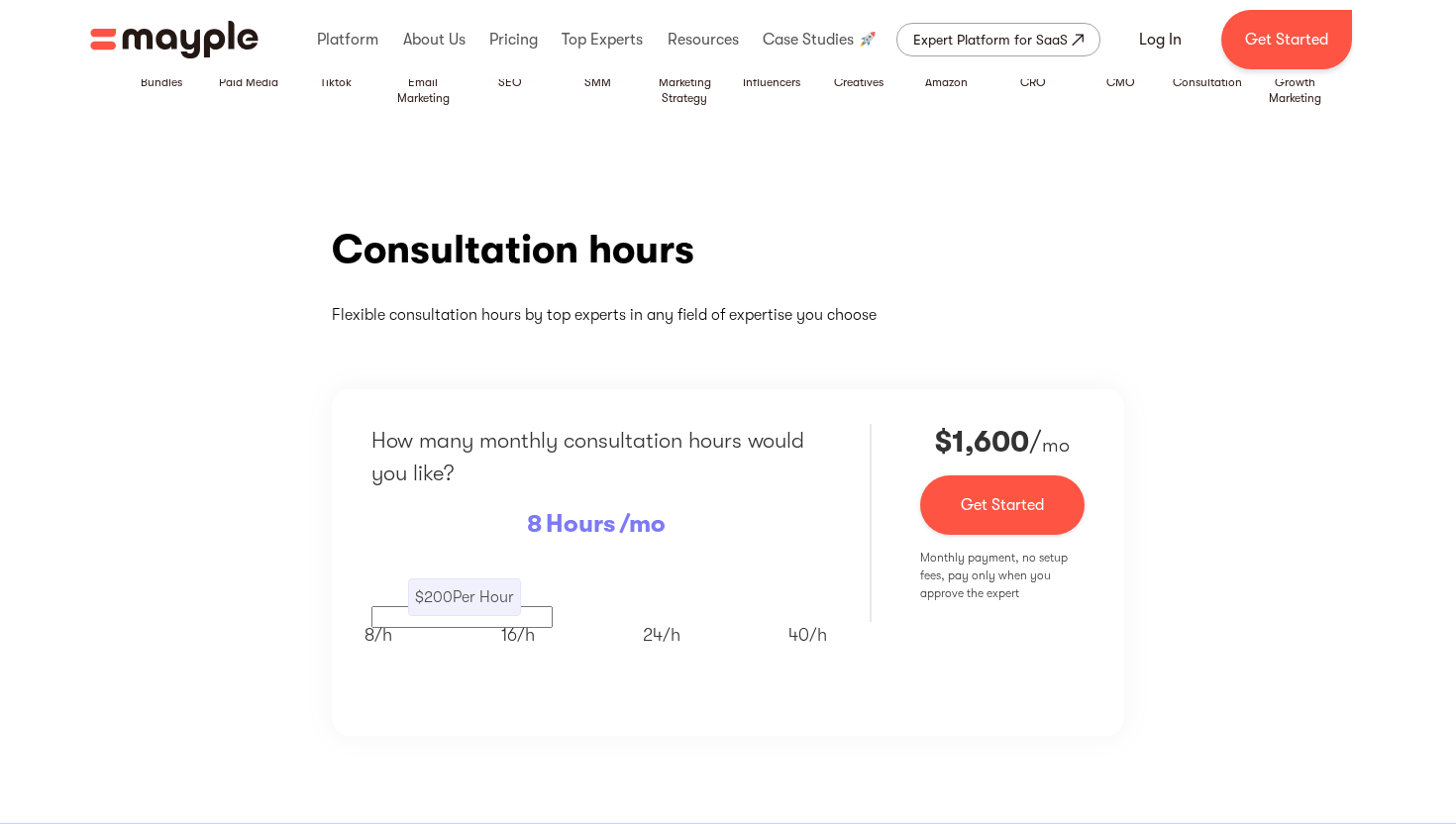 click on "Consultation hours Flexible consultation hours by top experts in any field of expertise you choose How many monthly consultation hours would you like? 8 Hours /mo $ 200  Per Hour
8/ h 16/ h 24/ h 40/ h $2,000 $ 1,600 / mo Get Started Monthly payment, no setup fees, pay only when you approve the expert" at bounding box center (728, 480) 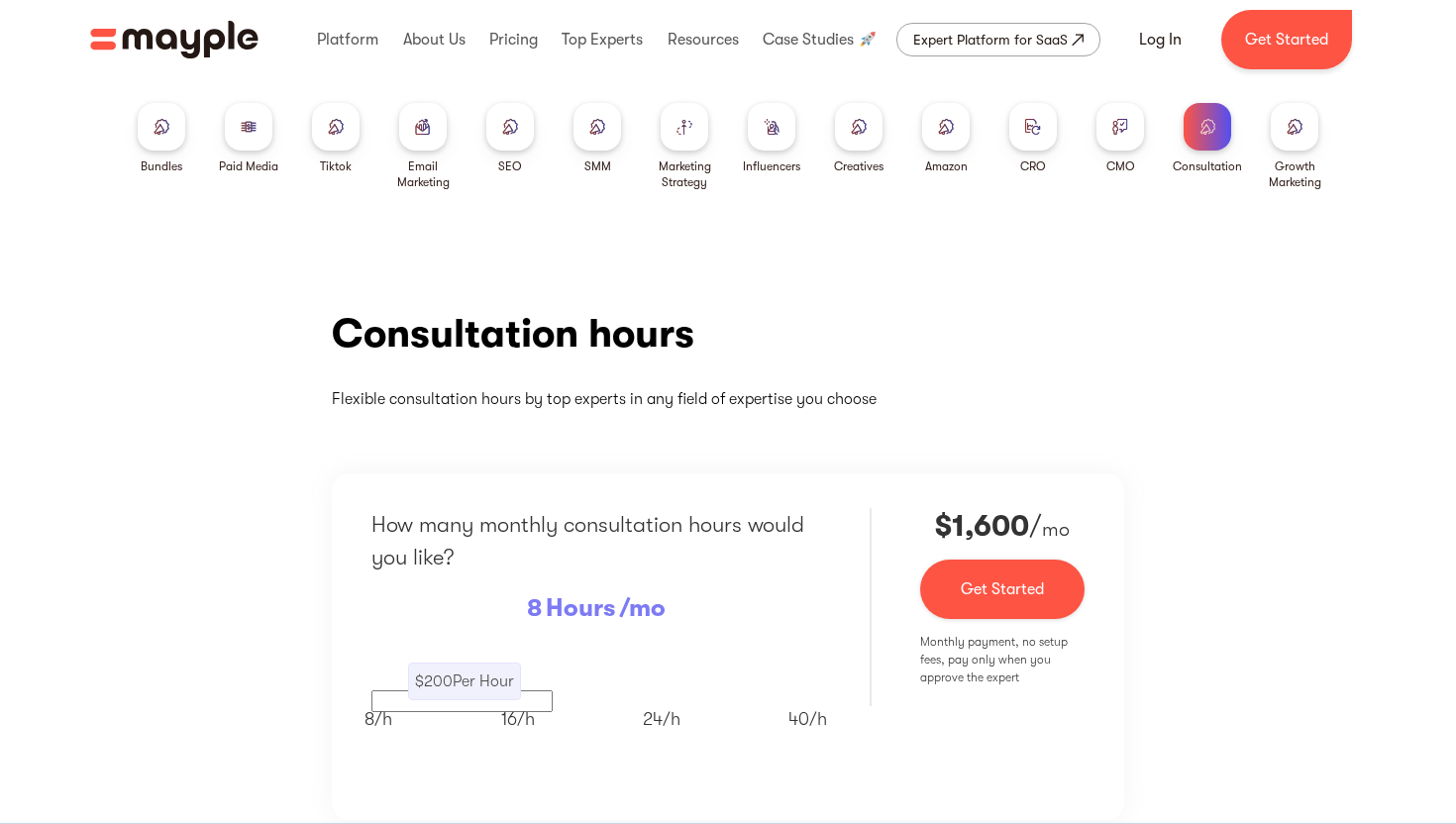 click at bounding box center [1295, 126] 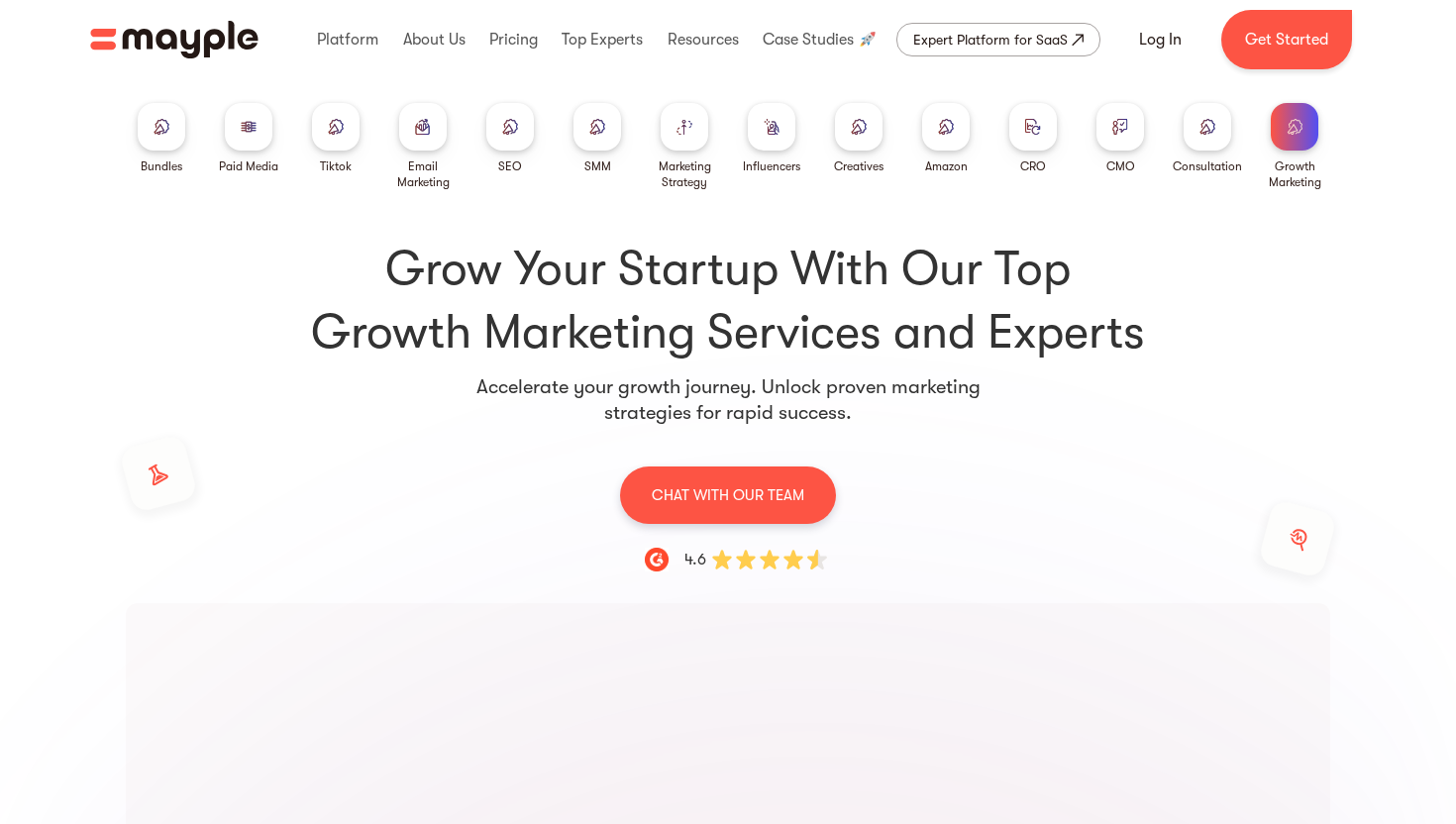 scroll, scrollTop: 0, scrollLeft: 0, axis: both 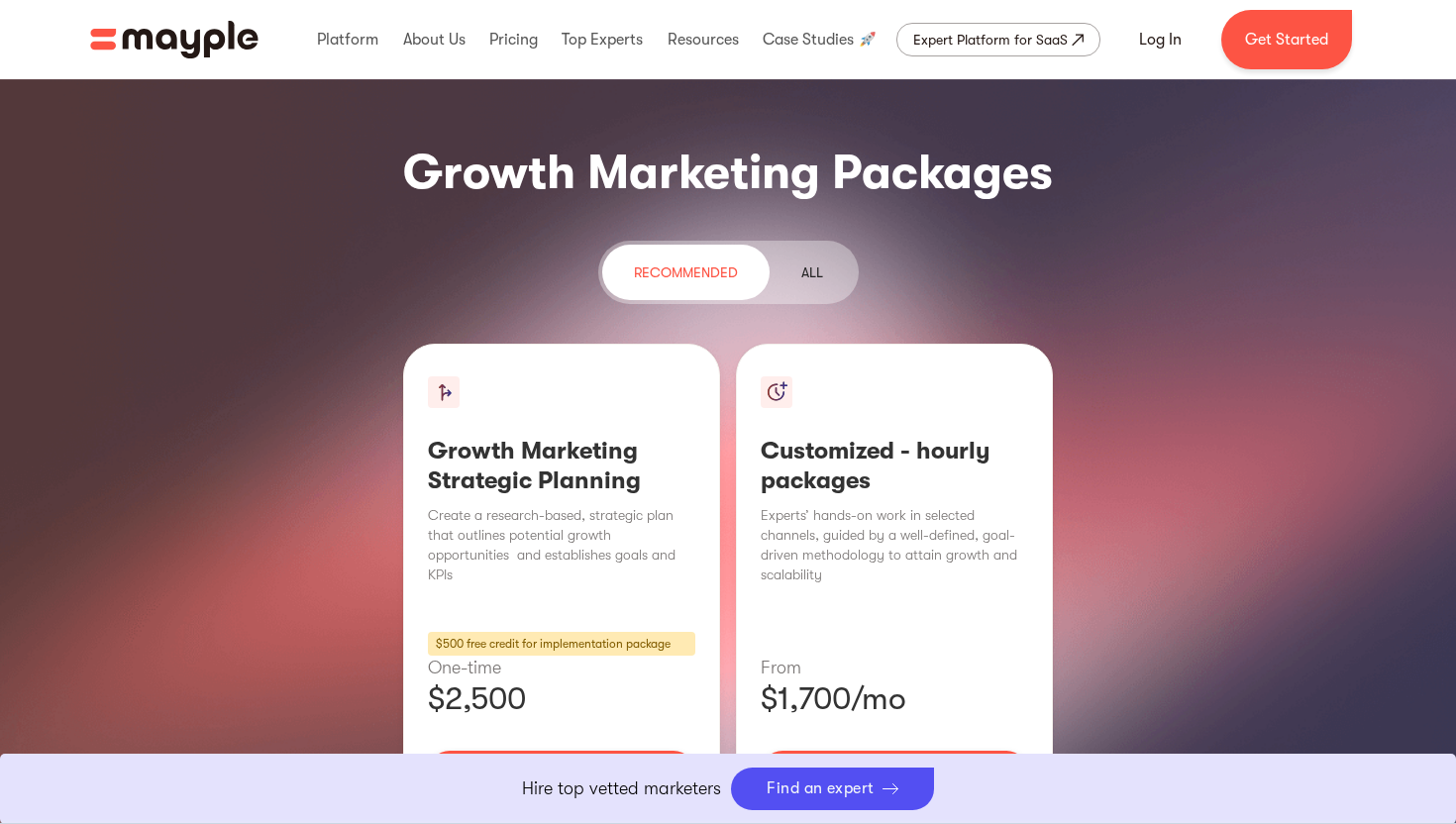 click on "Learn More" at bounding box center [894, 831] 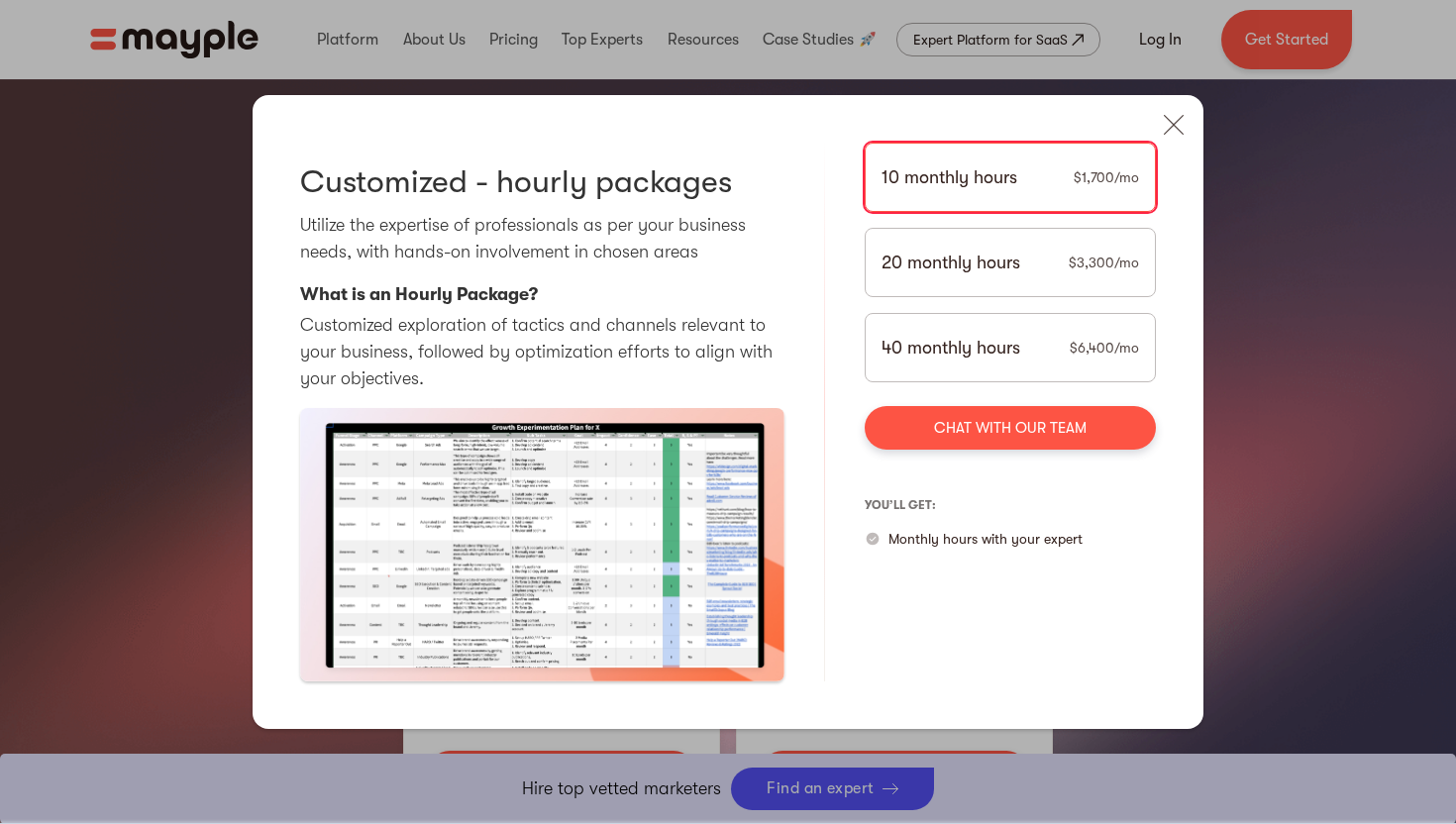 click on "20 monthly hours $3,300/mo" at bounding box center [1010, 262] 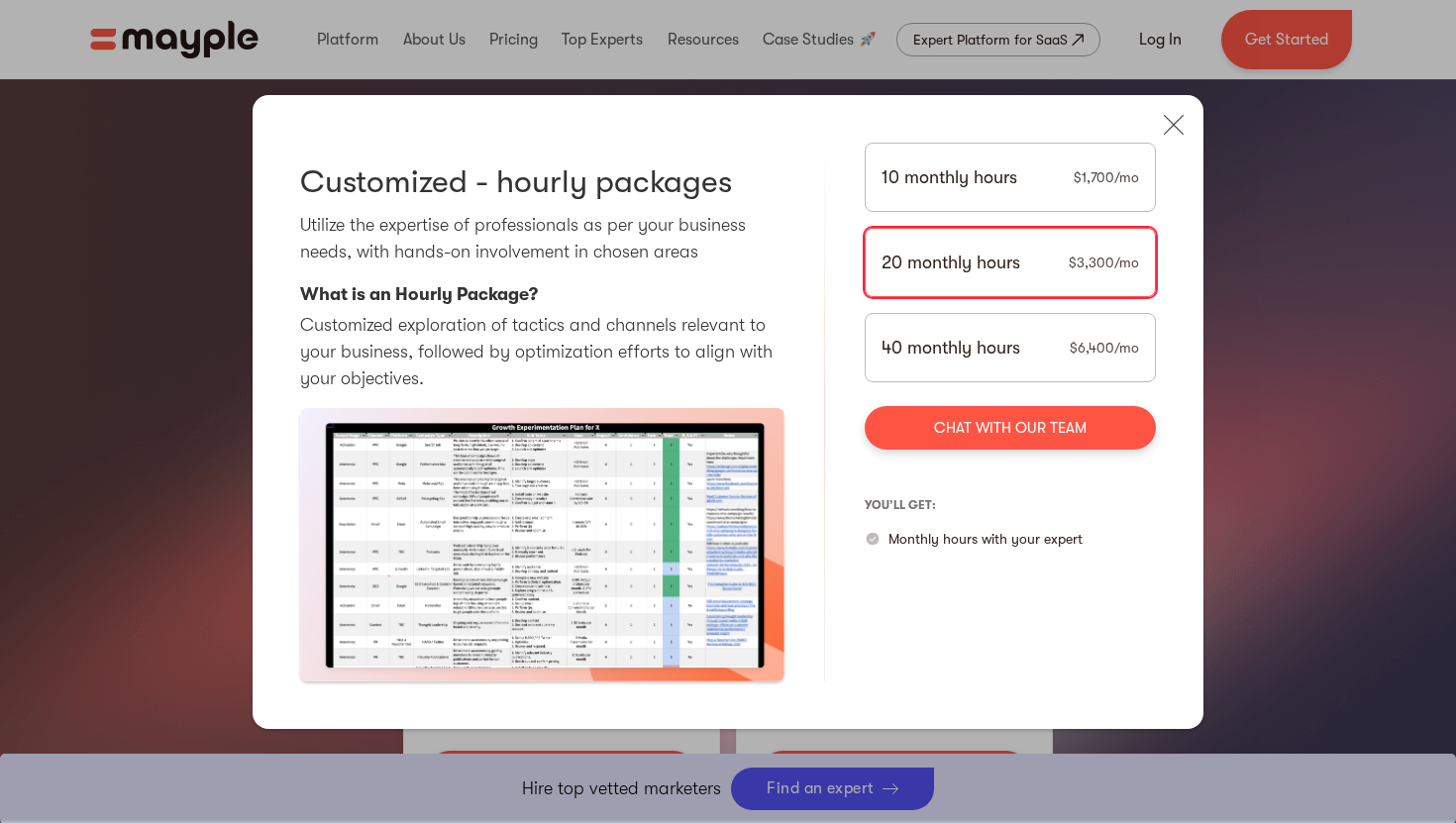 click on "40 monthly hours $6,400/mo" at bounding box center [1010, 348] 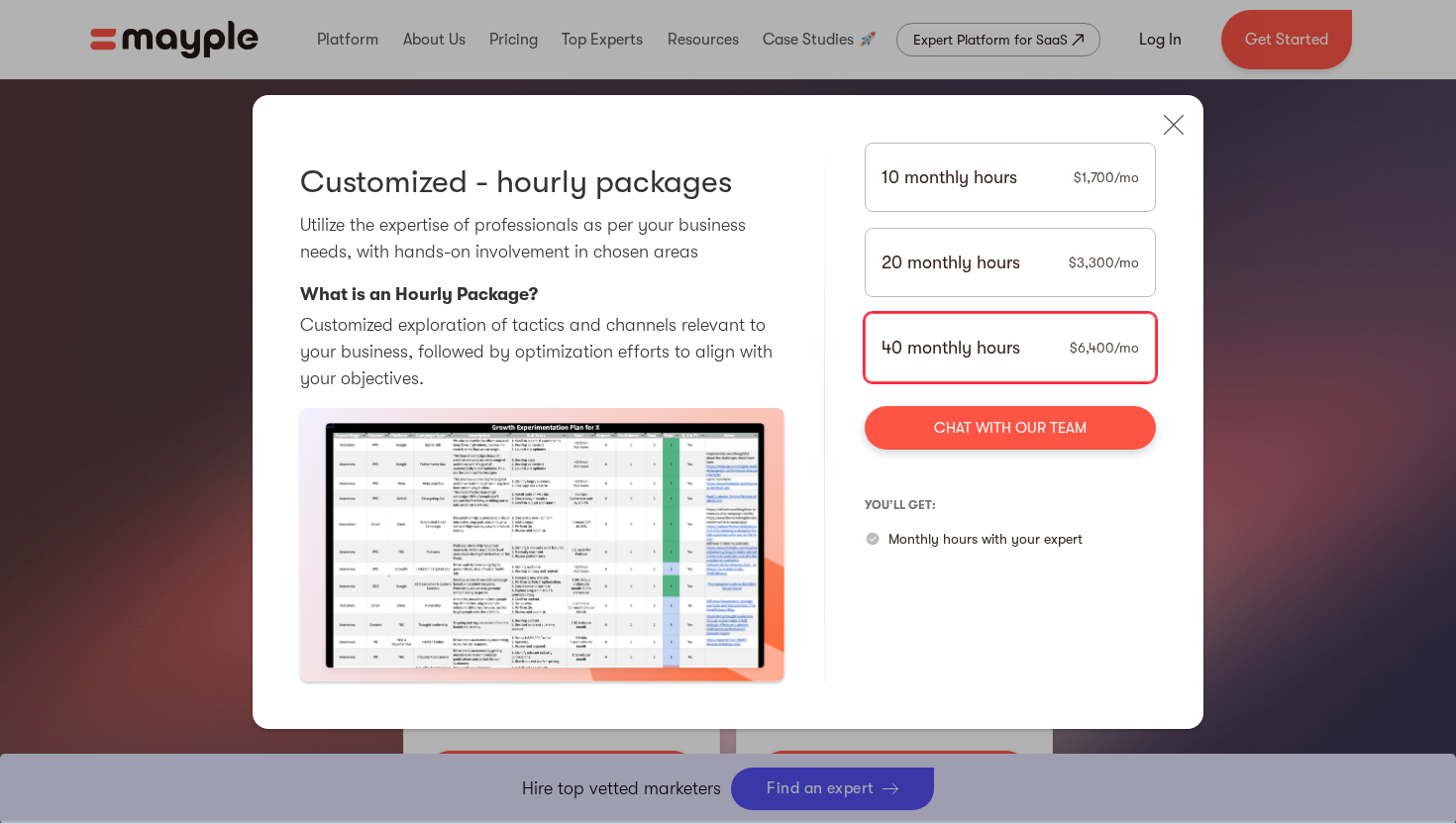 click on "10 monthly hours" at bounding box center (949, 177) 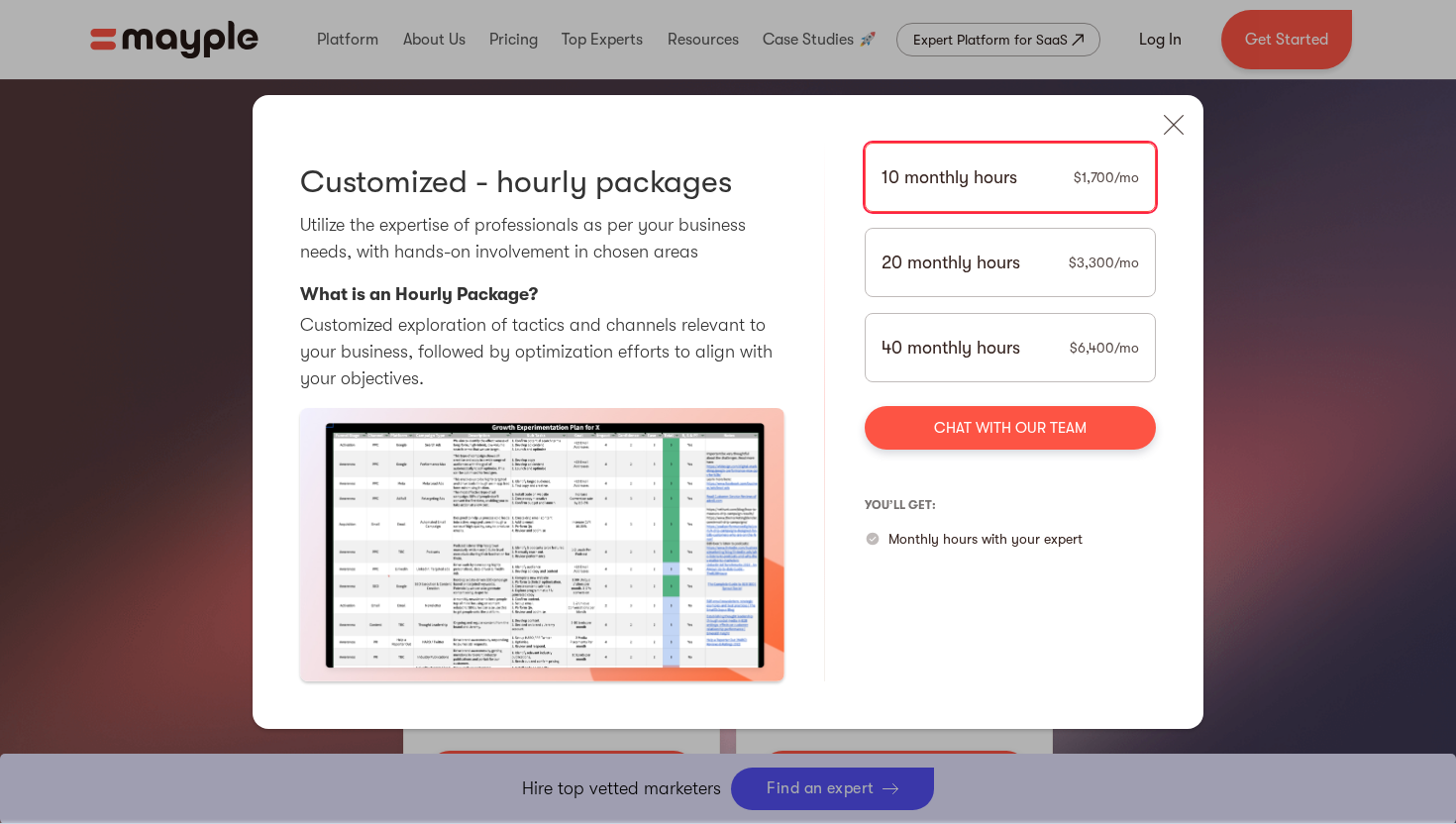 click on "20 monthly hours" at bounding box center (951, 262) 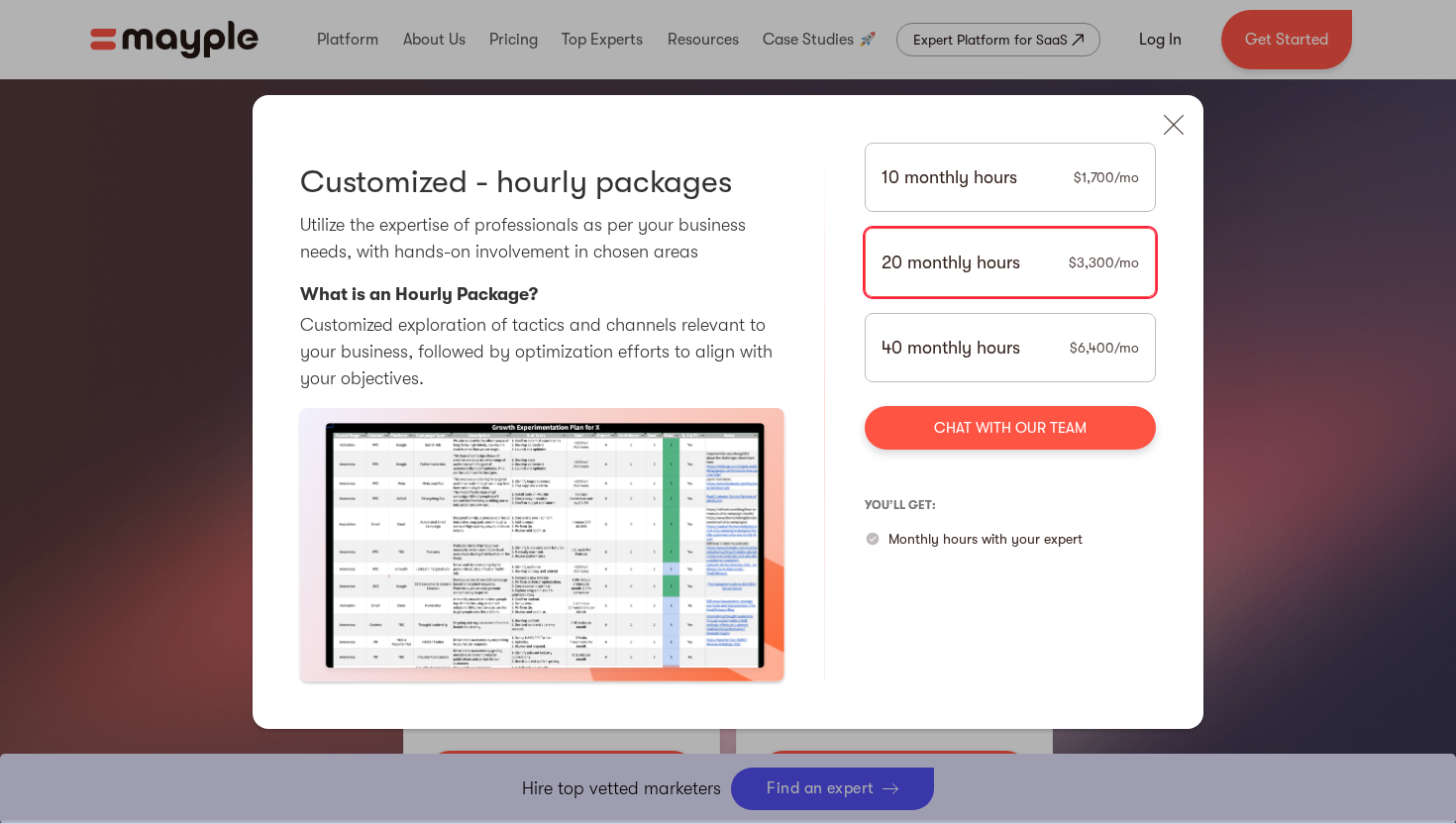 click on "40 monthly hours $6,400/mo" at bounding box center (1010, 348) 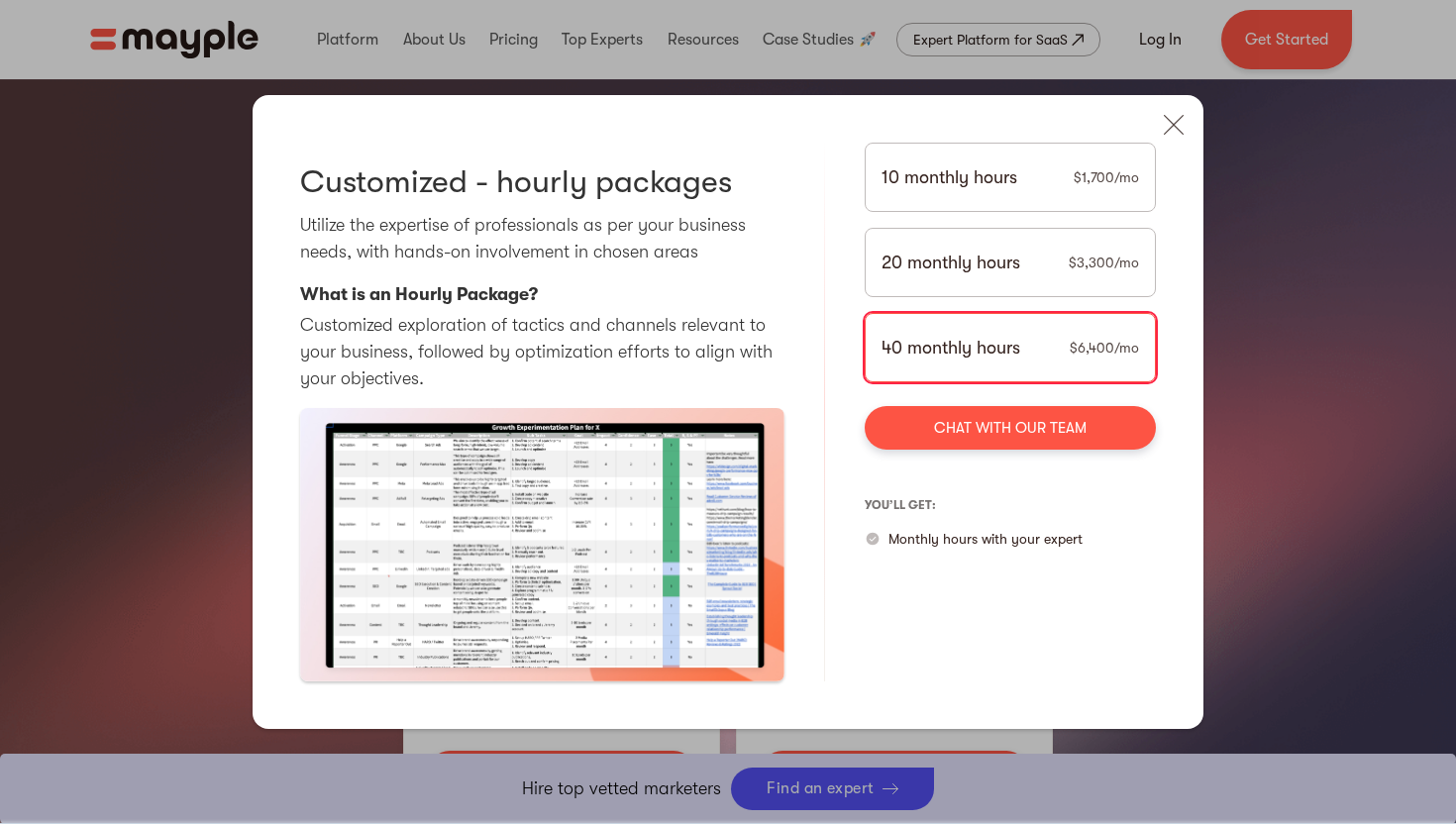 click on "10 monthly hours $1,700/mo" at bounding box center [1010, 177] 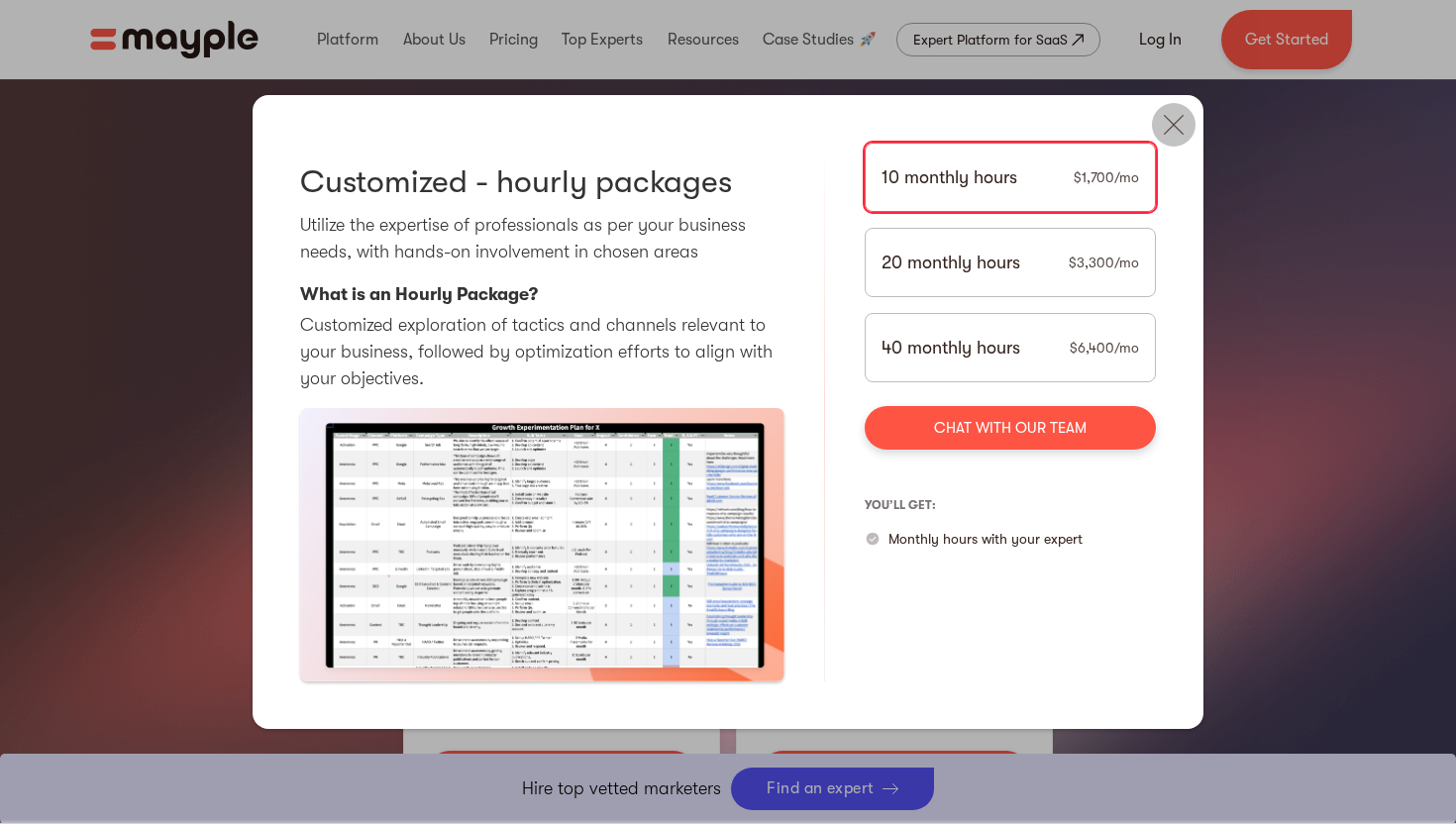 click at bounding box center (1174, 125) 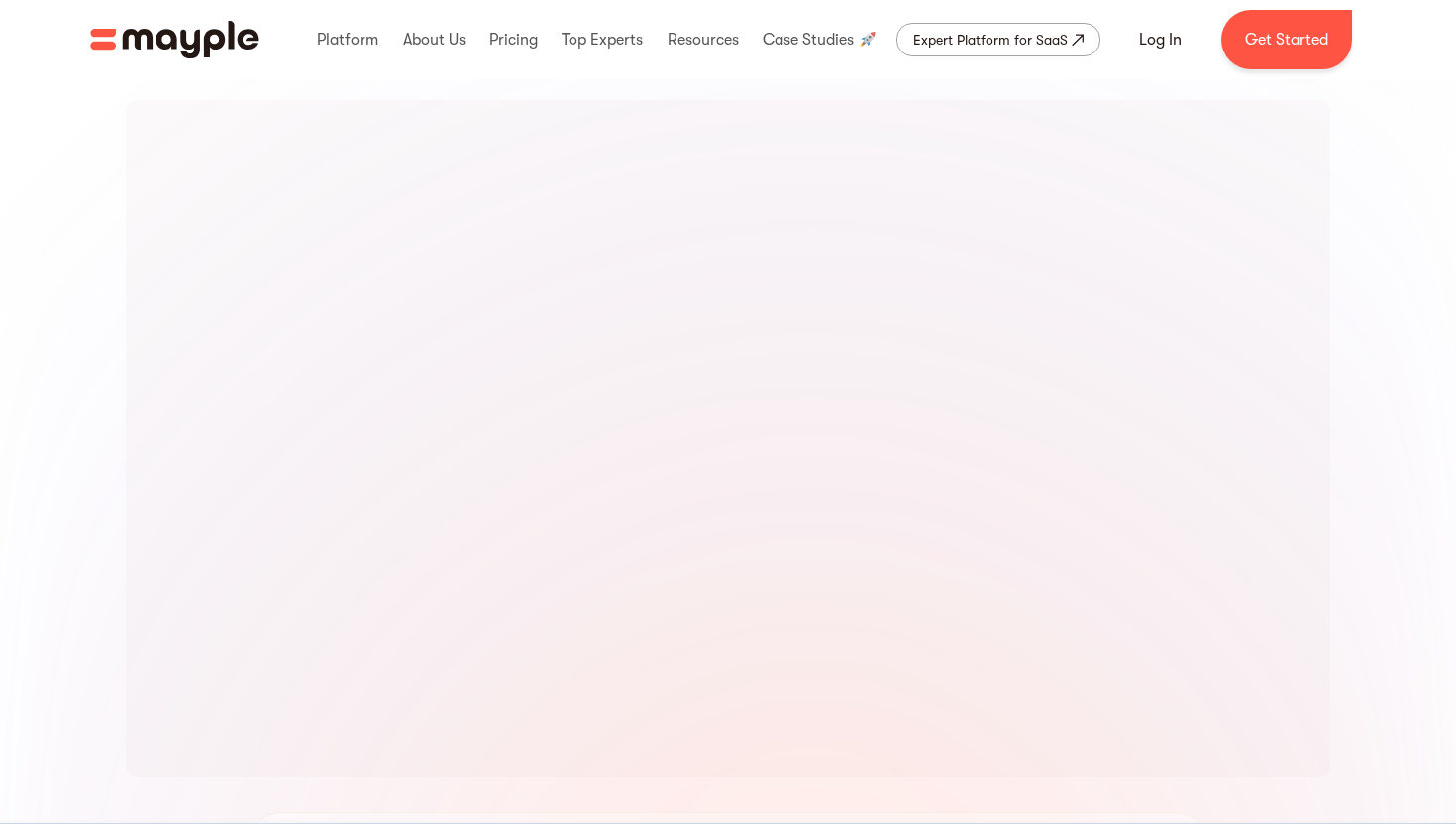 scroll, scrollTop: 0, scrollLeft: 0, axis: both 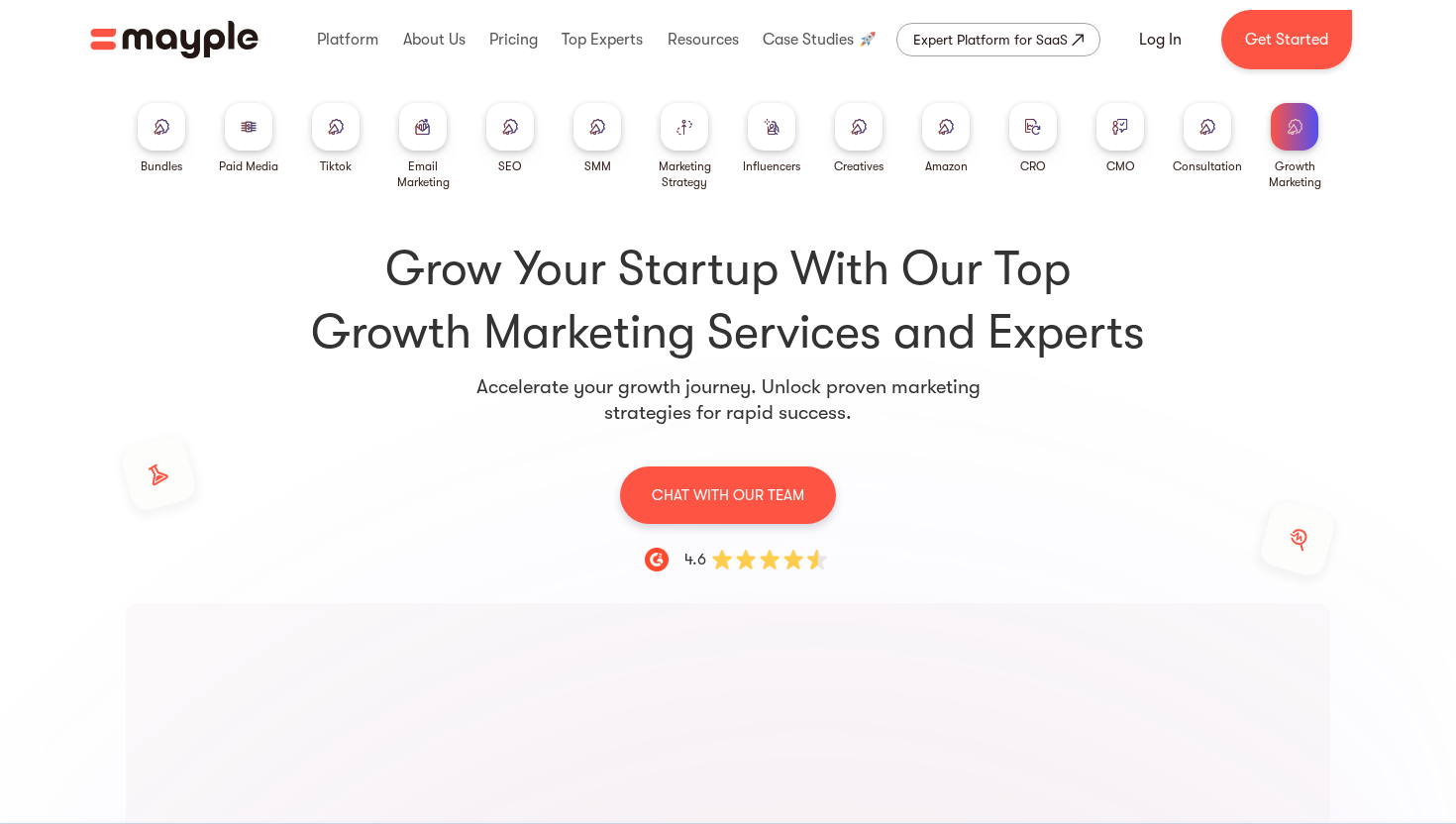 click at bounding box center [249, 127] 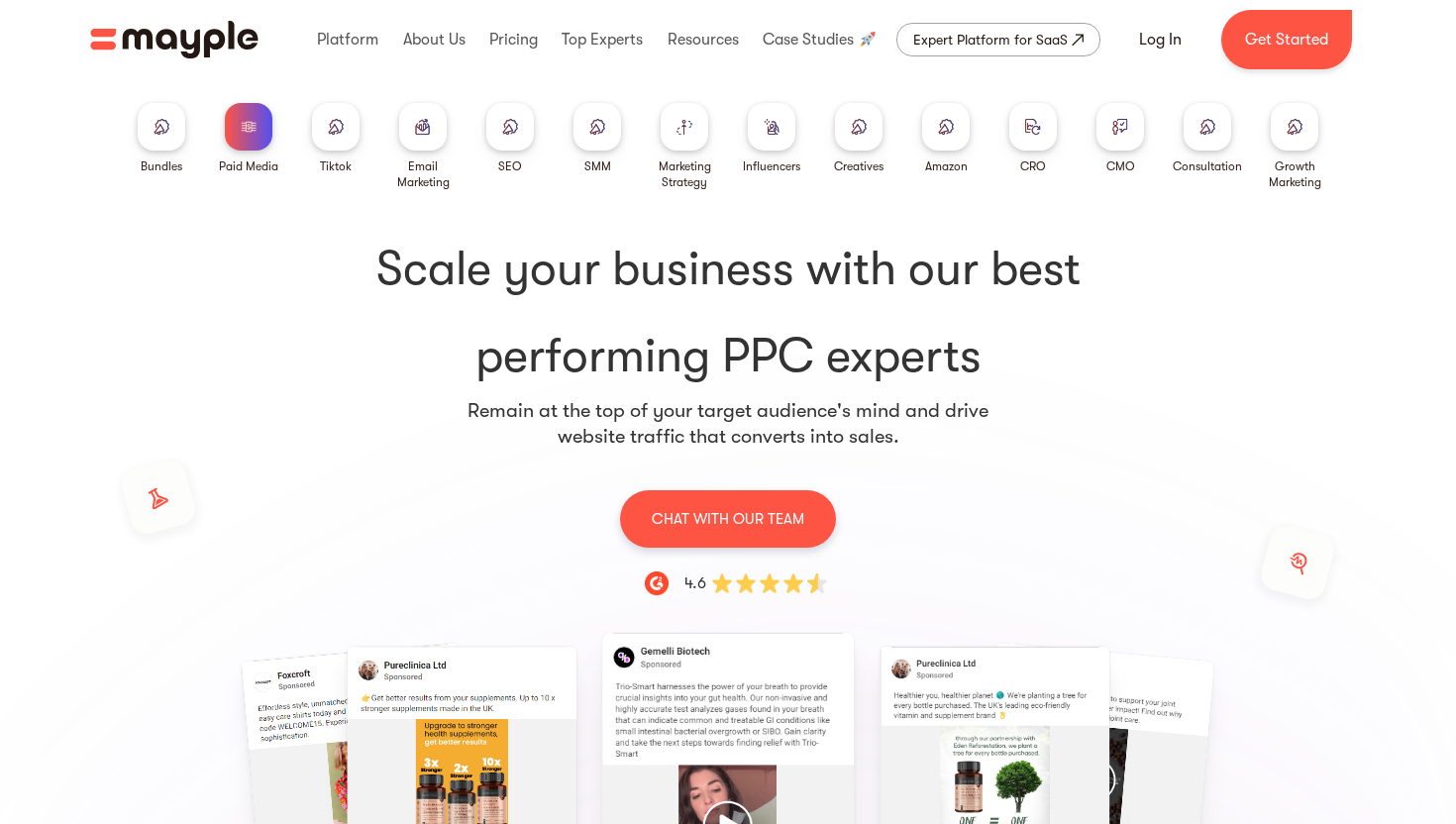 scroll, scrollTop: 0, scrollLeft: 0, axis: both 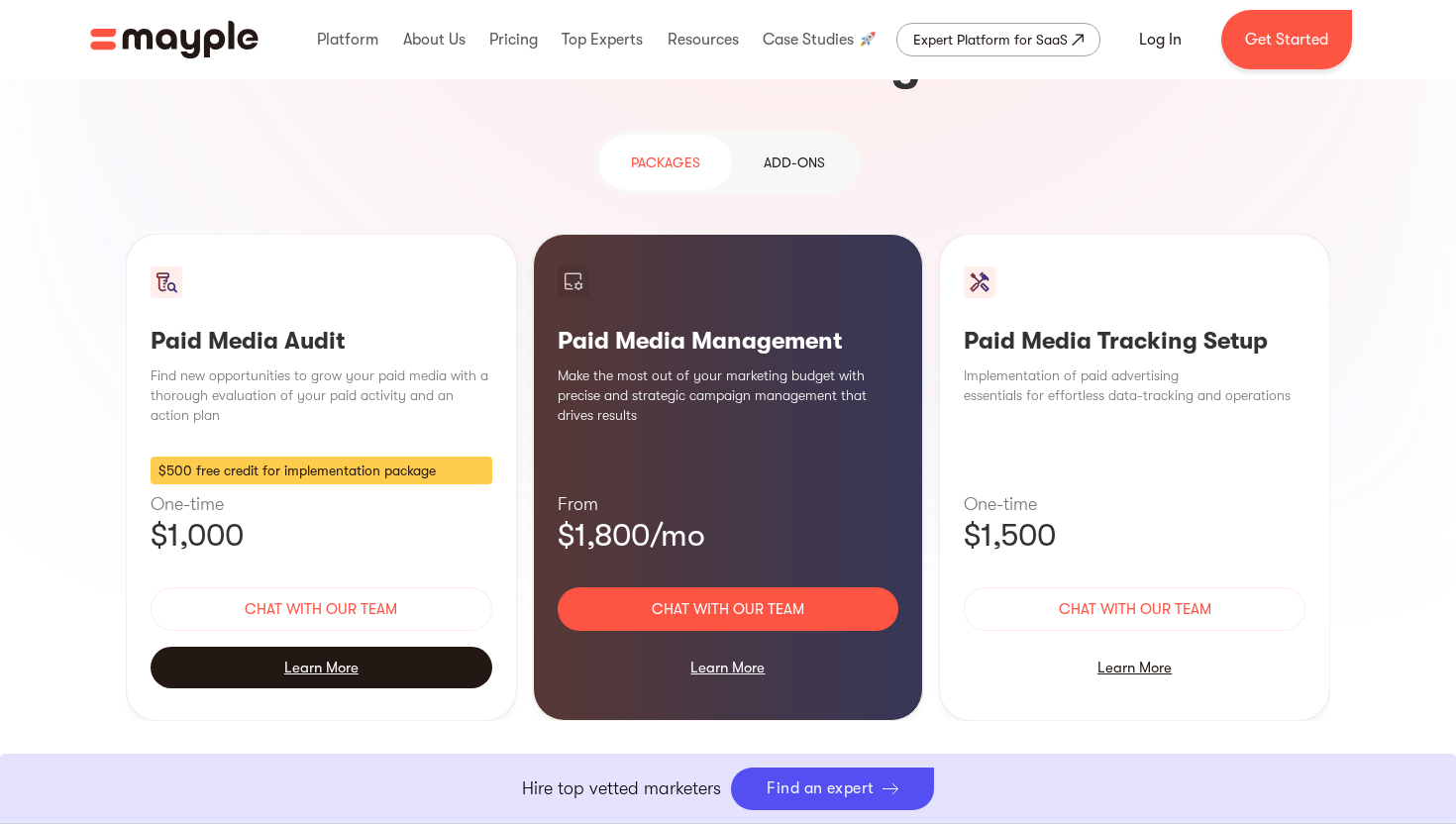 click on "Learn More" at bounding box center [321, 668] 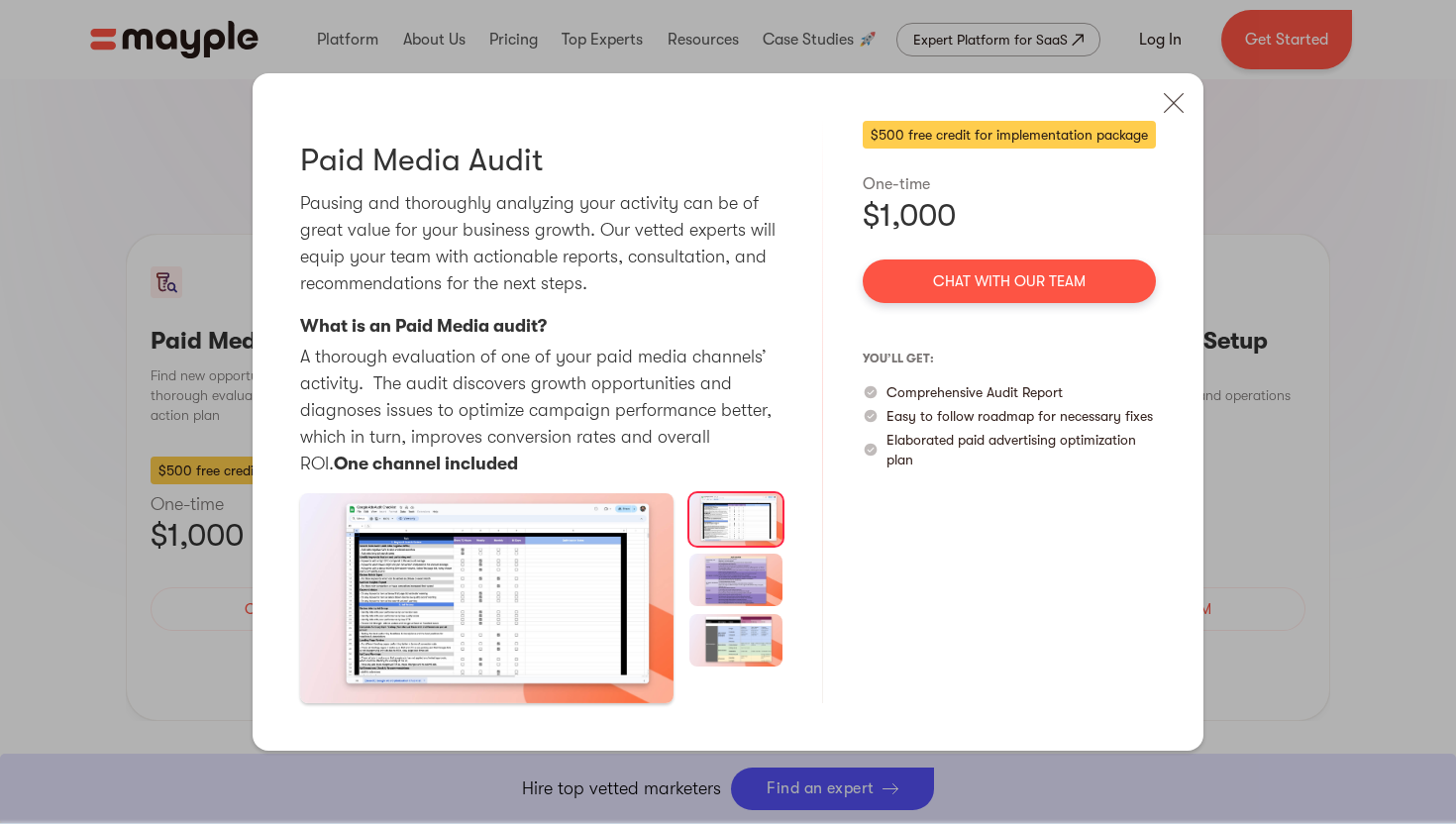click at bounding box center [486, 598] 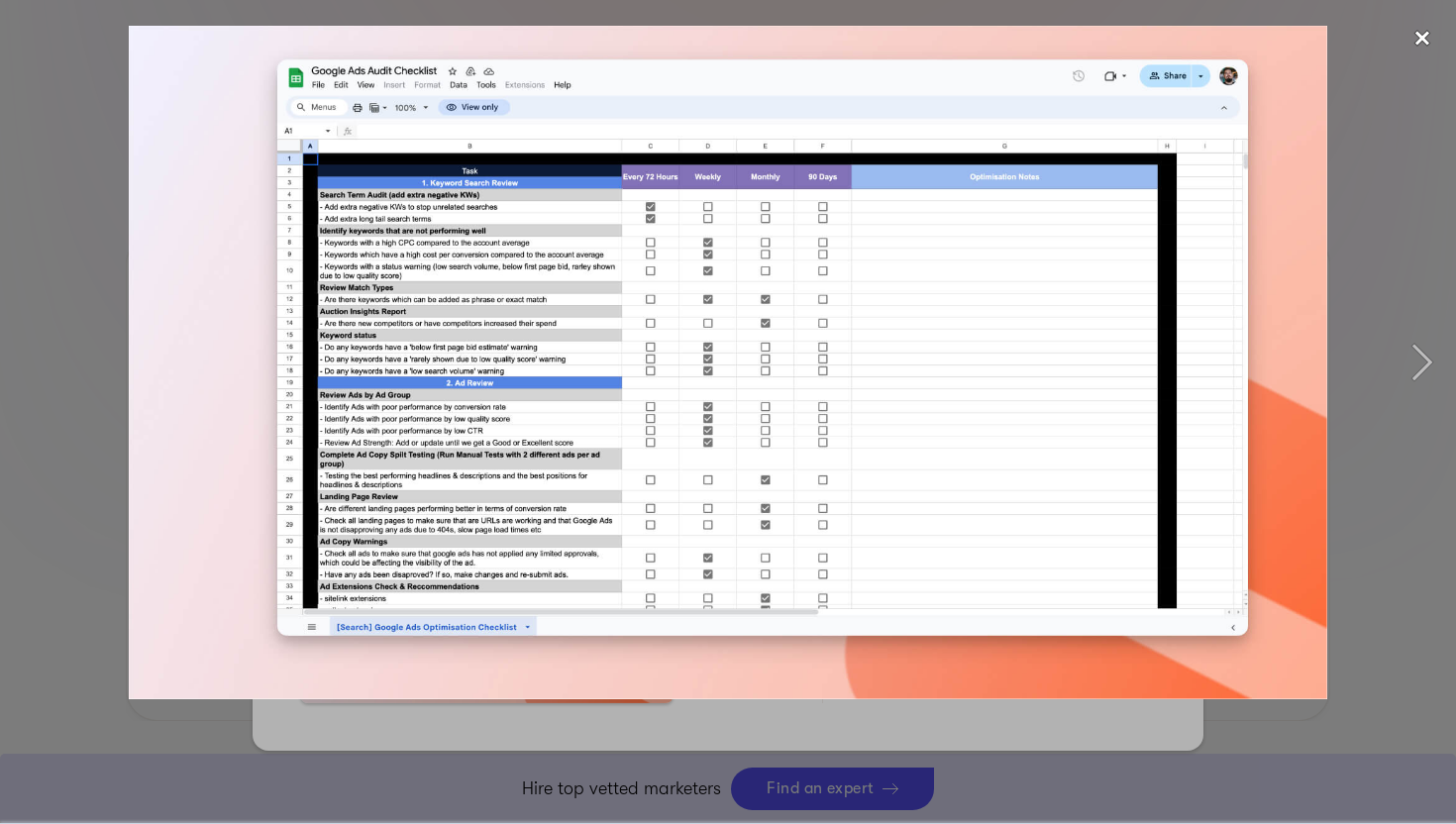 click at bounding box center (1422, 39) 